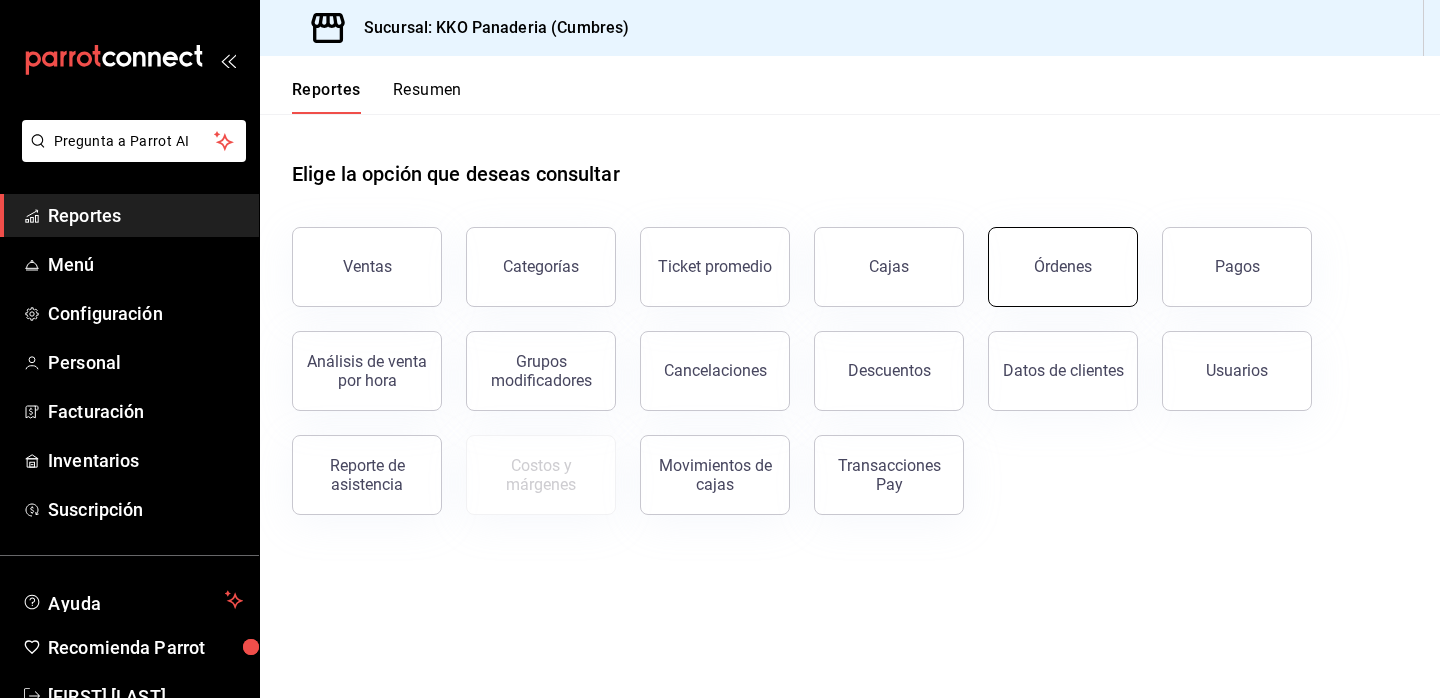scroll, scrollTop: 0, scrollLeft: 0, axis: both 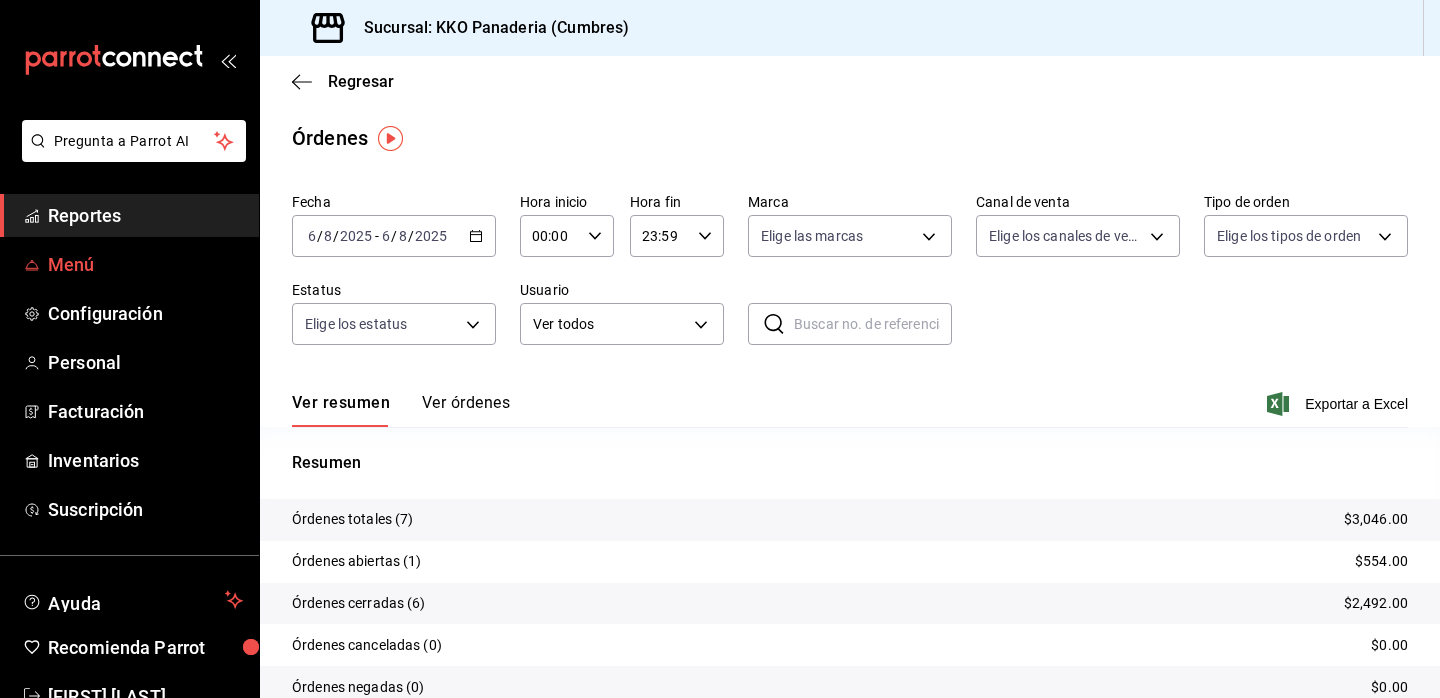 click on "Menú" at bounding box center (145, 264) 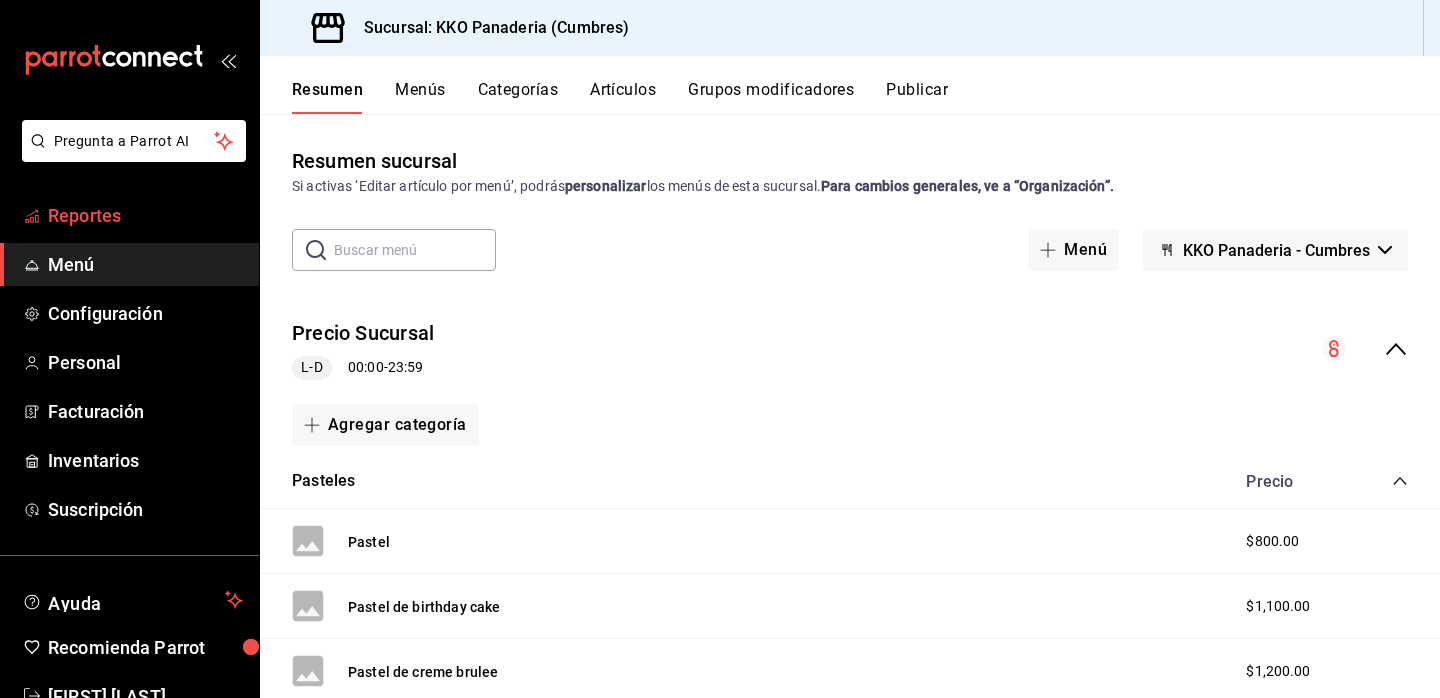 click on "Reportes" at bounding box center (145, 215) 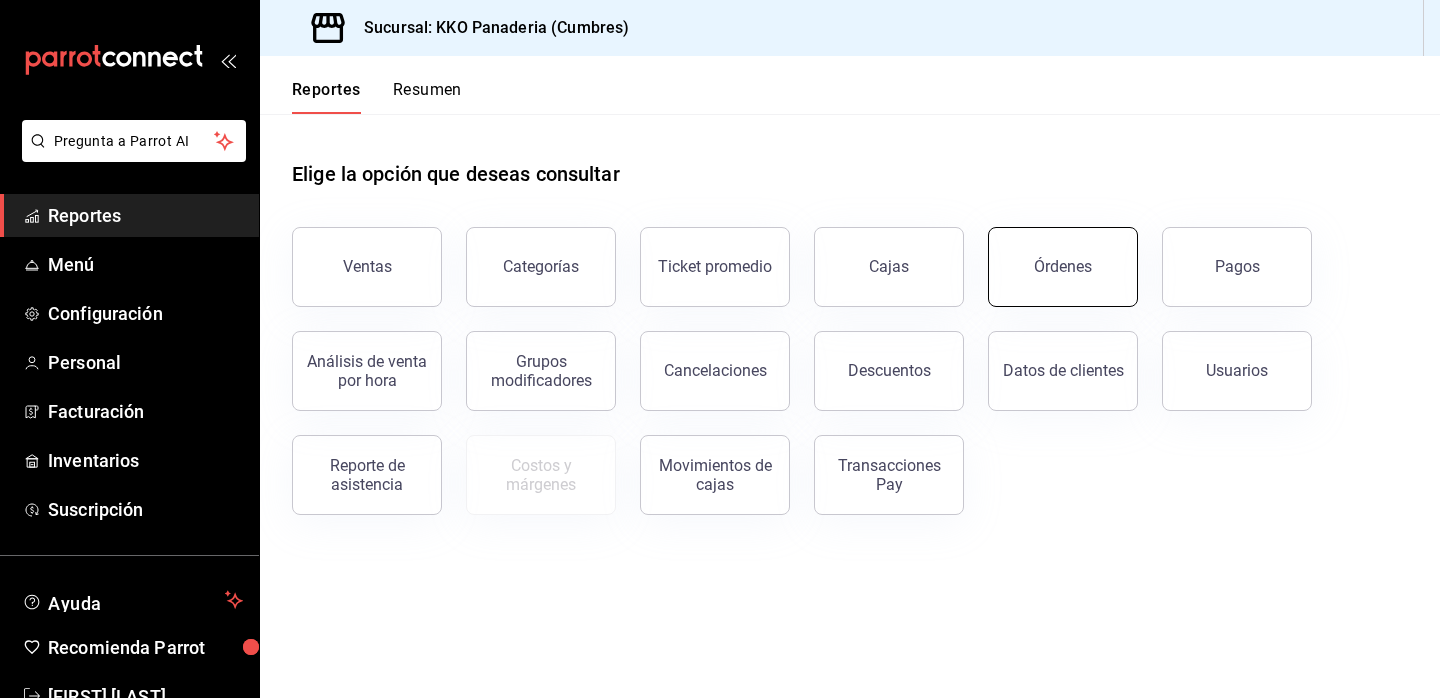 click on "Órdenes" at bounding box center (1063, 267) 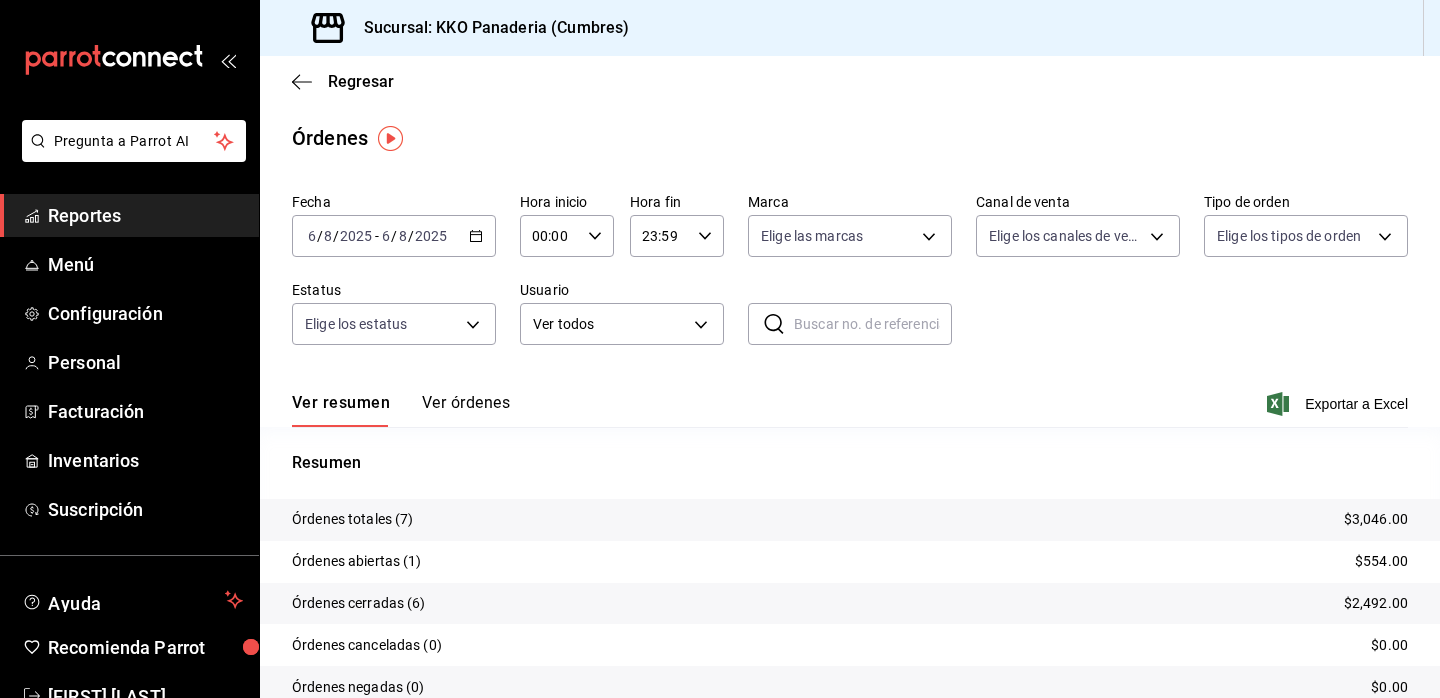 click on "Reportes" at bounding box center (145, 215) 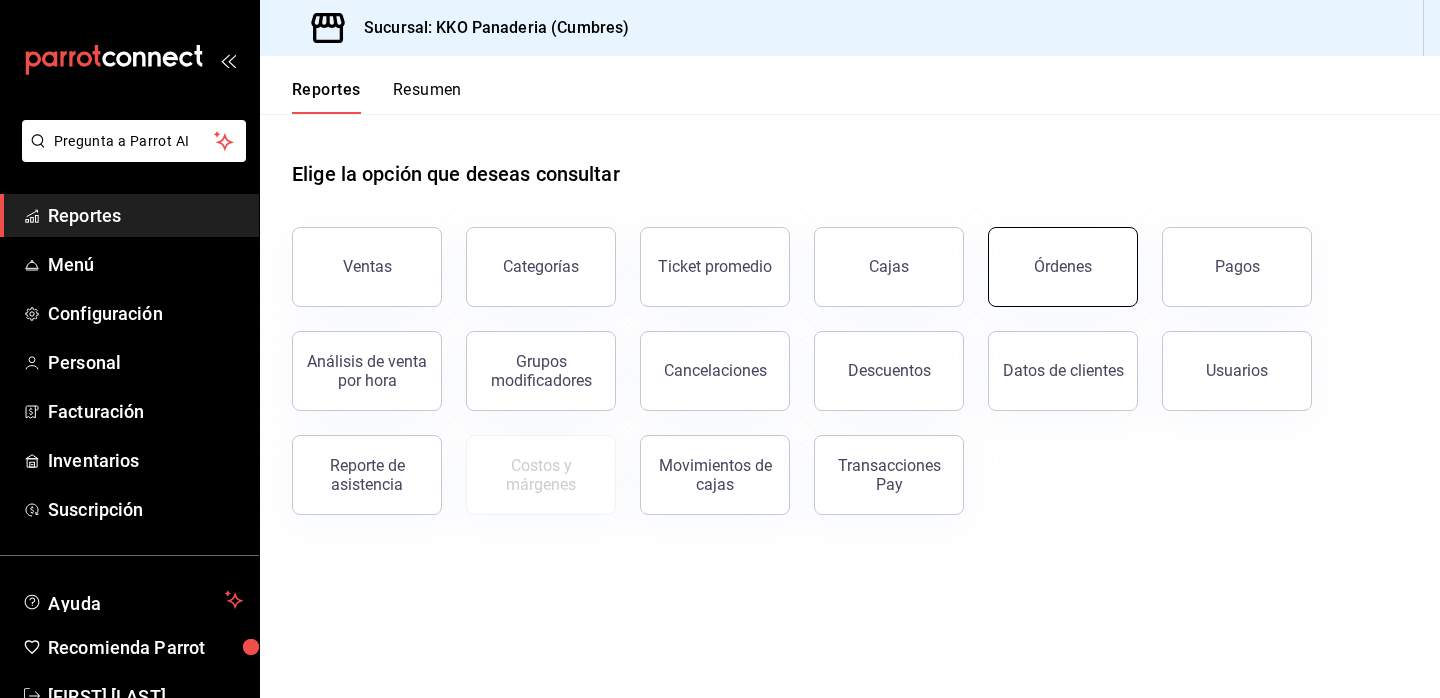 click on "Órdenes" at bounding box center (1063, 267) 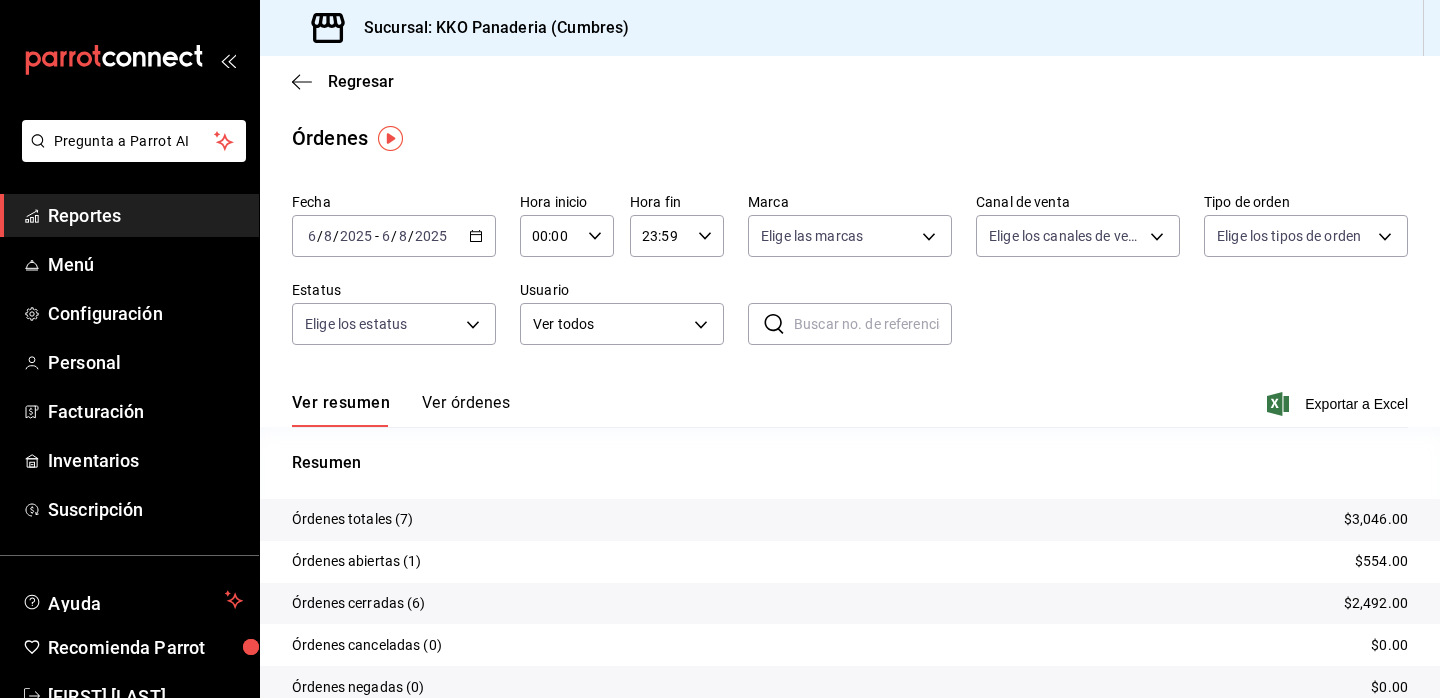 click on "Ver órdenes" at bounding box center (466, 410) 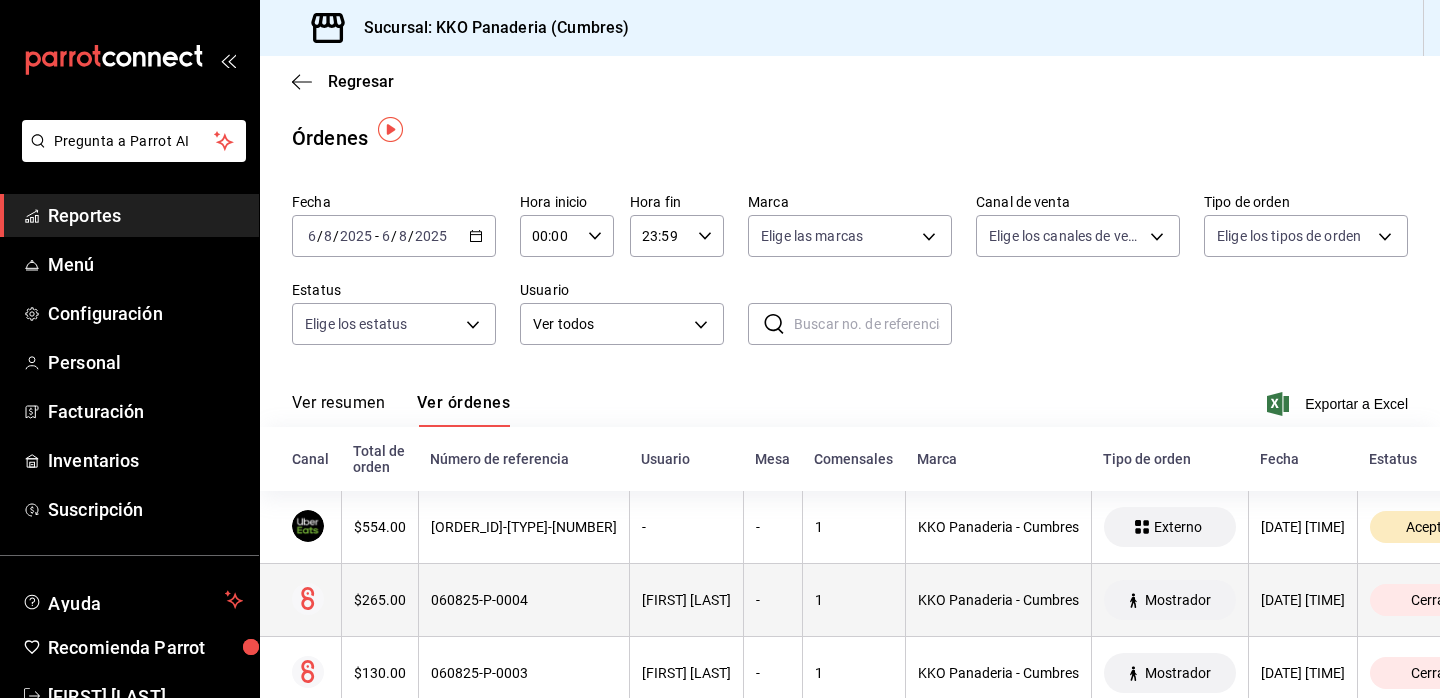 scroll, scrollTop: 23, scrollLeft: 0, axis: vertical 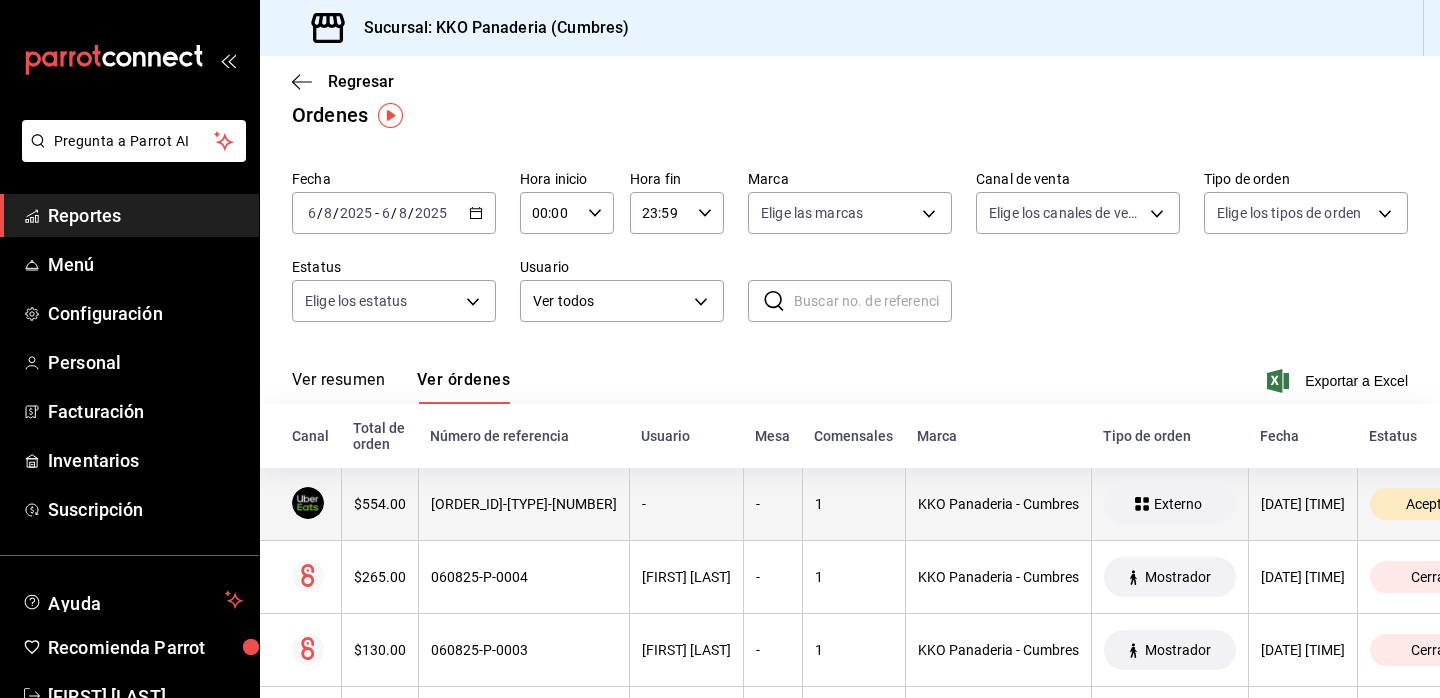 click on "$554.00" at bounding box center (379, 504) 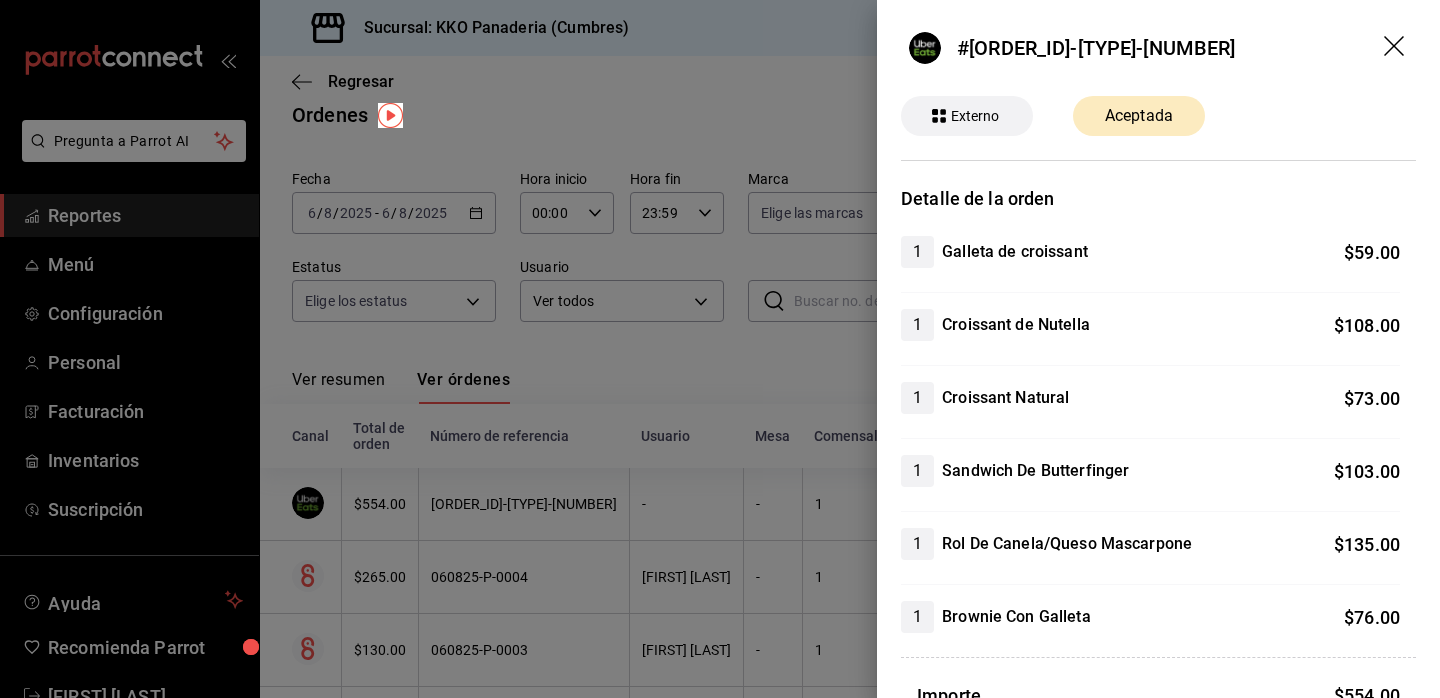 click at bounding box center (720, 349) 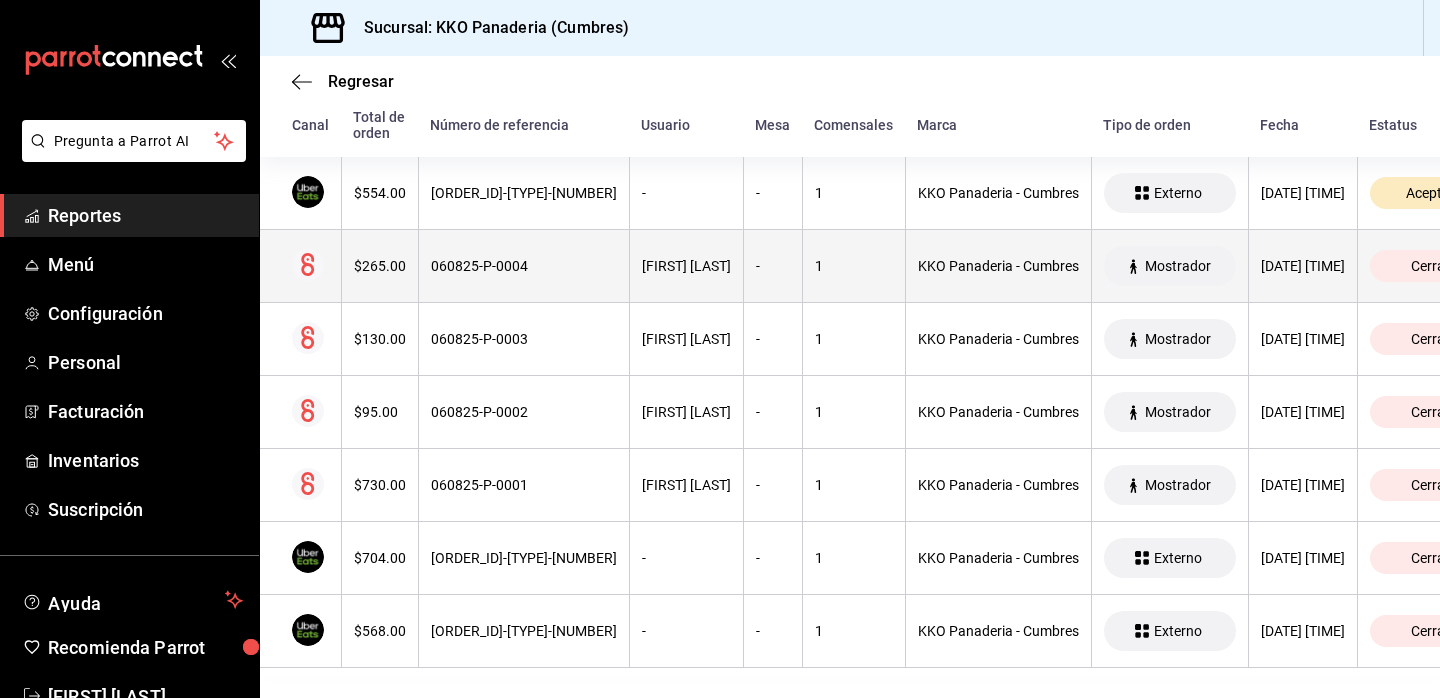 scroll, scrollTop: 345, scrollLeft: 0, axis: vertical 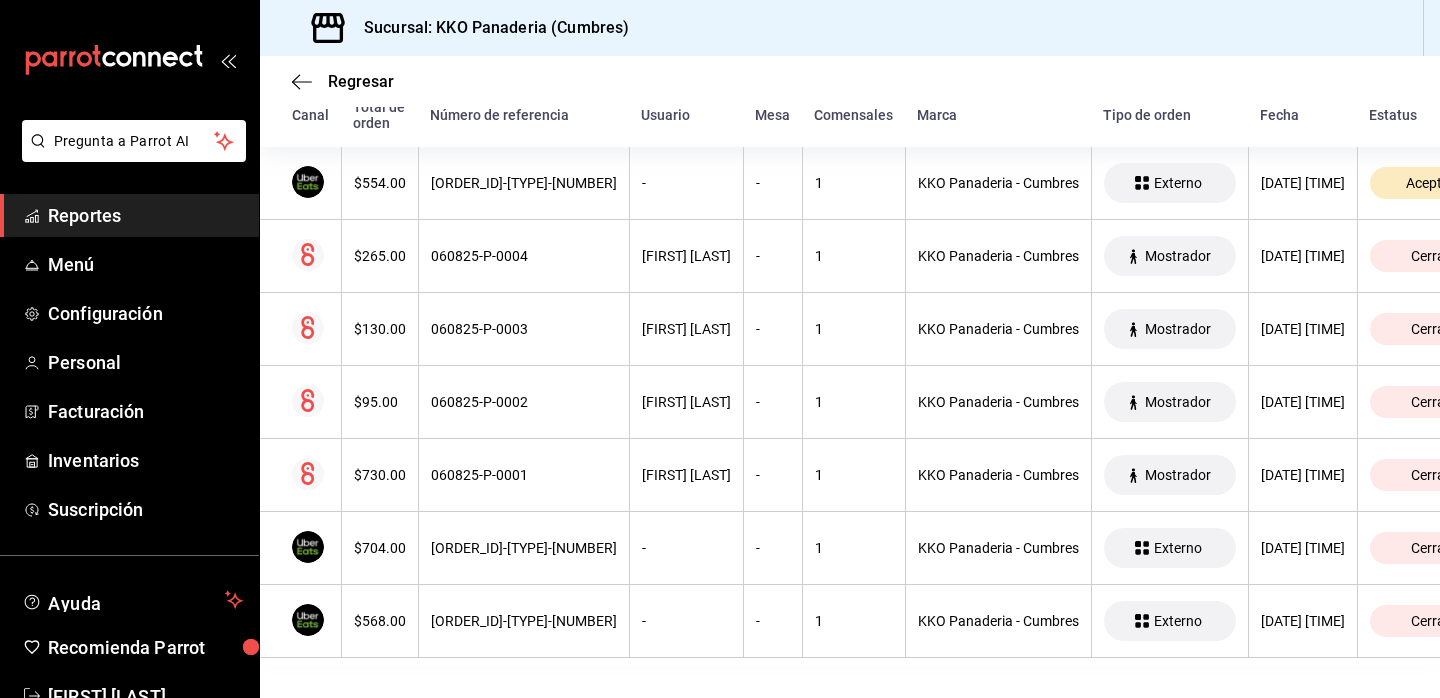 click on "Reportes" at bounding box center [145, 215] 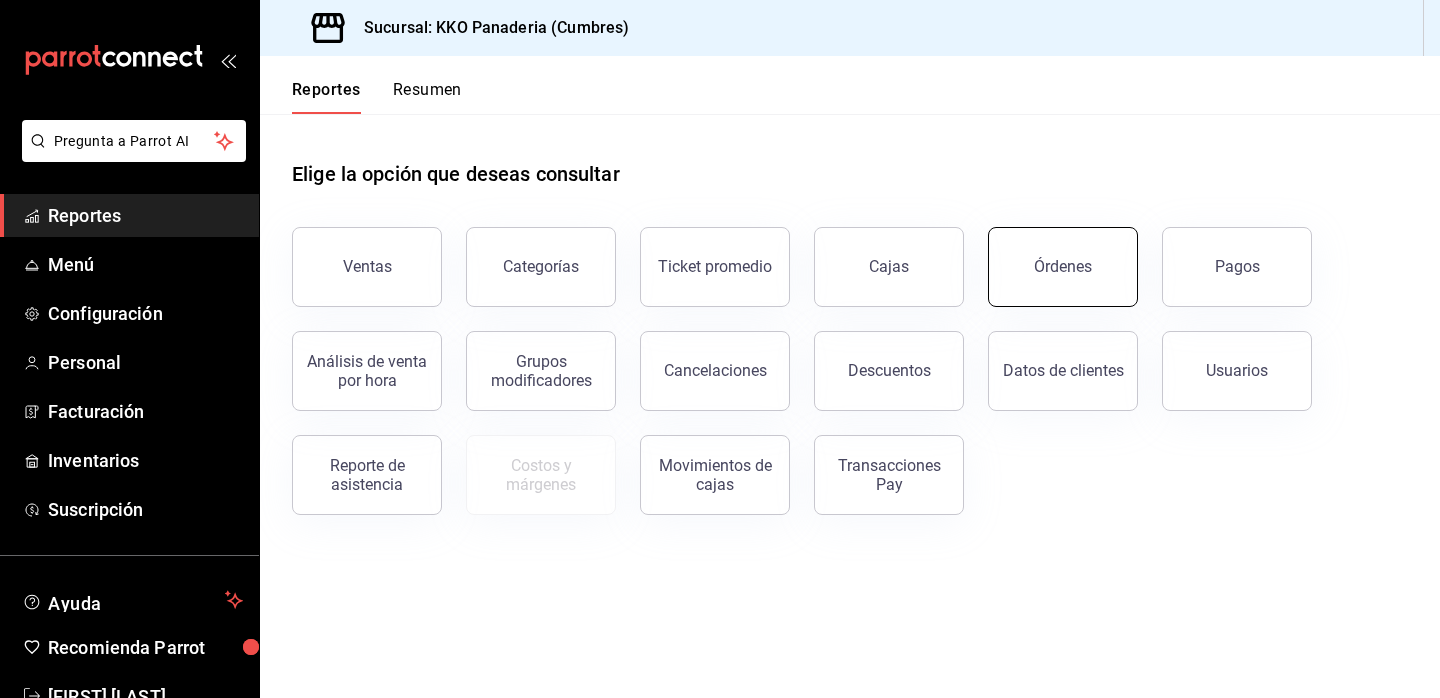 click on "Órdenes" at bounding box center (1063, 267) 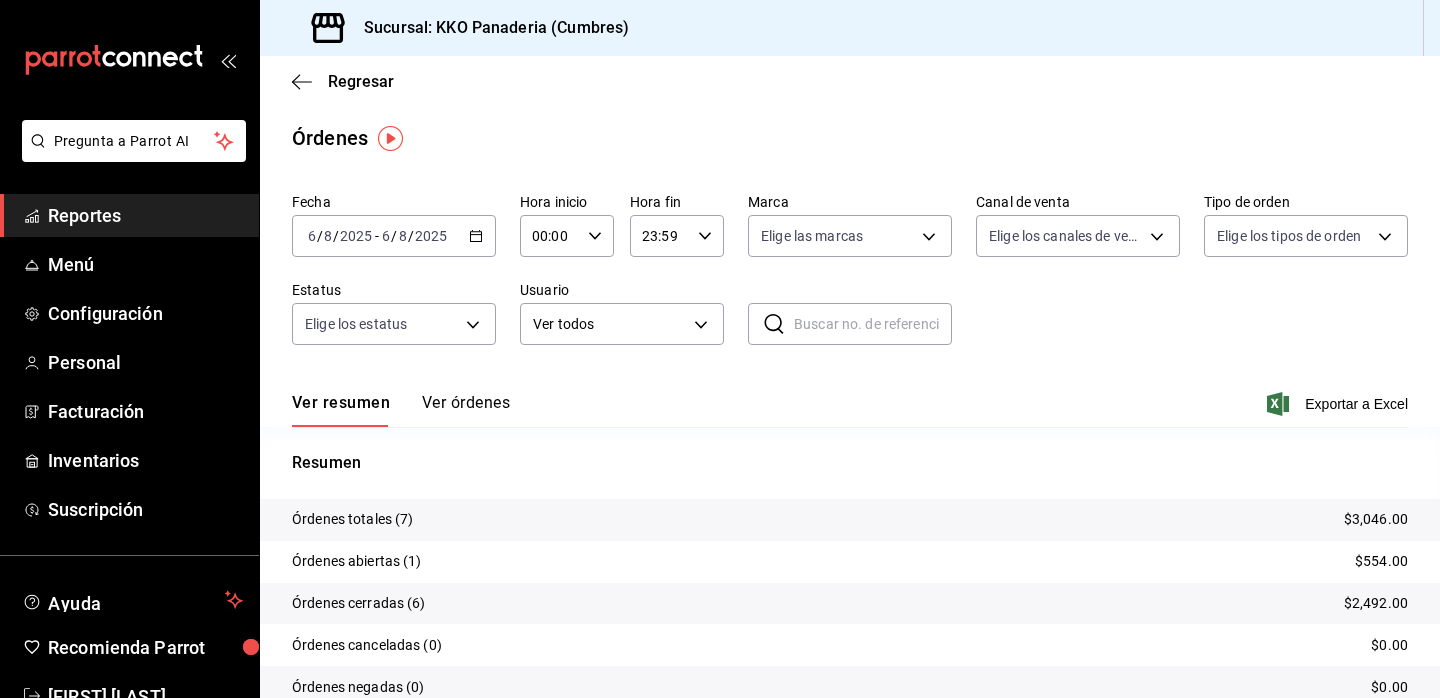 click on "Reportes" at bounding box center [145, 215] 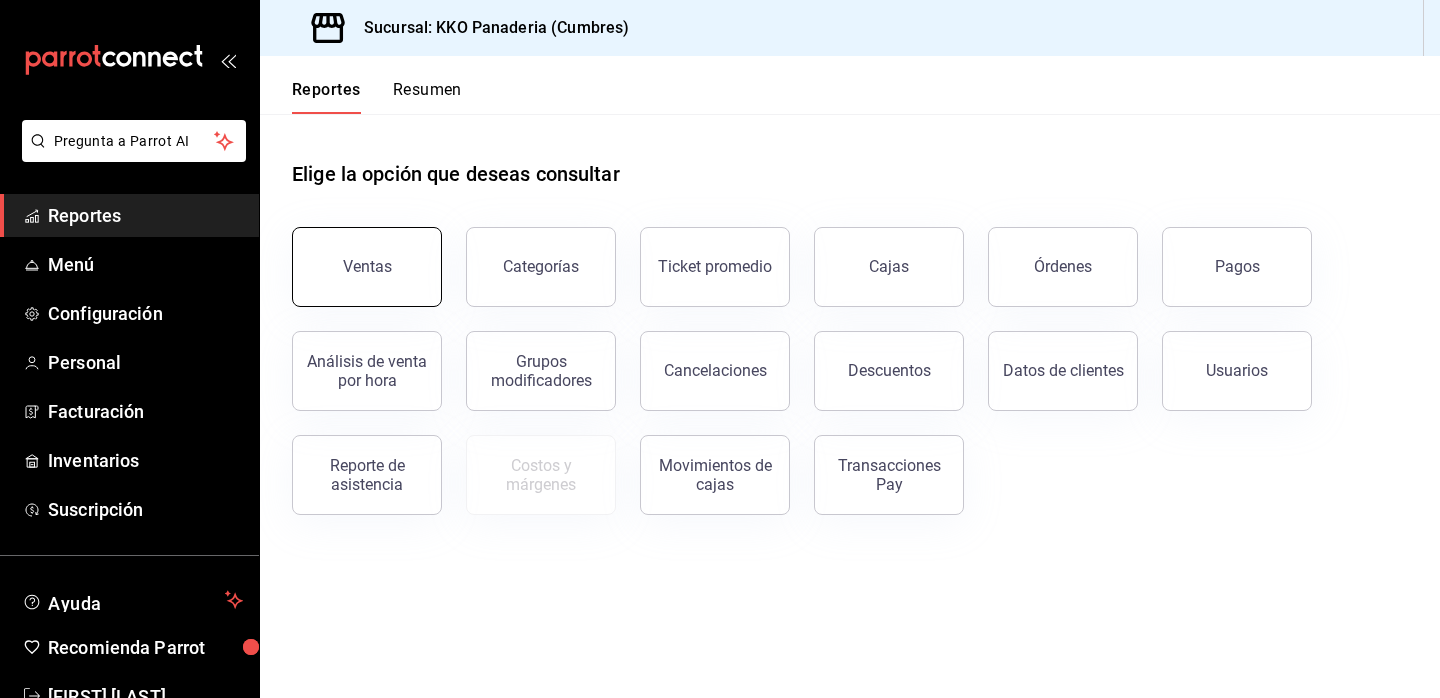 click on "Ventas" at bounding box center (367, 267) 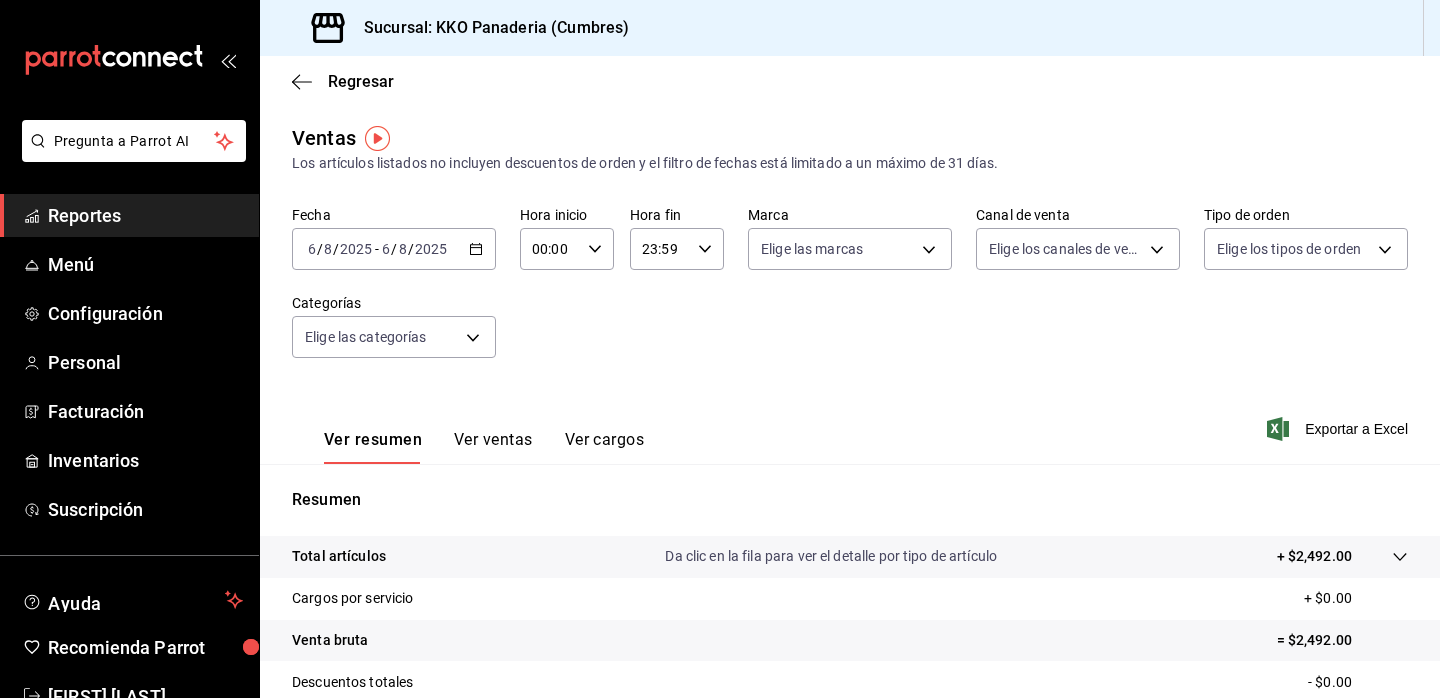 click on "Reportes" at bounding box center (145, 215) 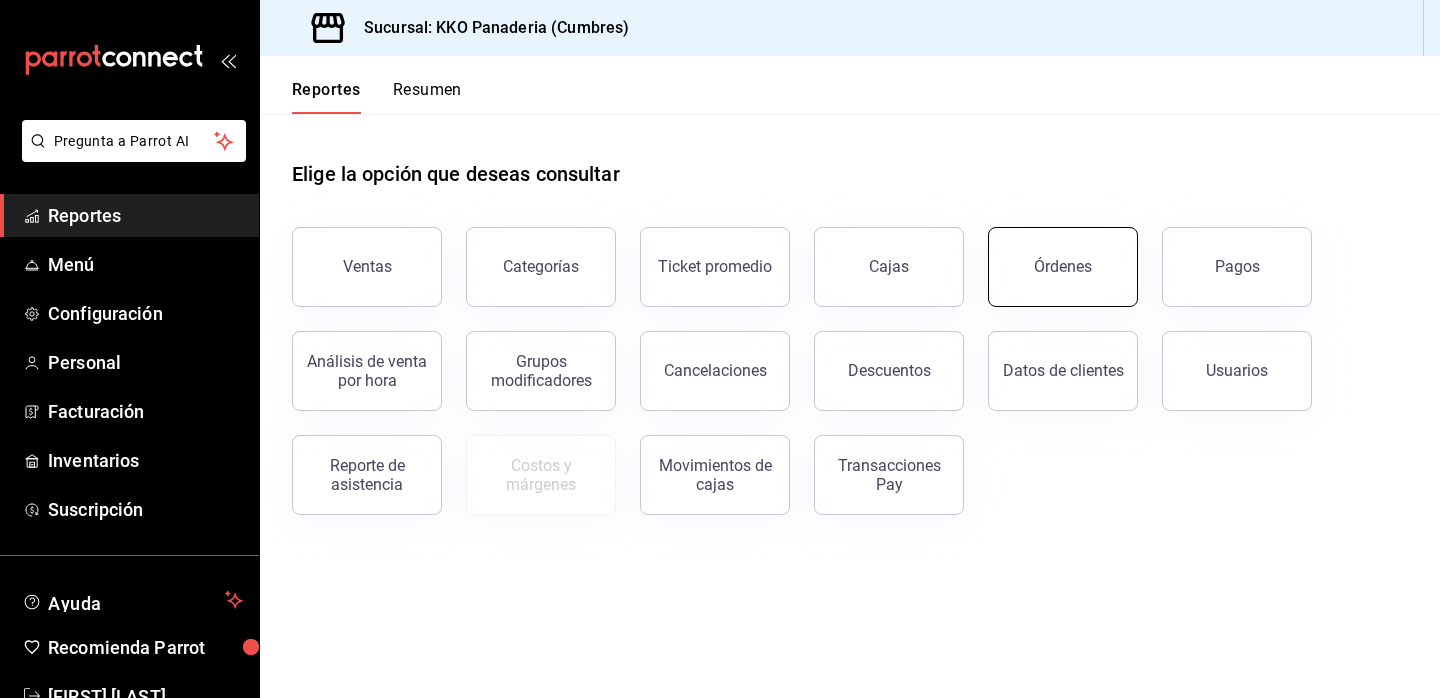 click on "Órdenes" at bounding box center (1063, 267) 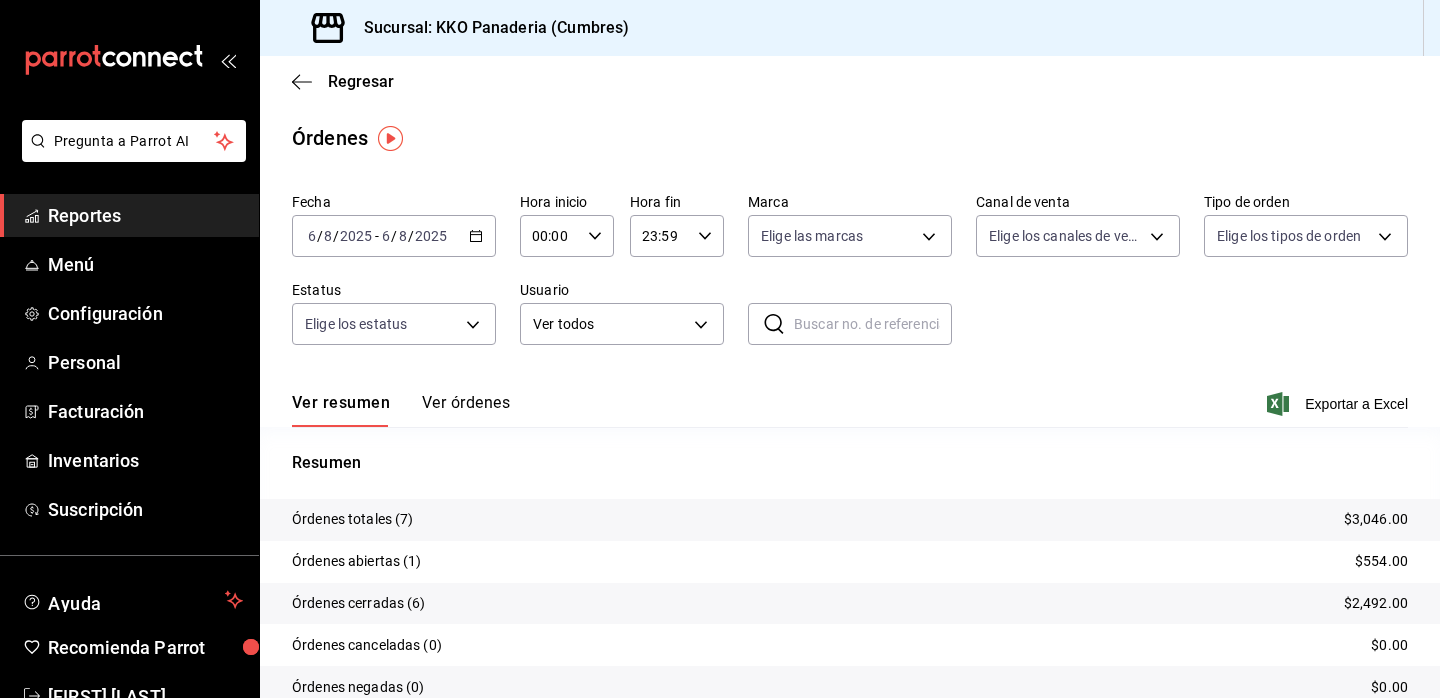 click on "Reportes" at bounding box center (145, 215) 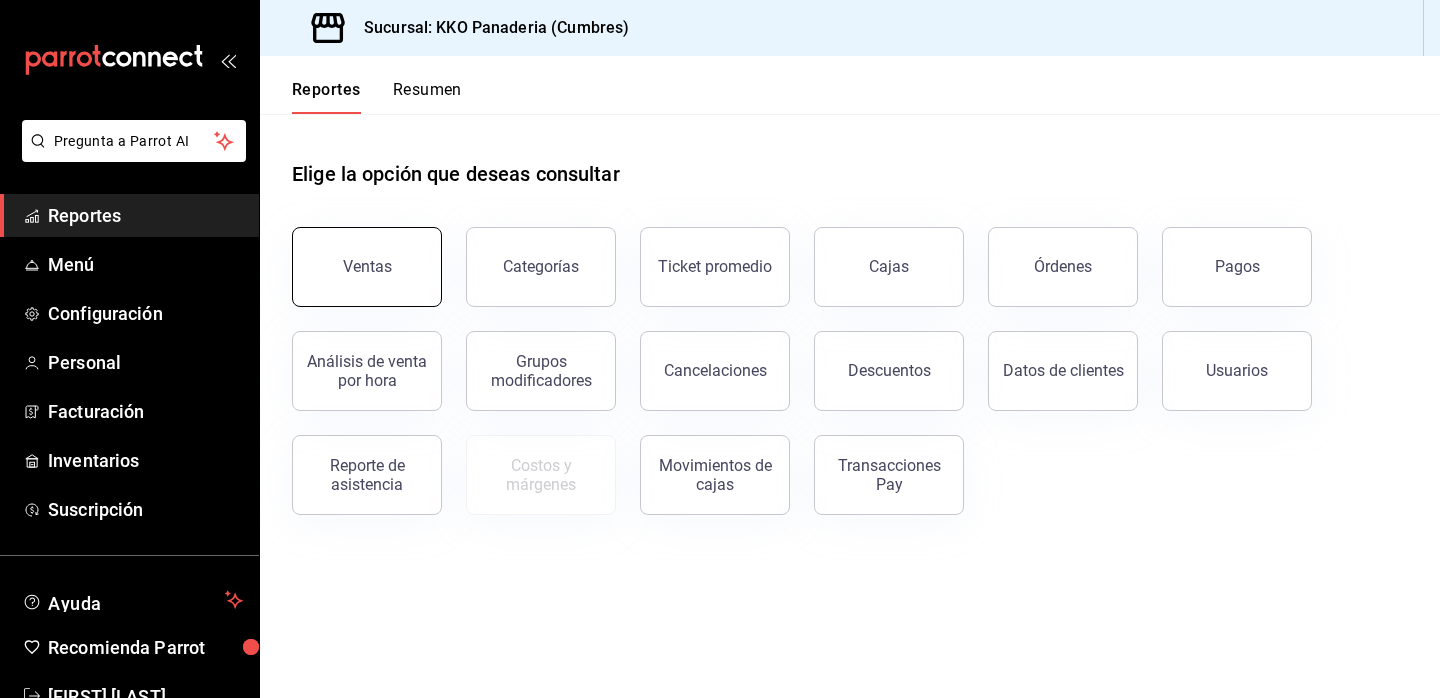 click on "Ventas" at bounding box center [367, 267] 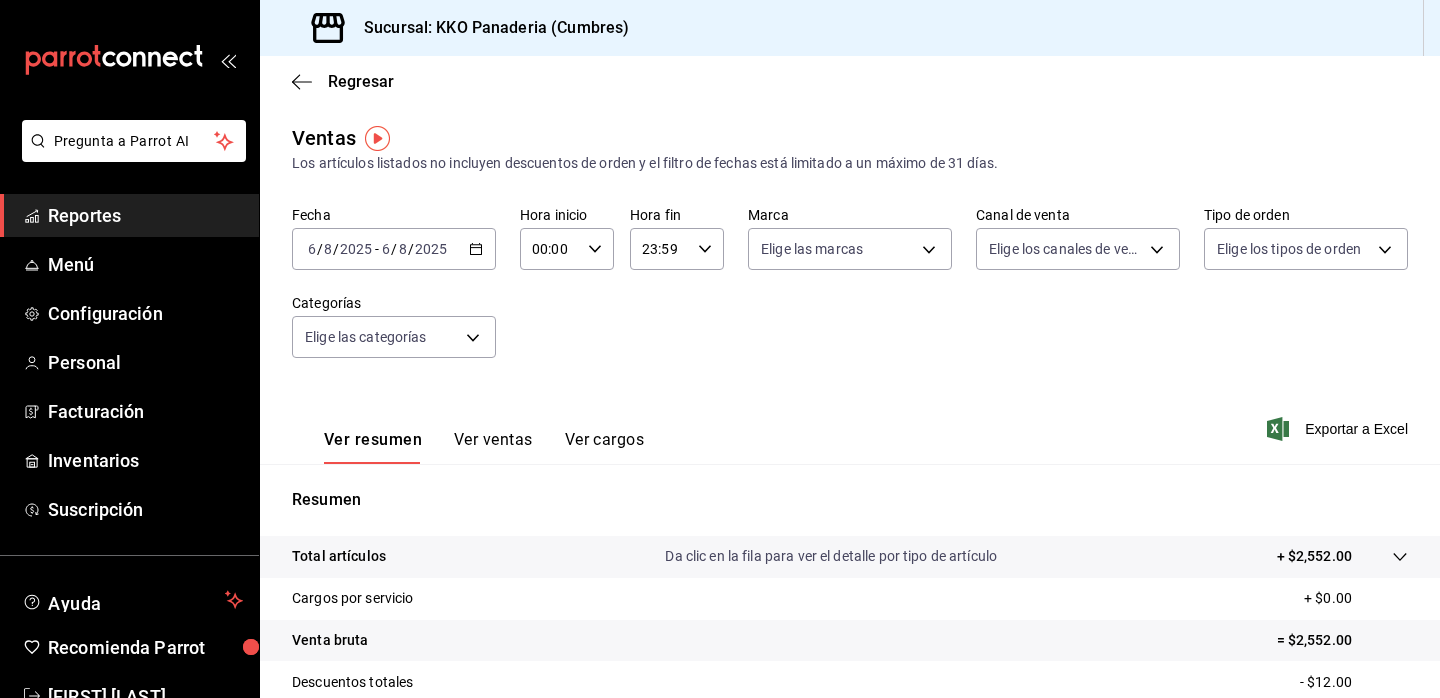 click on "Reportes" at bounding box center [145, 215] 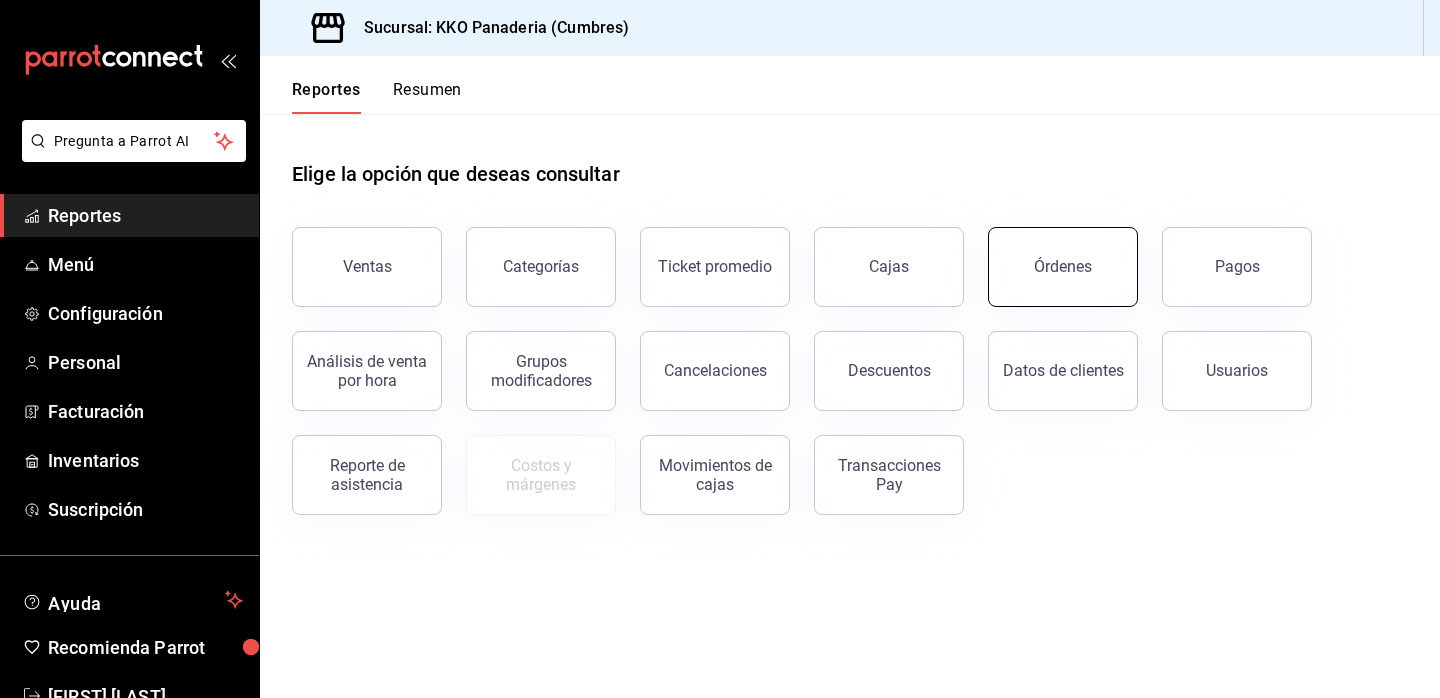 click on "Órdenes" at bounding box center [1063, 267] 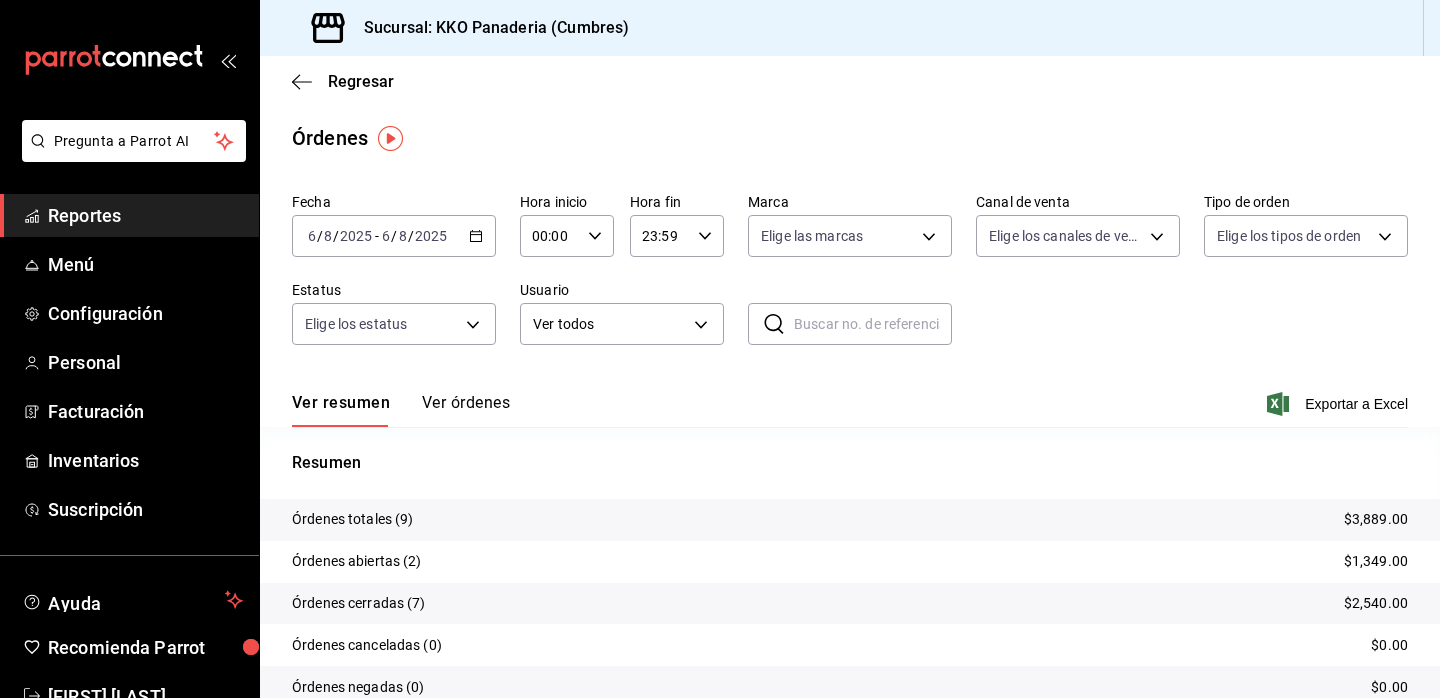 drag, startPoint x: 441, startPoint y: 399, endPoint x: 441, endPoint y: 388, distance: 11 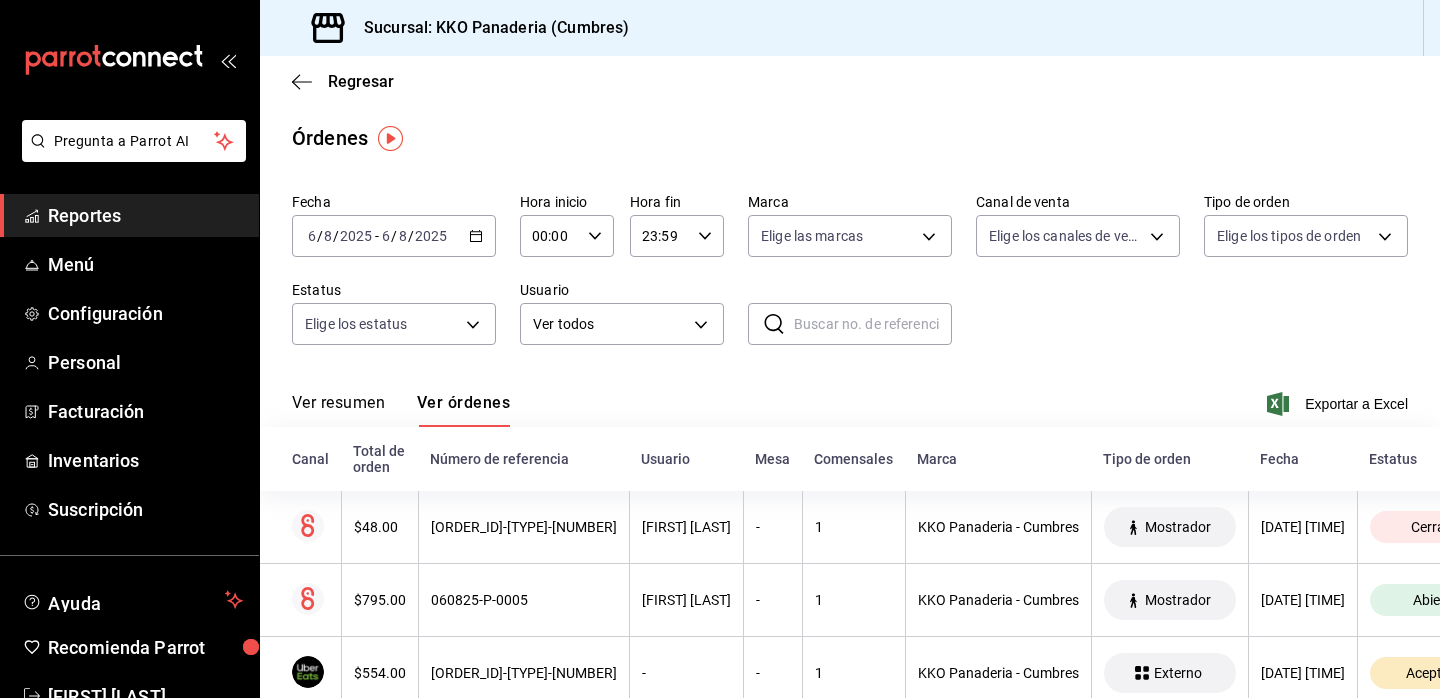 scroll, scrollTop: 58, scrollLeft: 0, axis: vertical 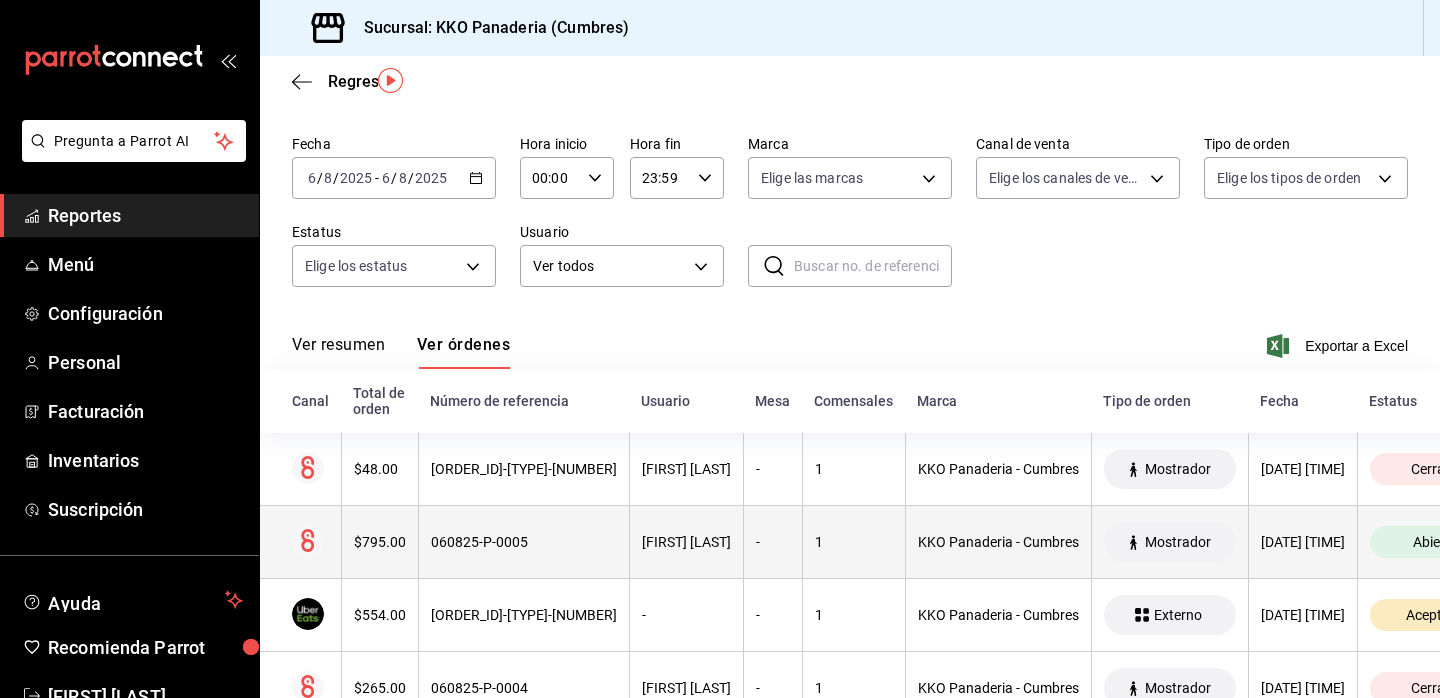 click on "$795.00" at bounding box center (380, 542) 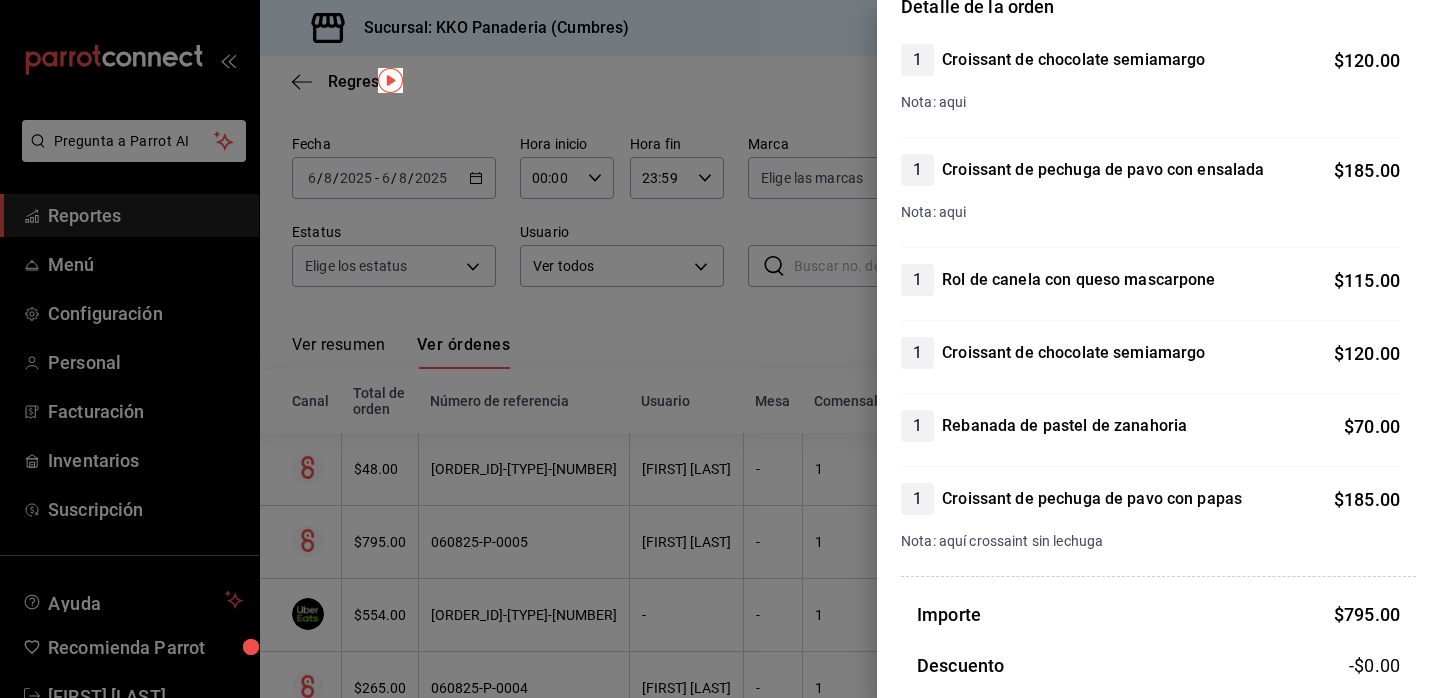 scroll, scrollTop: 191, scrollLeft: 0, axis: vertical 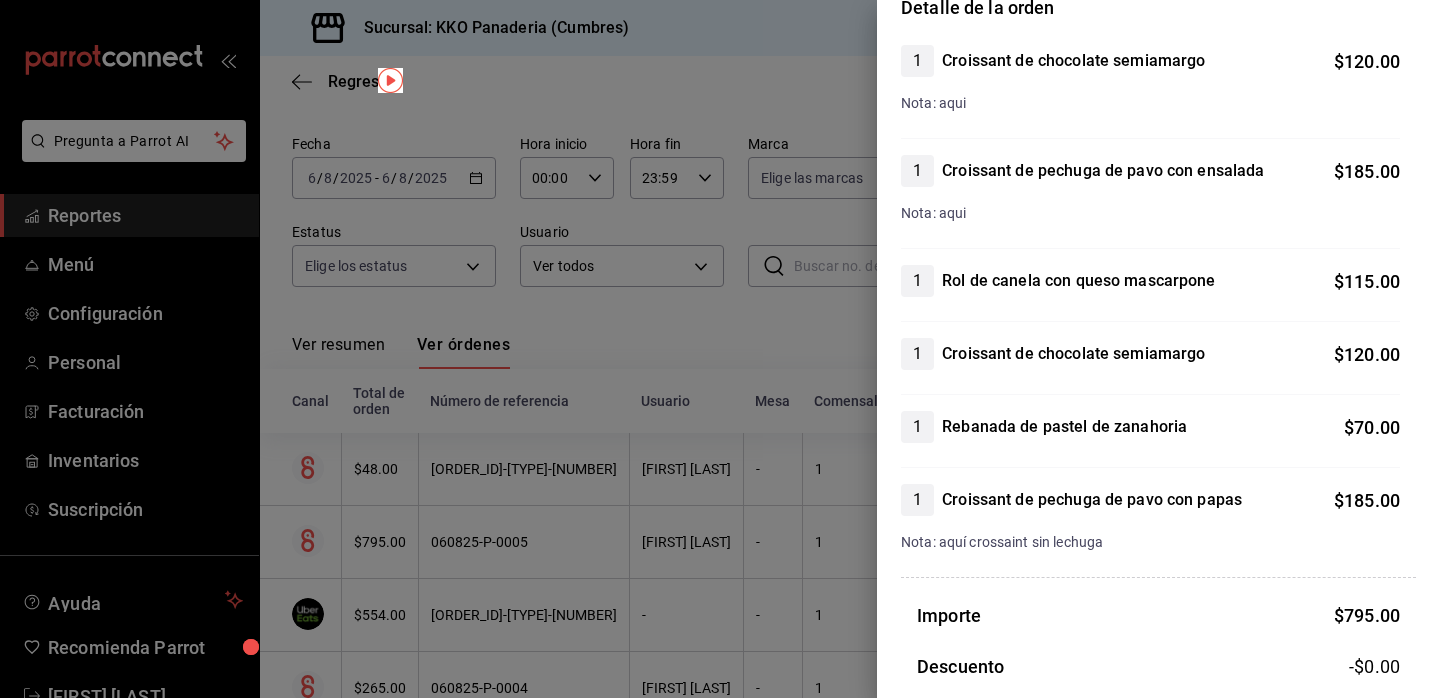 click at bounding box center (720, 349) 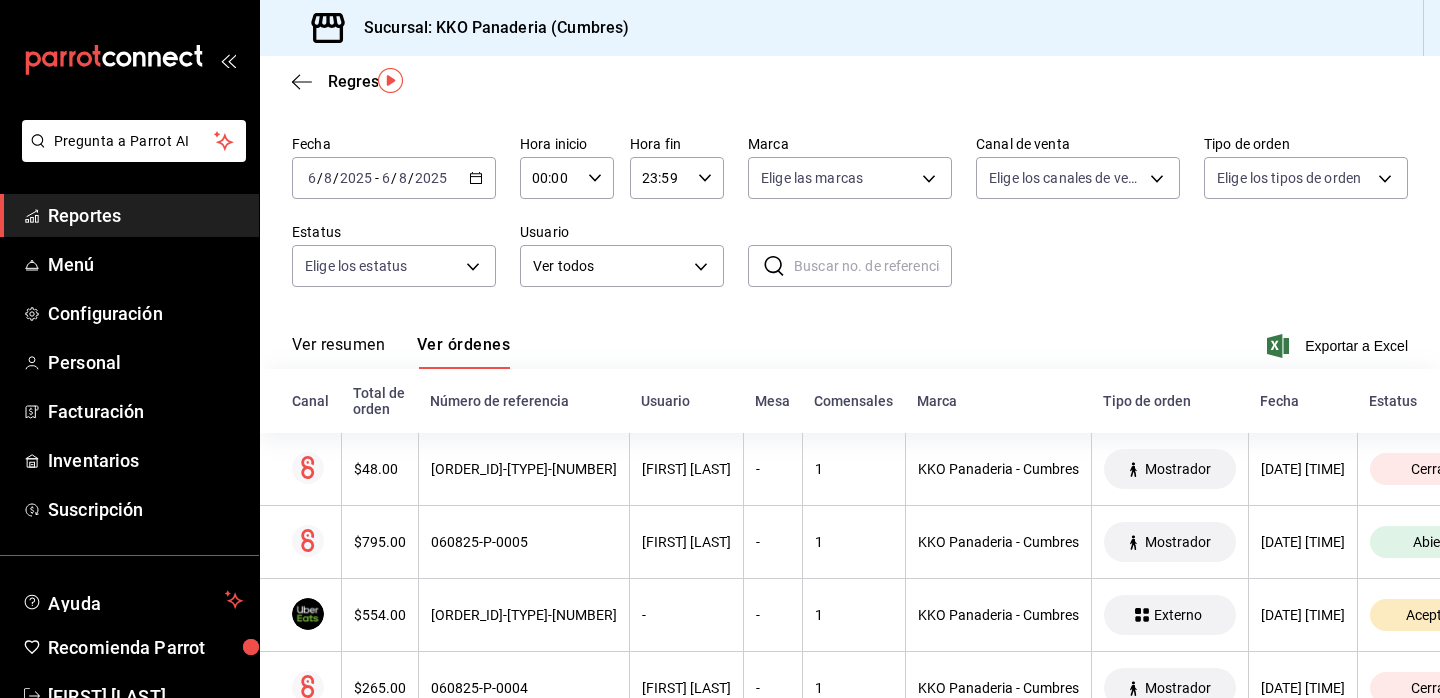 click on "Reportes" at bounding box center [145, 215] 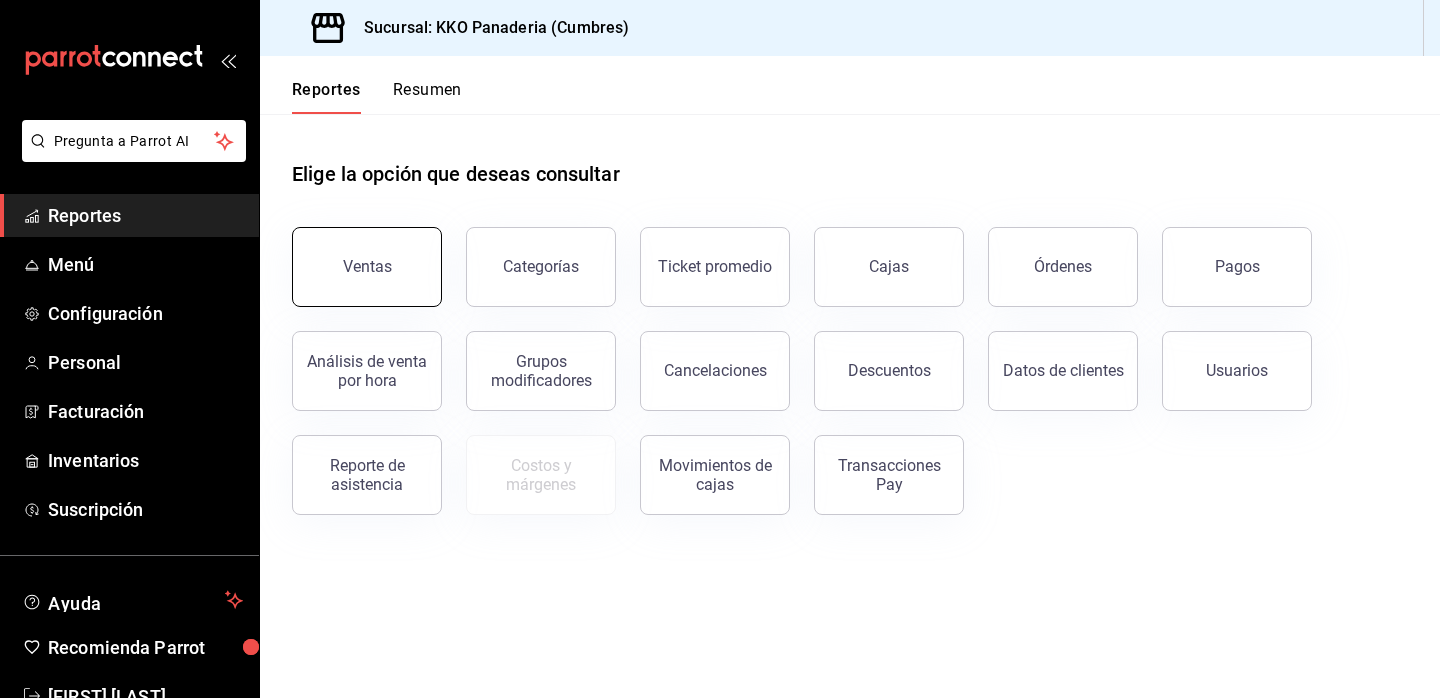 click on "Ventas" at bounding box center (367, 267) 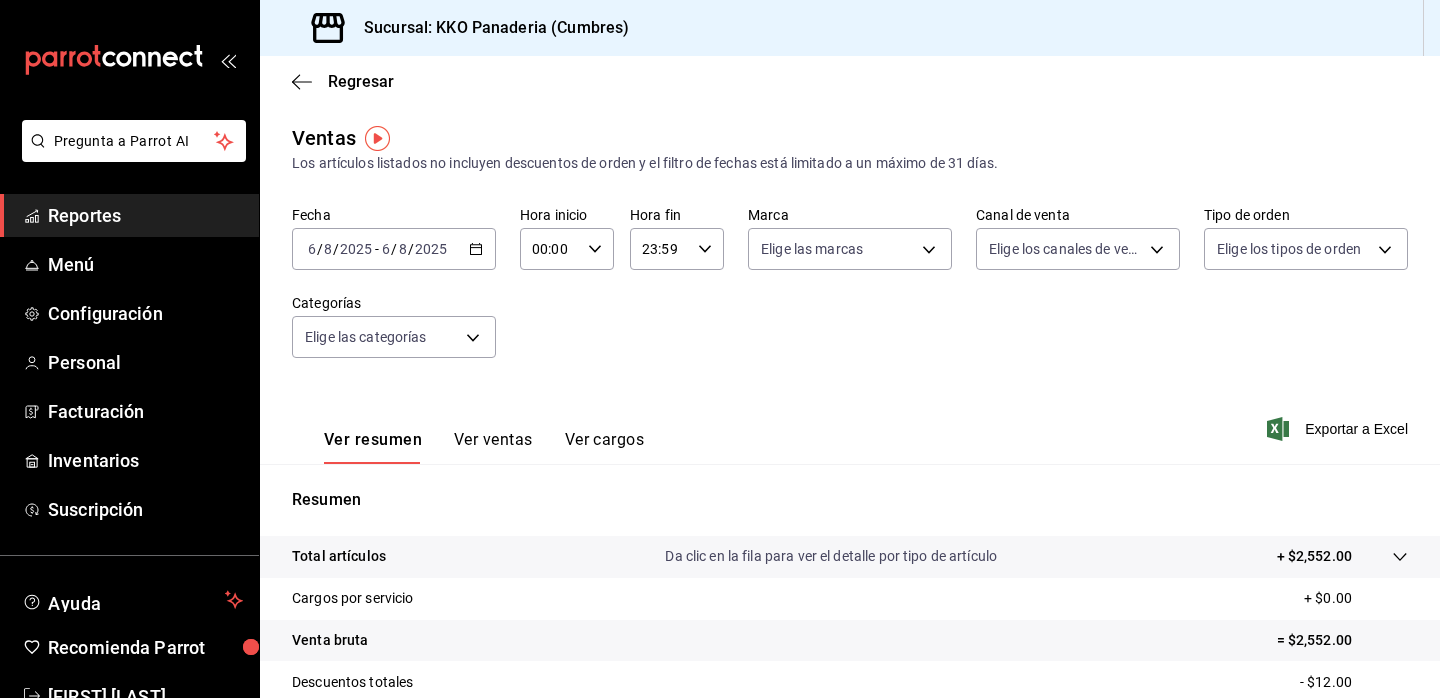 click on "Reportes" at bounding box center (145, 215) 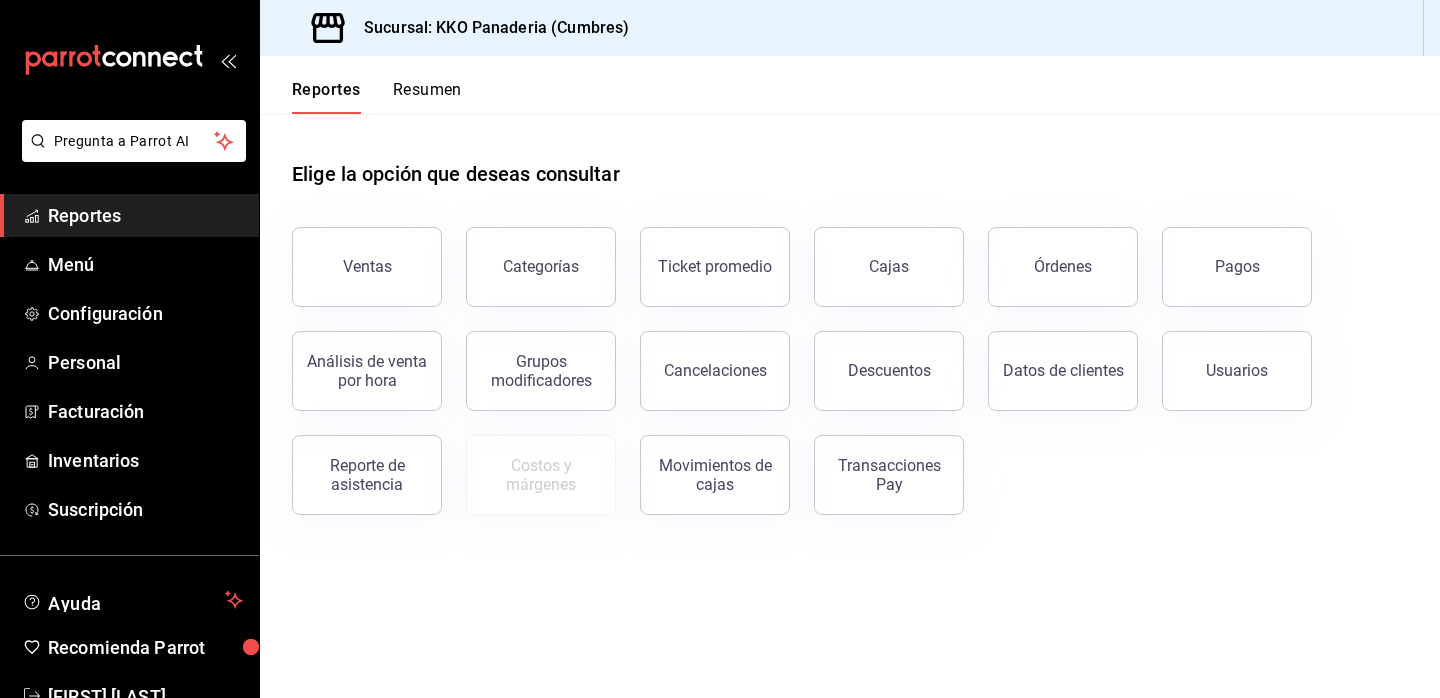 click on "Reportes" at bounding box center [145, 215] 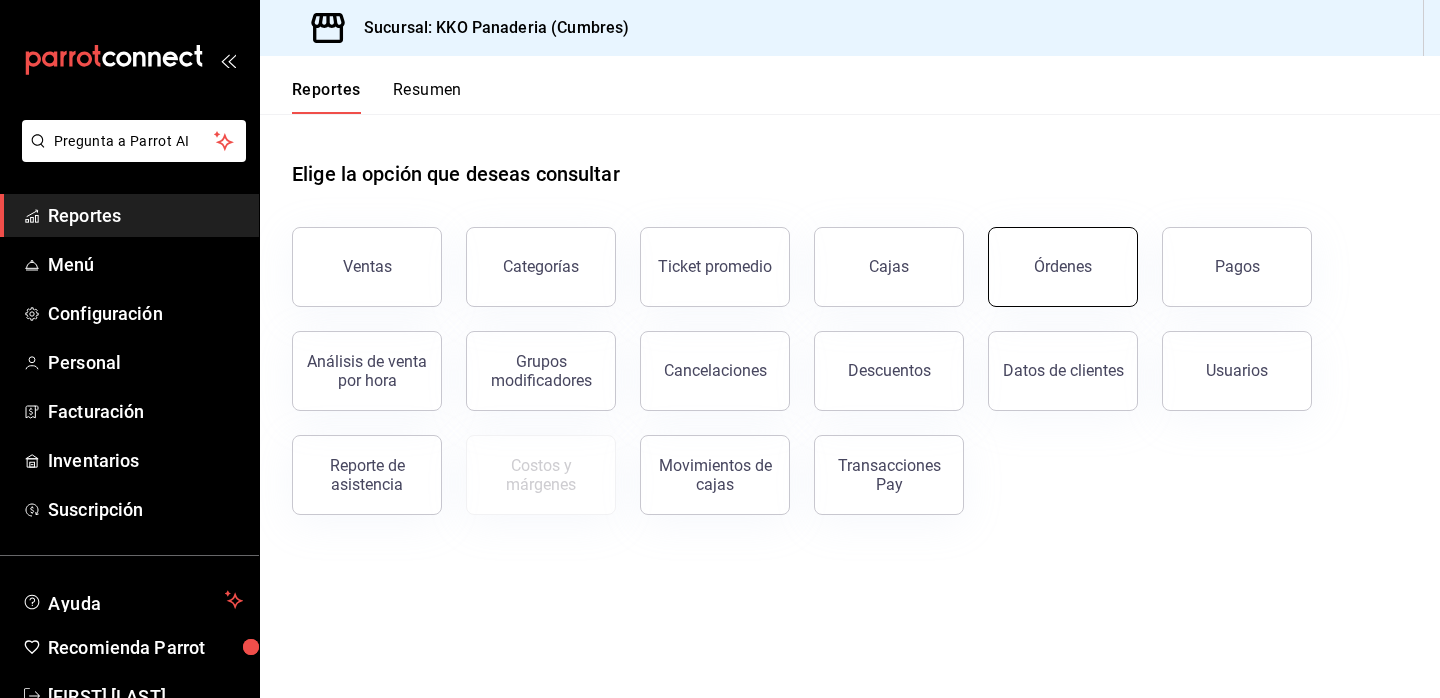 click on "Órdenes" at bounding box center [1051, 255] 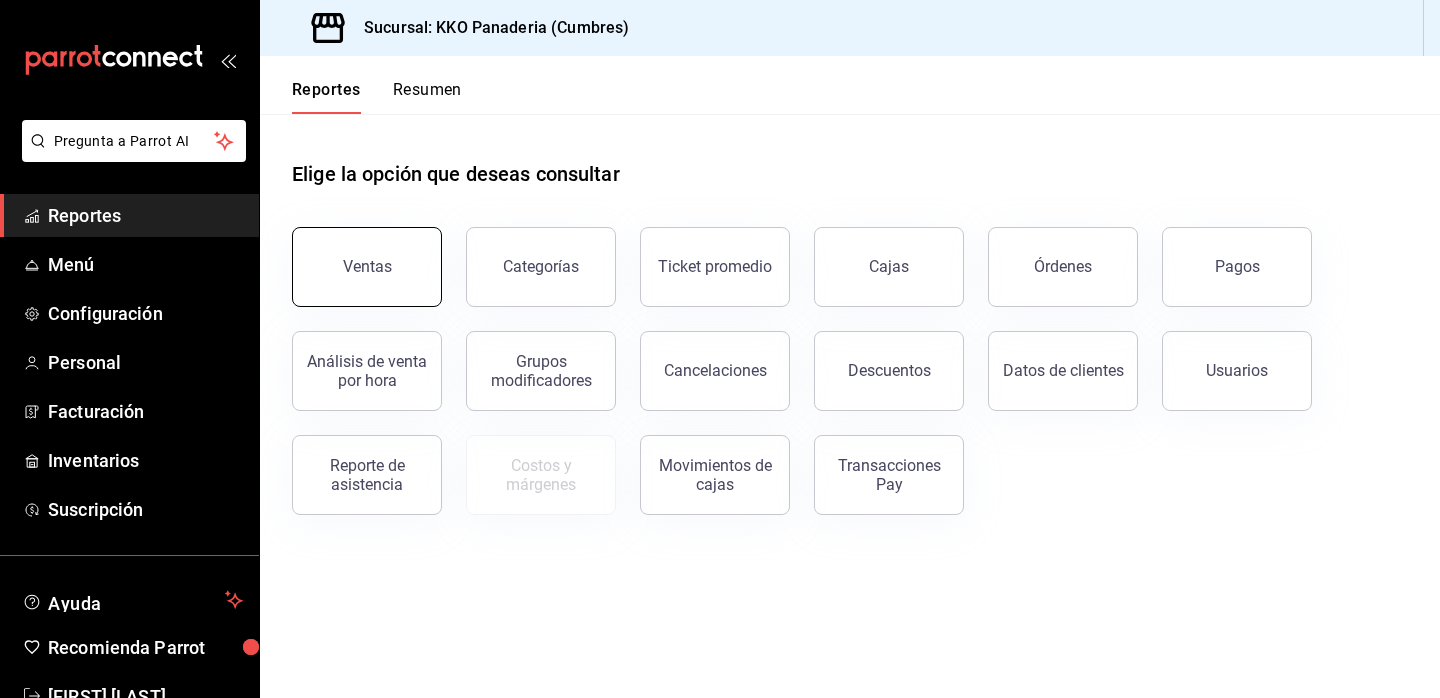 click on "Ventas" at bounding box center [355, 255] 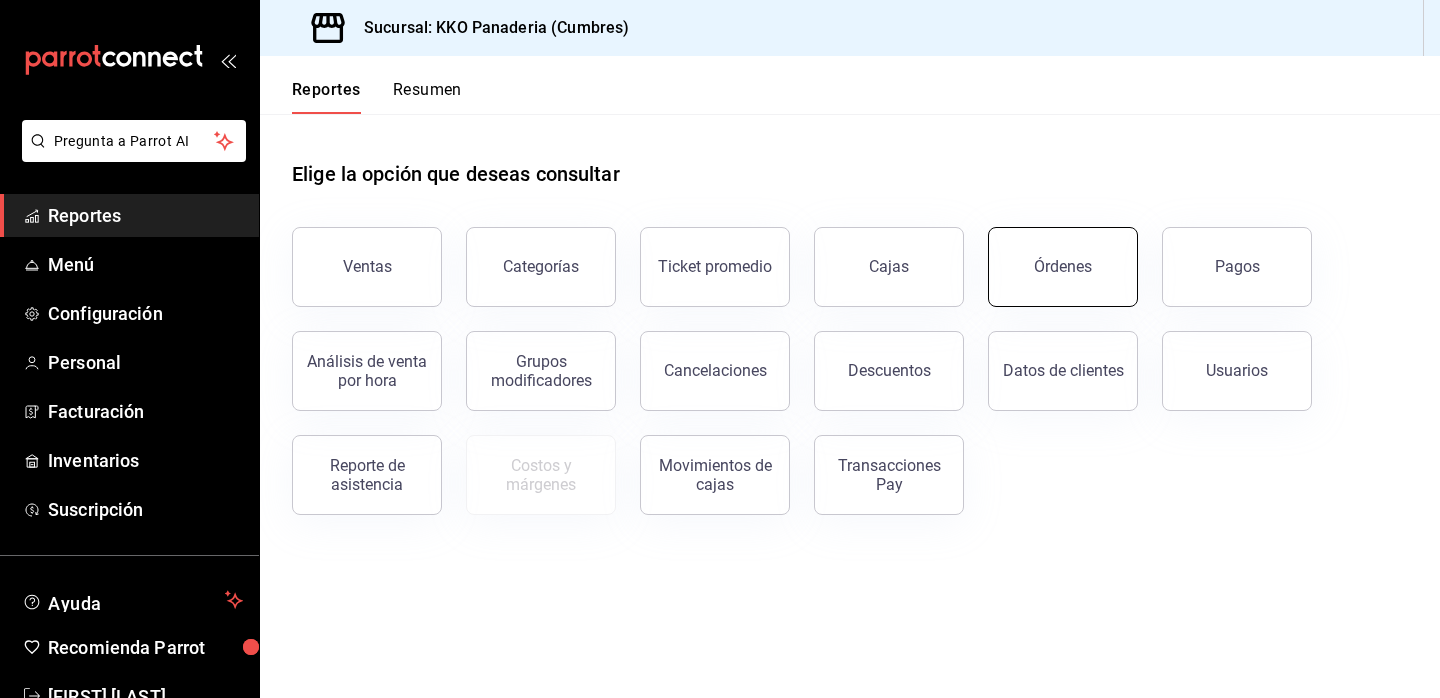 click on "Órdenes" at bounding box center (1063, 267) 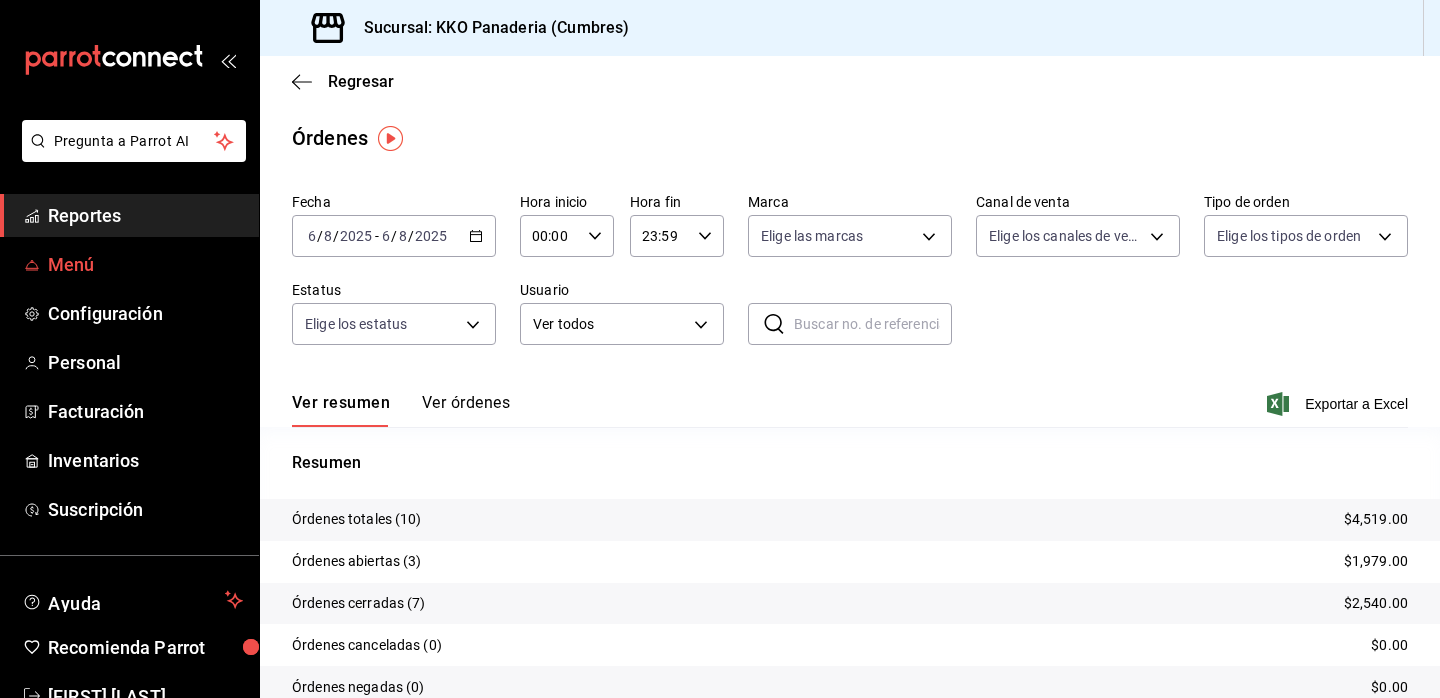click on "Menú" at bounding box center (145, 264) 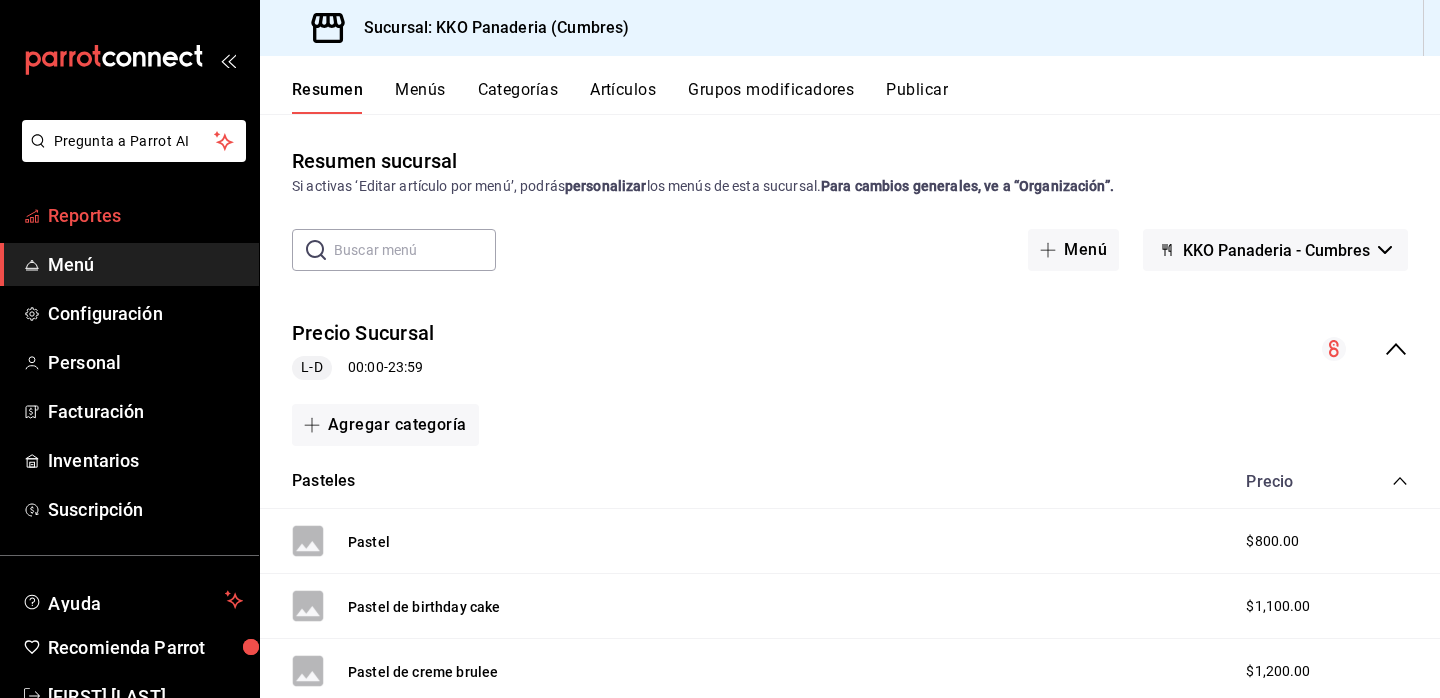 click on "Reportes" at bounding box center (145, 215) 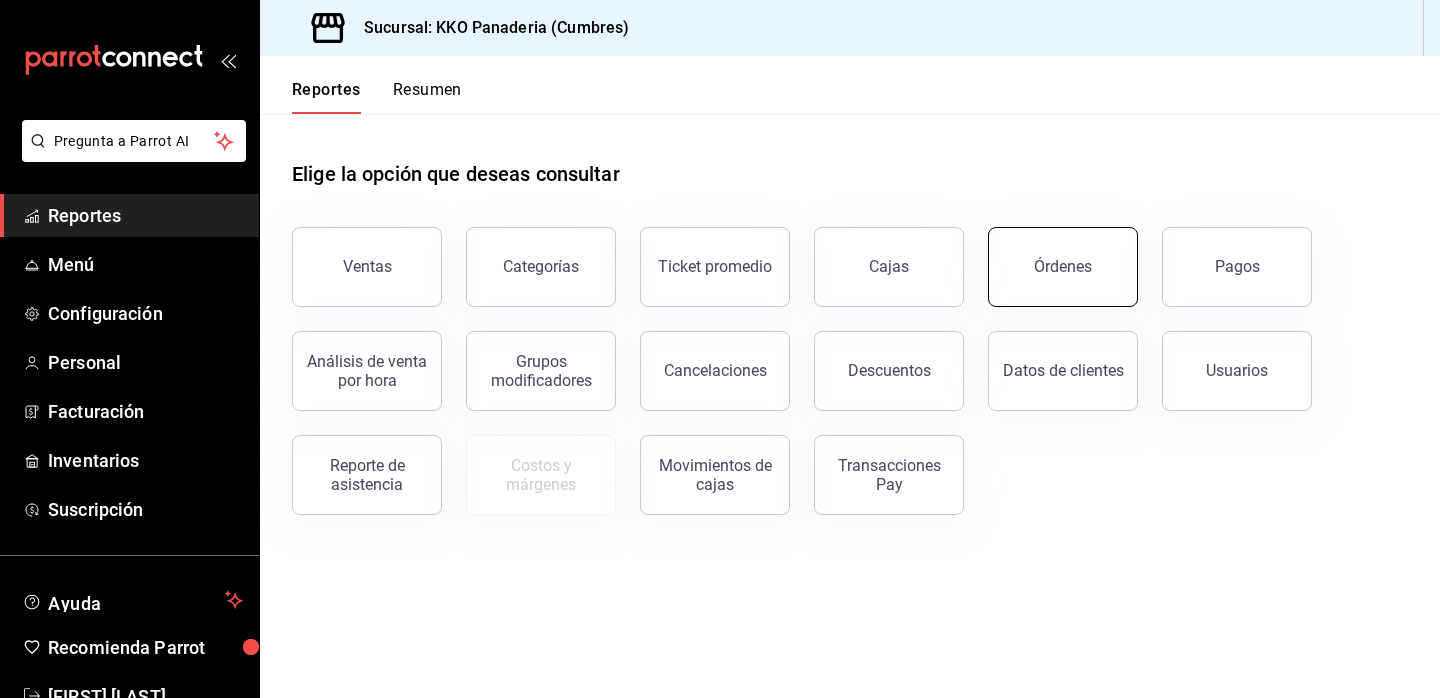 click on "Órdenes" at bounding box center (1063, 267) 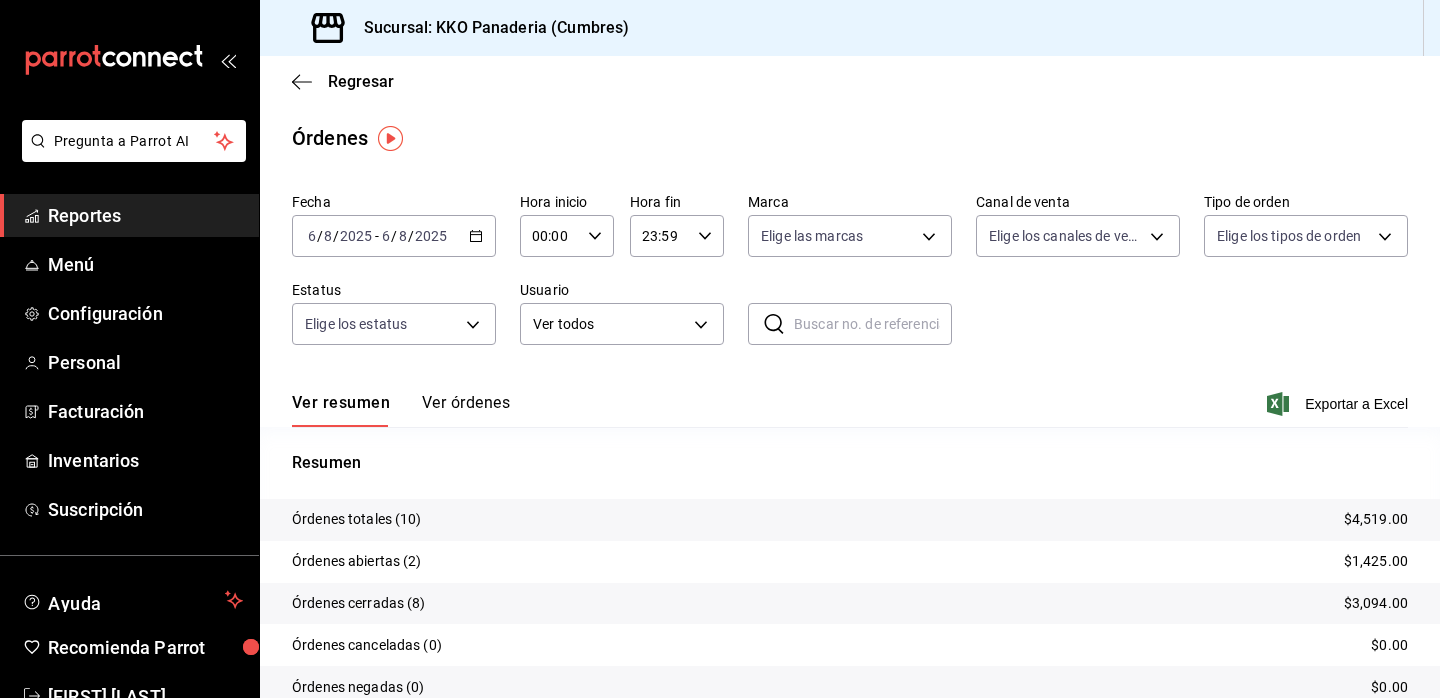 click on "Ver órdenes" at bounding box center [466, 410] 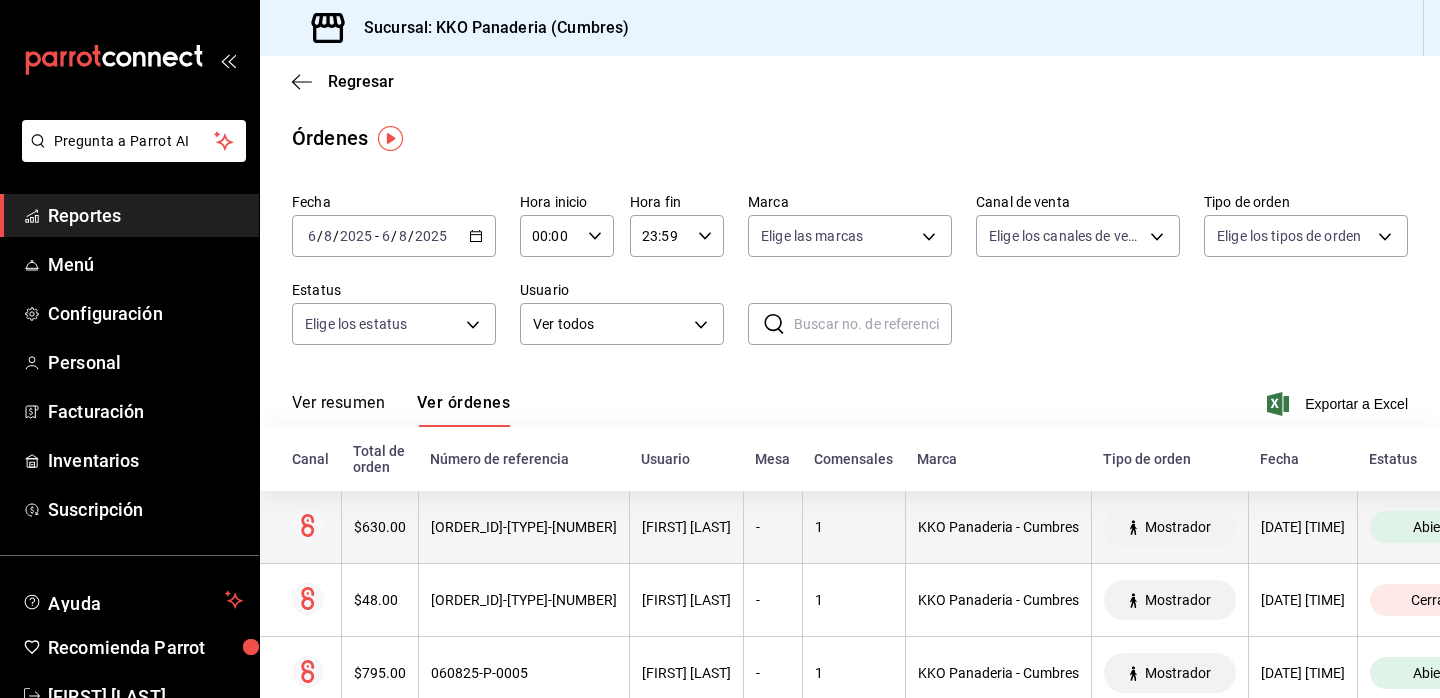 click on "$630.00" at bounding box center (380, 527) 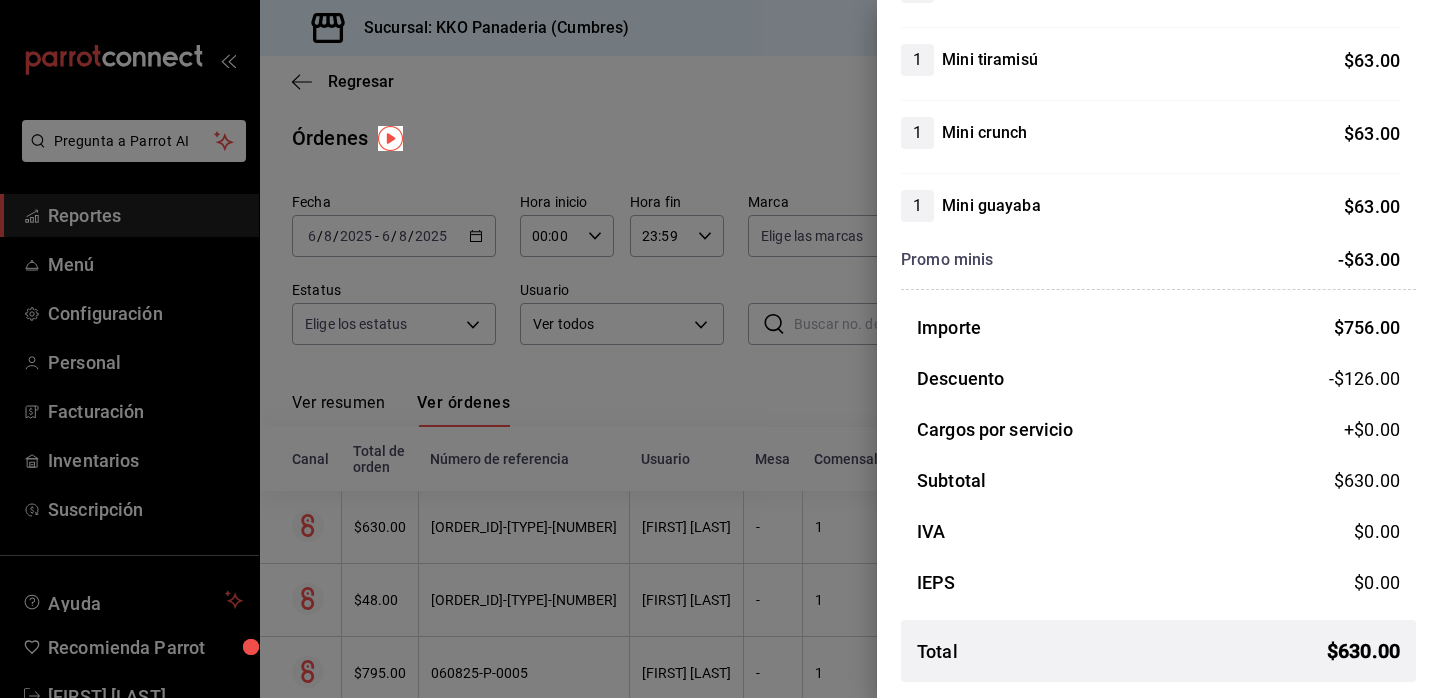 scroll, scrollTop: 0, scrollLeft: 0, axis: both 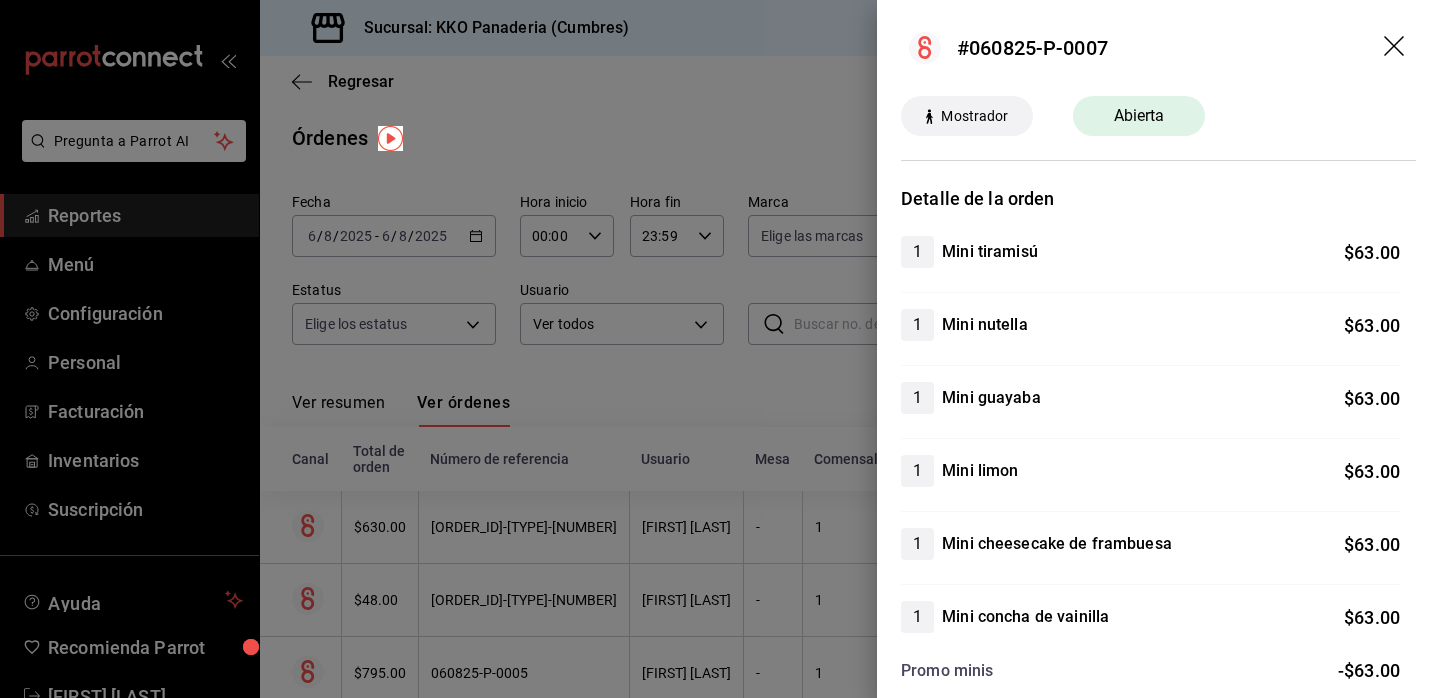 click at bounding box center (720, 349) 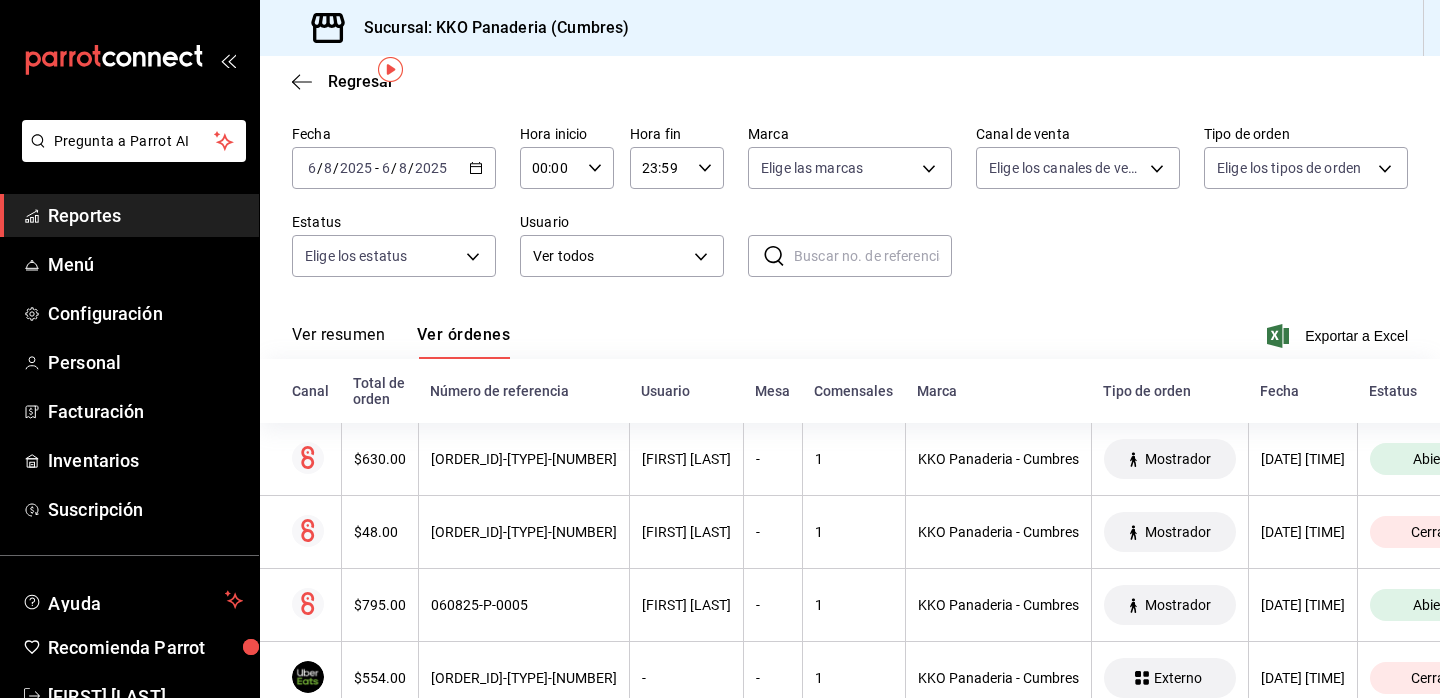 scroll, scrollTop: 69, scrollLeft: 0, axis: vertical 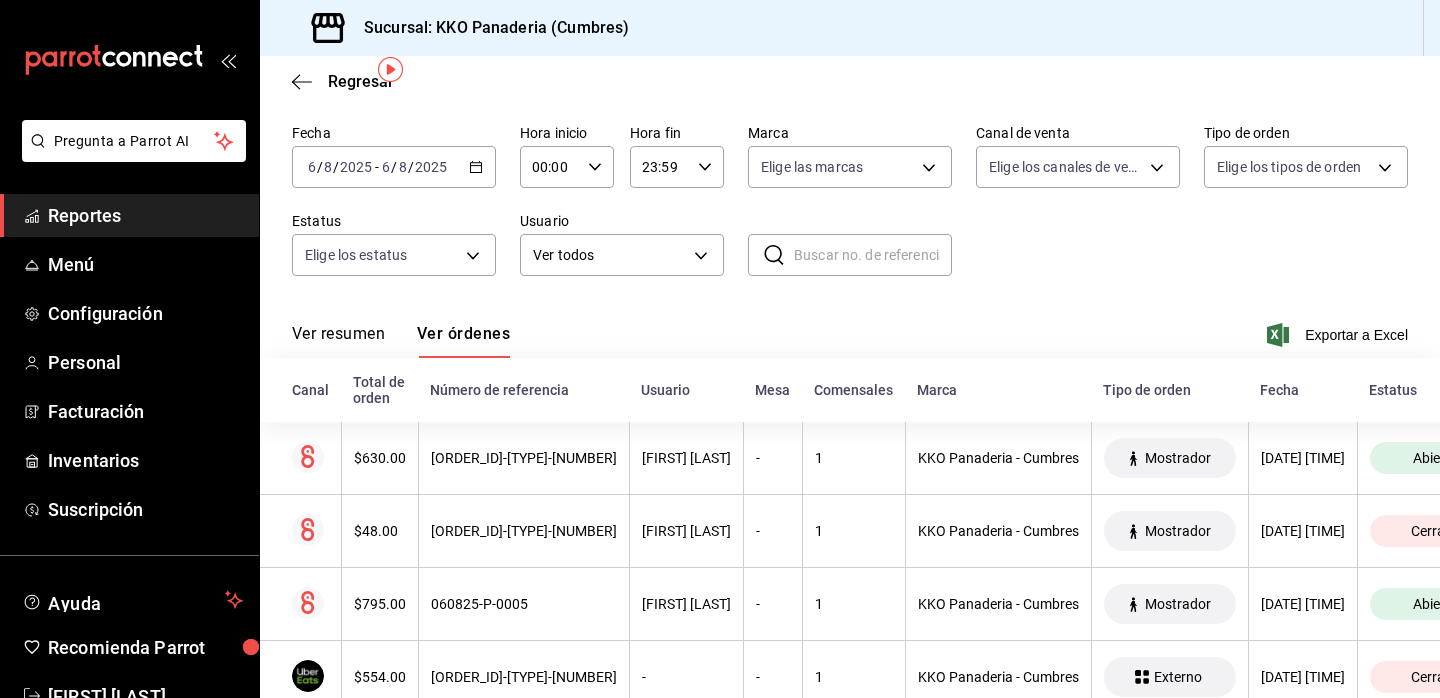 click on "Reportes" at bounding box center [145, 215] 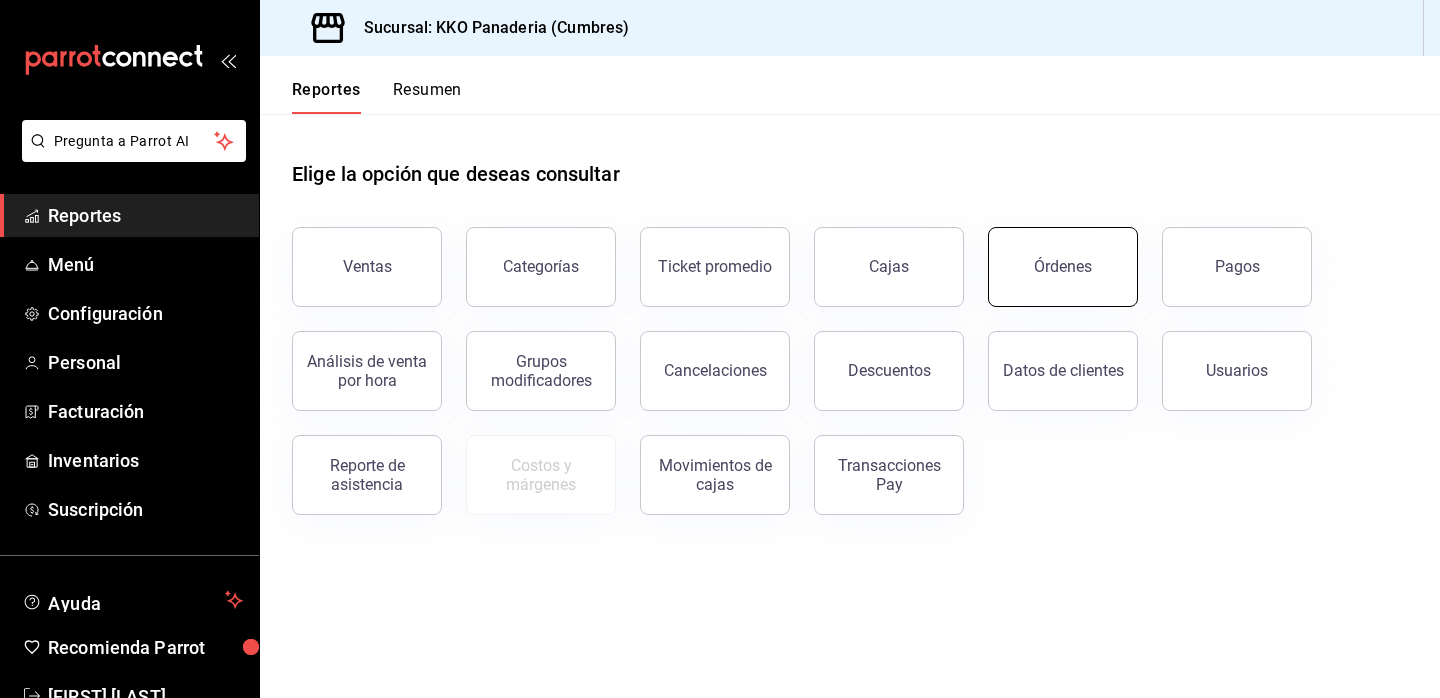 click on "Órdenes" at bounding box center (1063, 267) 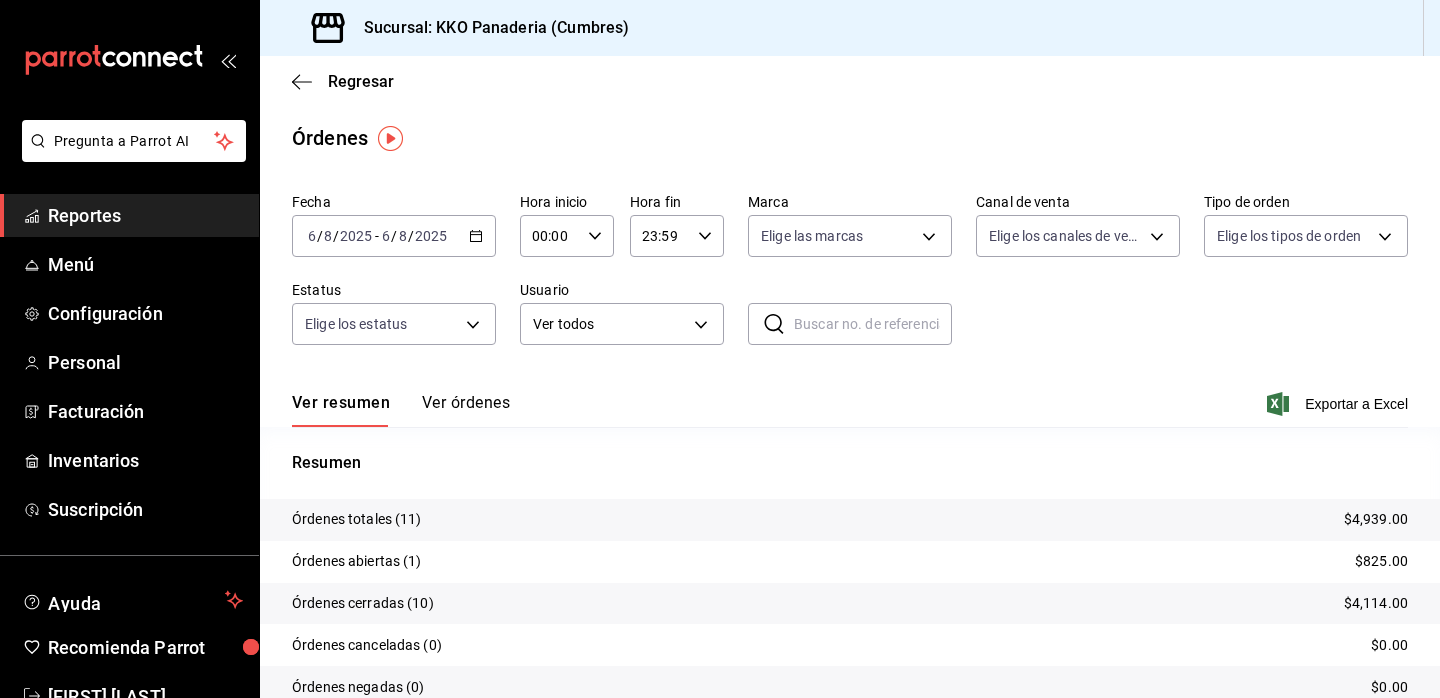 click on "Reportes" at bounding box center [145, 215] 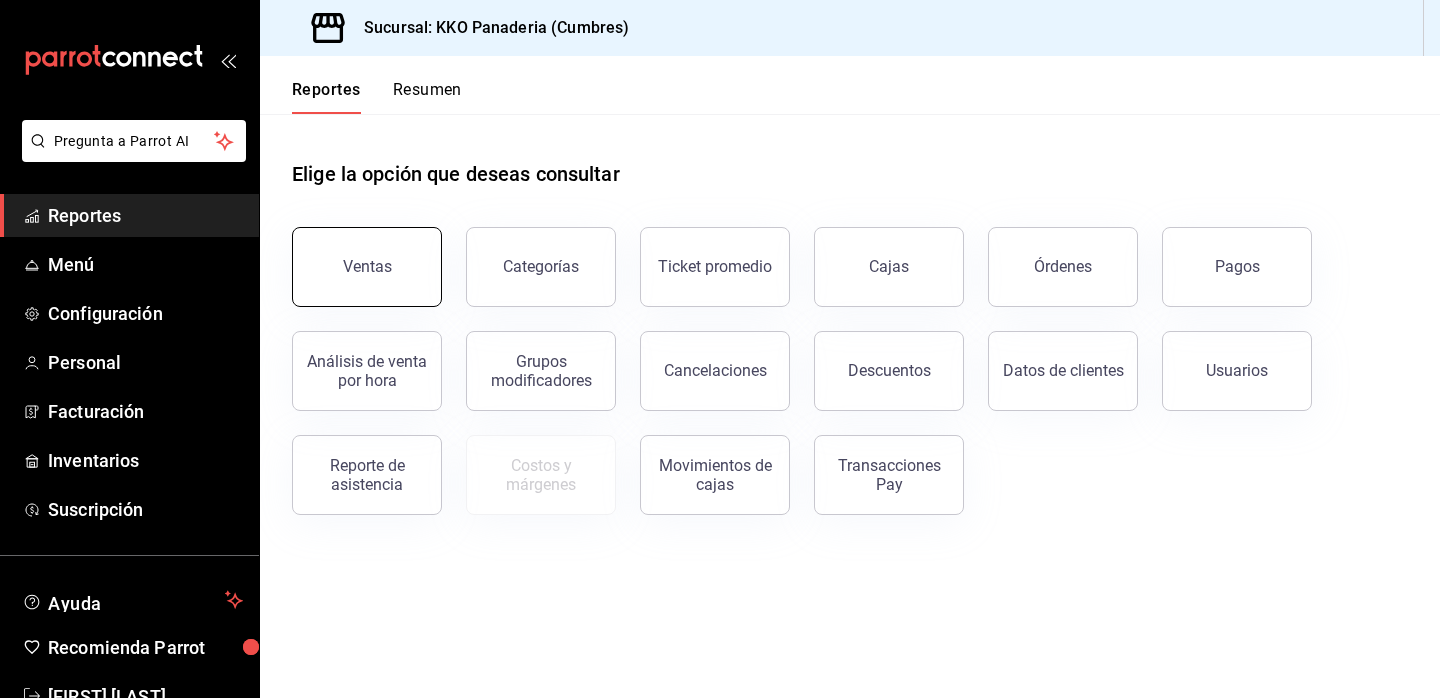 click on "Ventas" at bounding box center (367, 267) 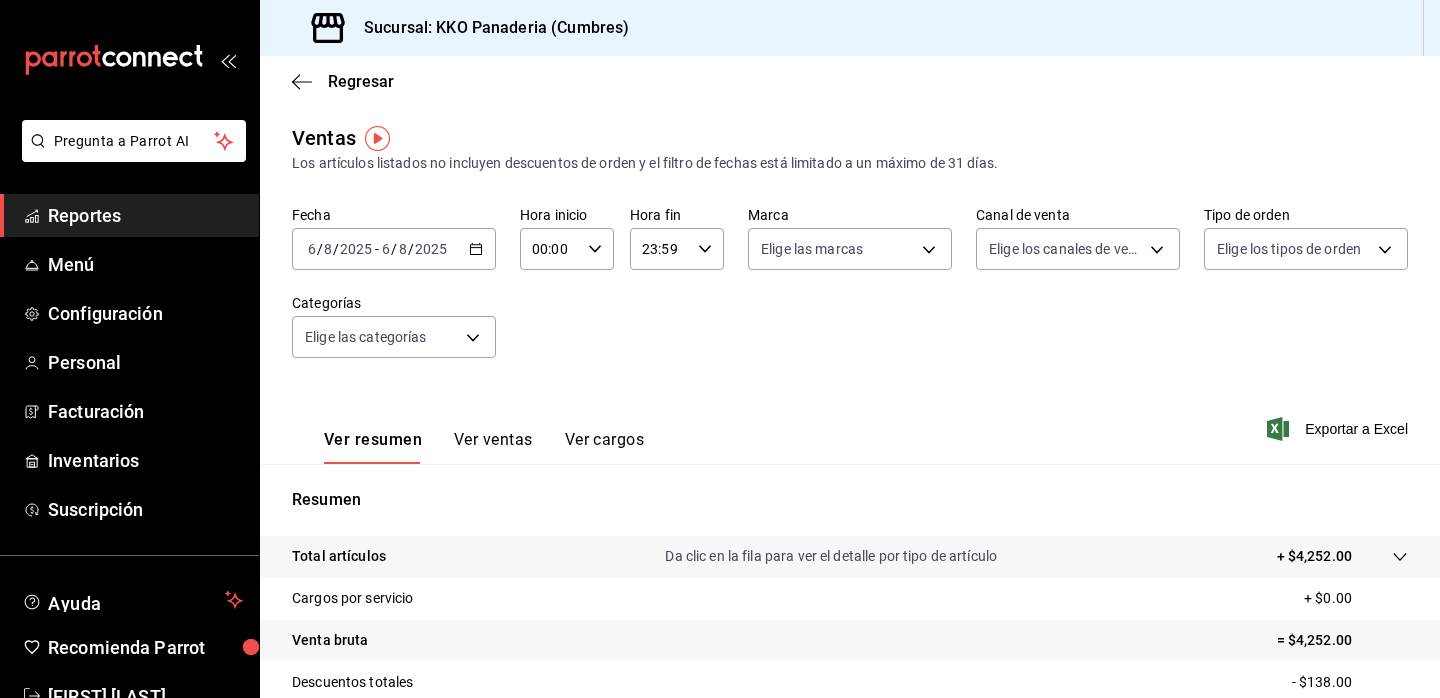 click on "Reportes" at bounding box center [145, 215] 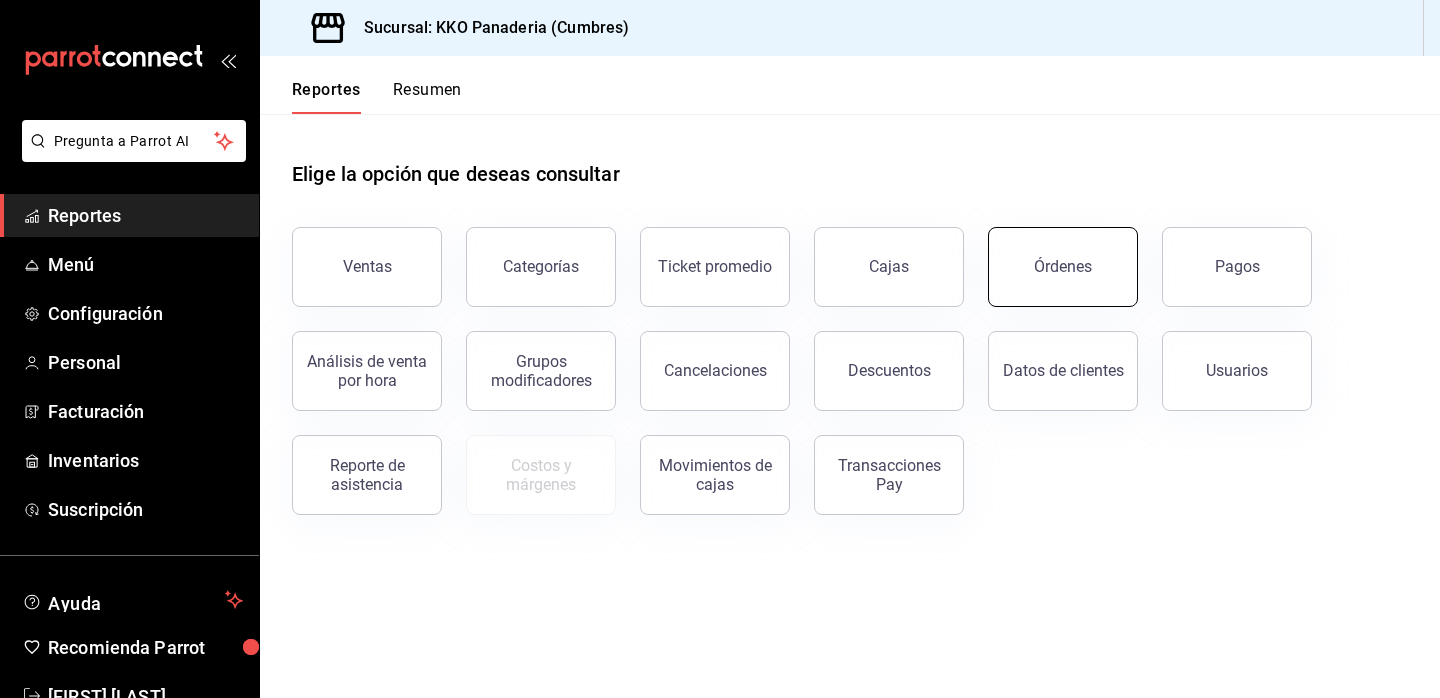 click on "Órdenes" at bounding box center [1063, 267] 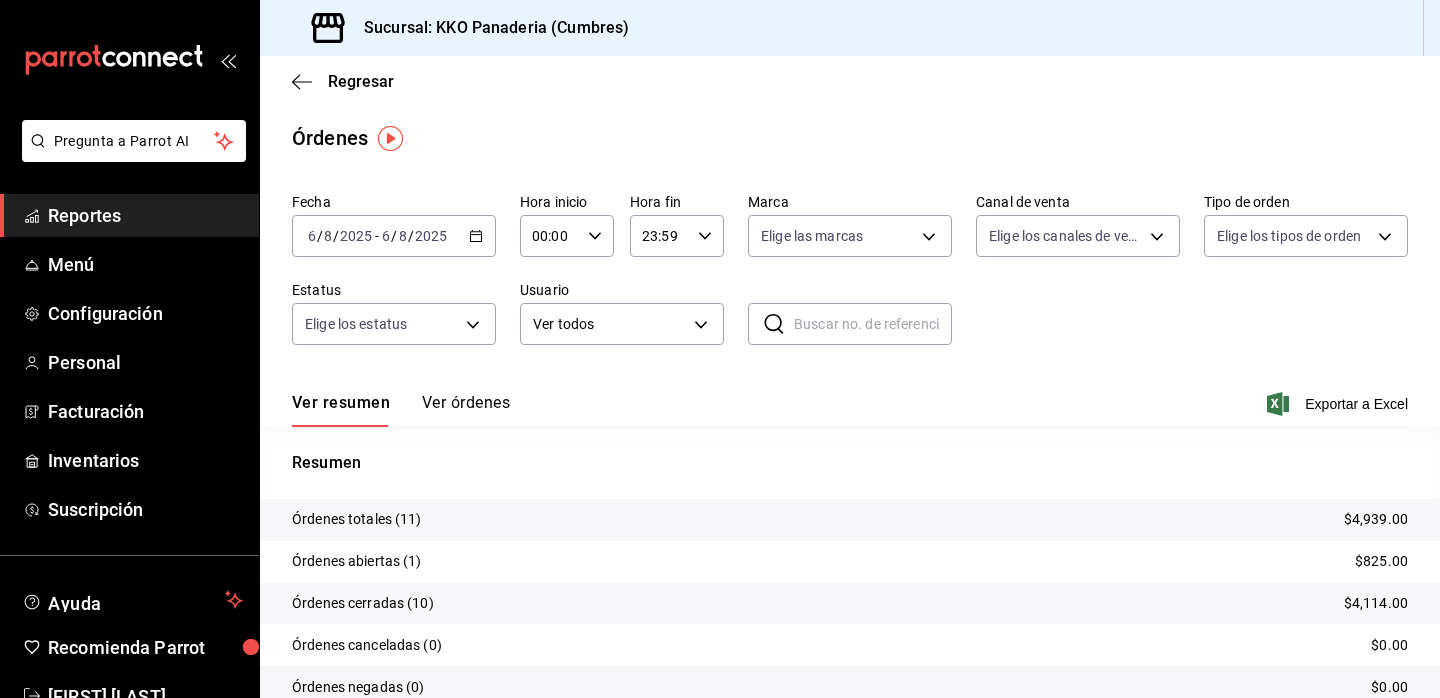 click on "Ver órdenes" at bounding box center [466, 410] 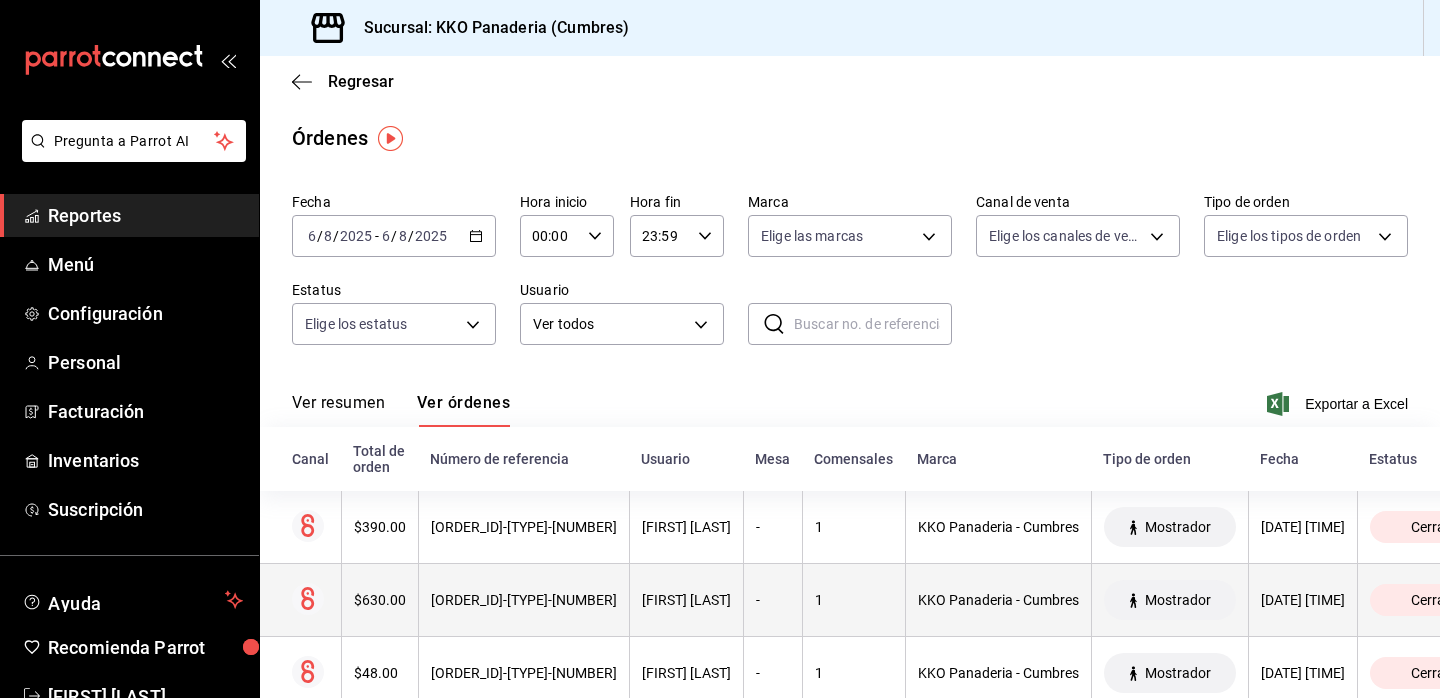 click on "$630.00" at bounding box center [379, 600] 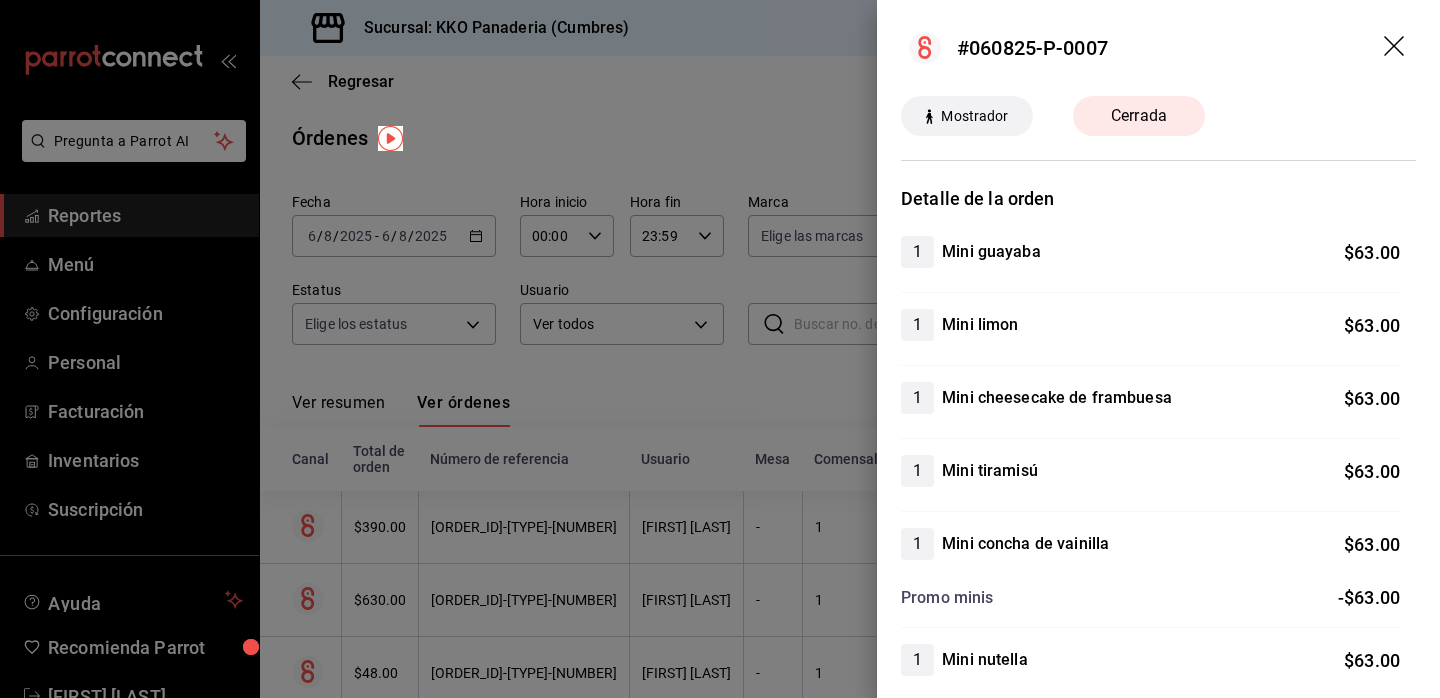 click at bounding box center (720, 349) 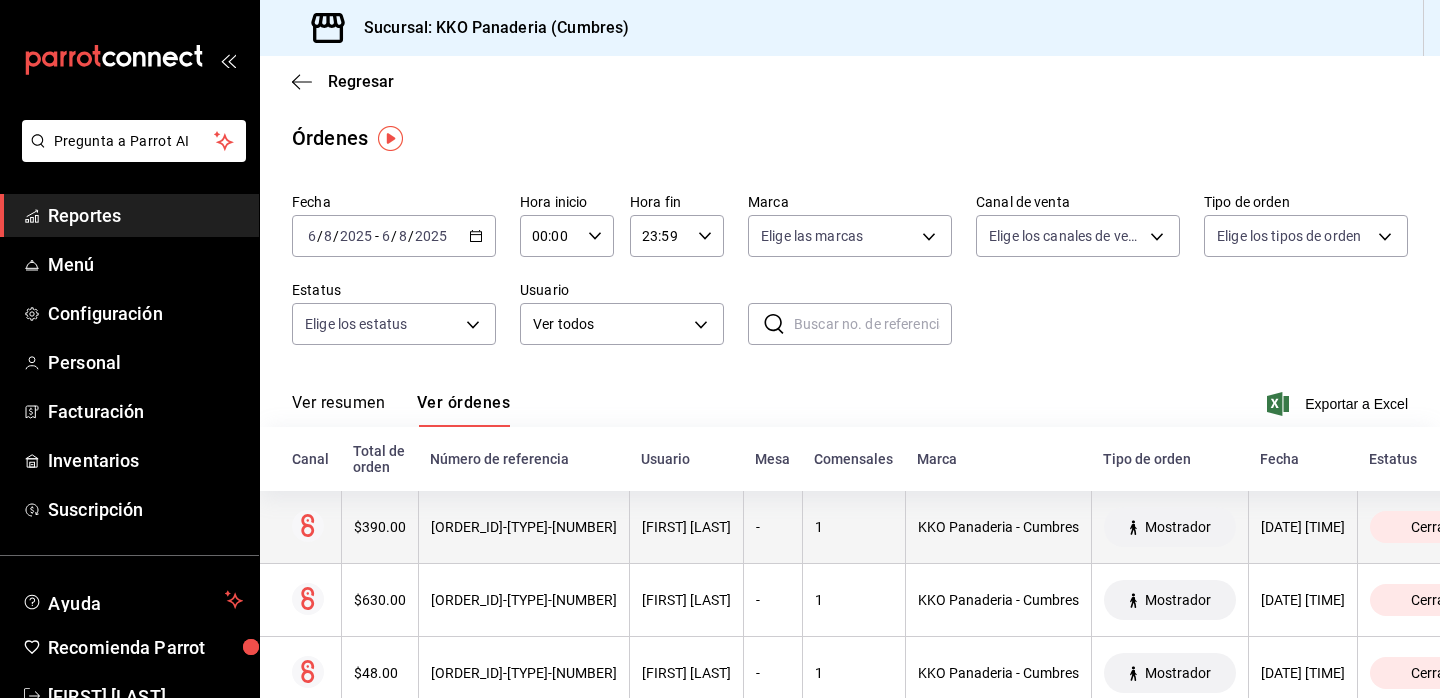 click on "$390.00" at bounding box center [380, 527] 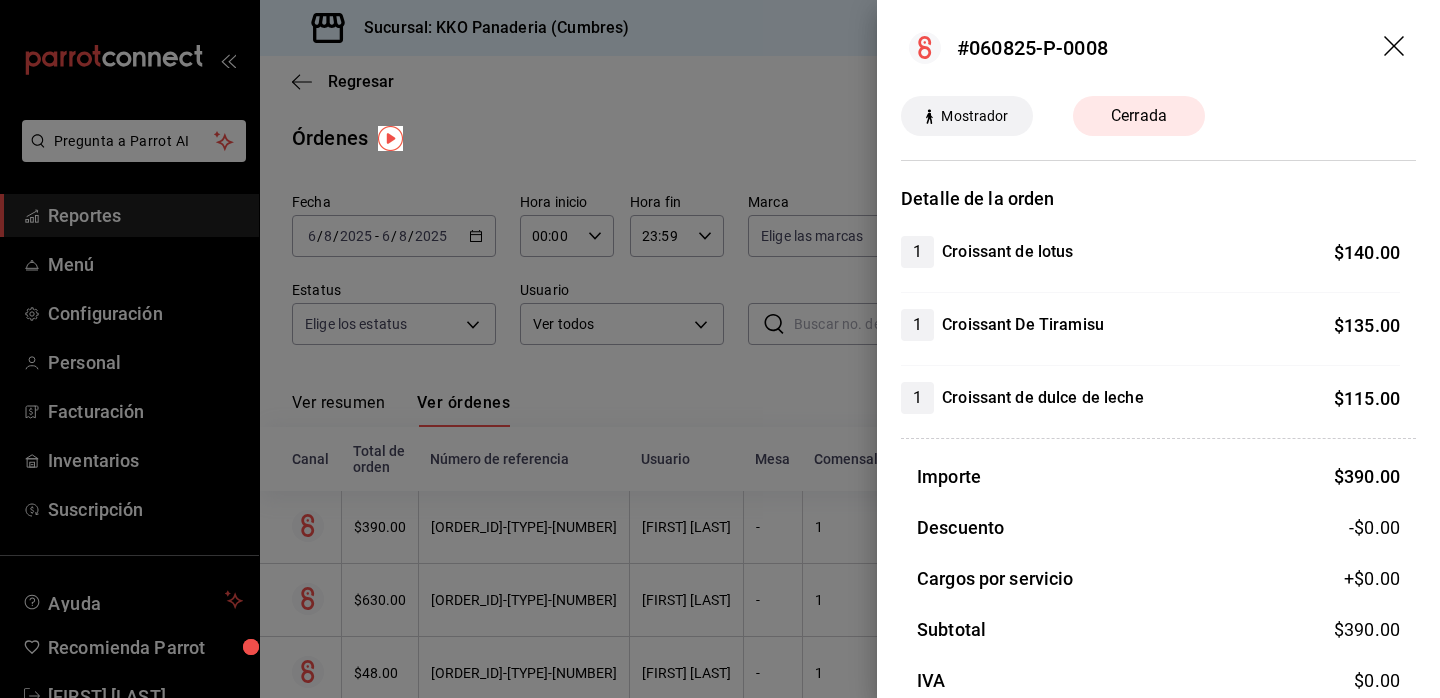 click at bounding box center (720, 349) 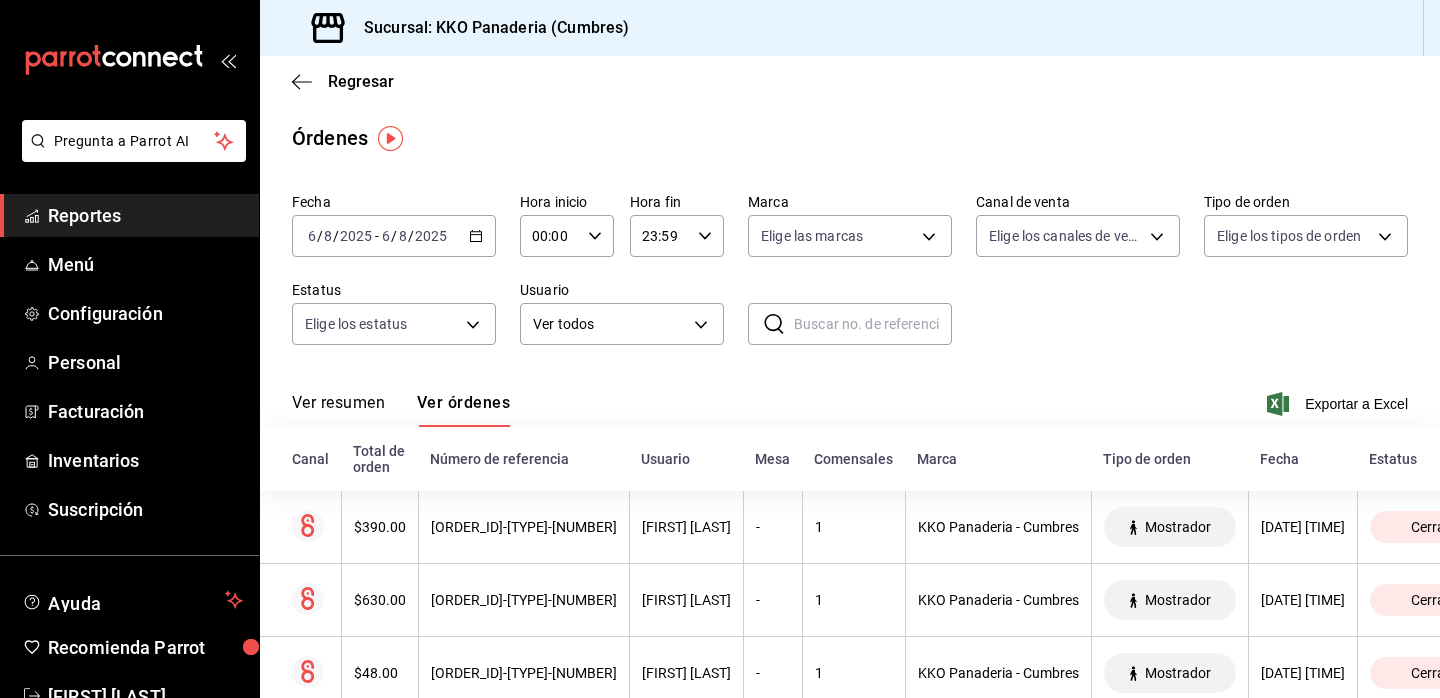 click on "Reportes" at bounding box center (145, 215) 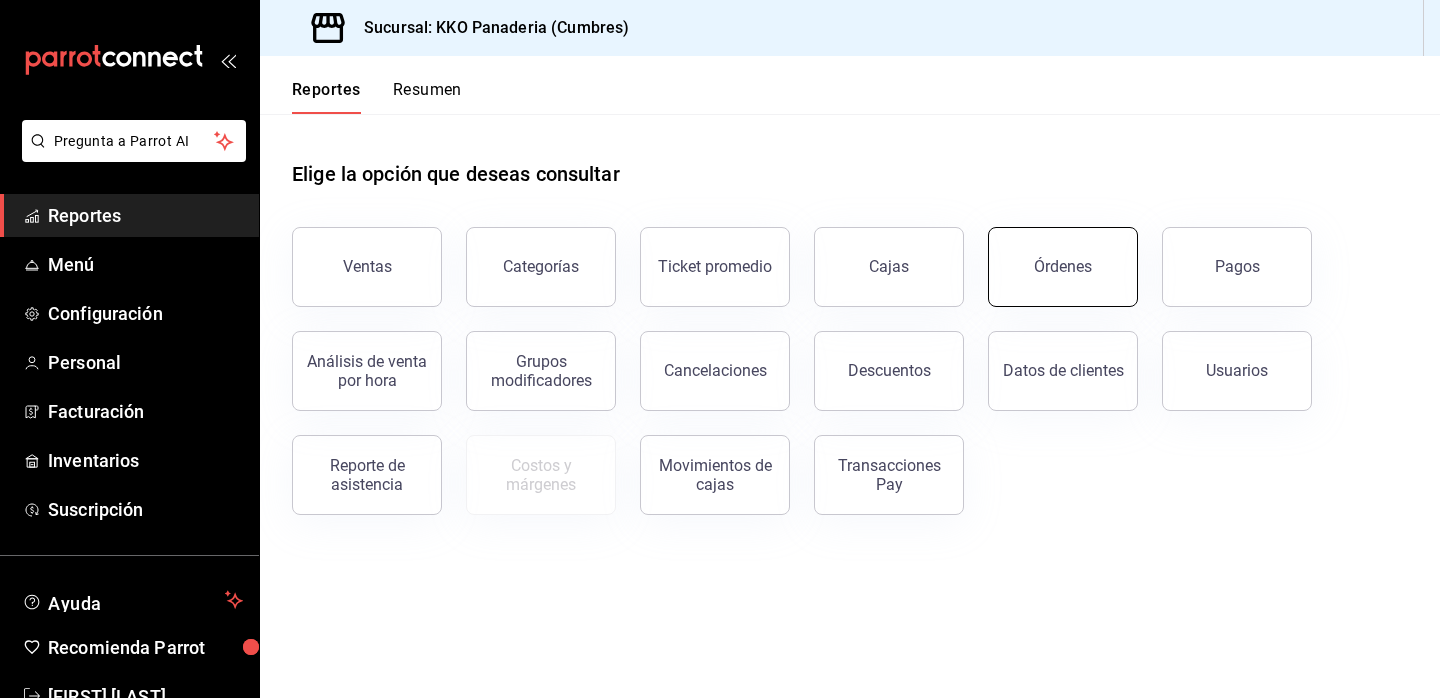 click on "Órdenes" at bounding box center (1063, 266) 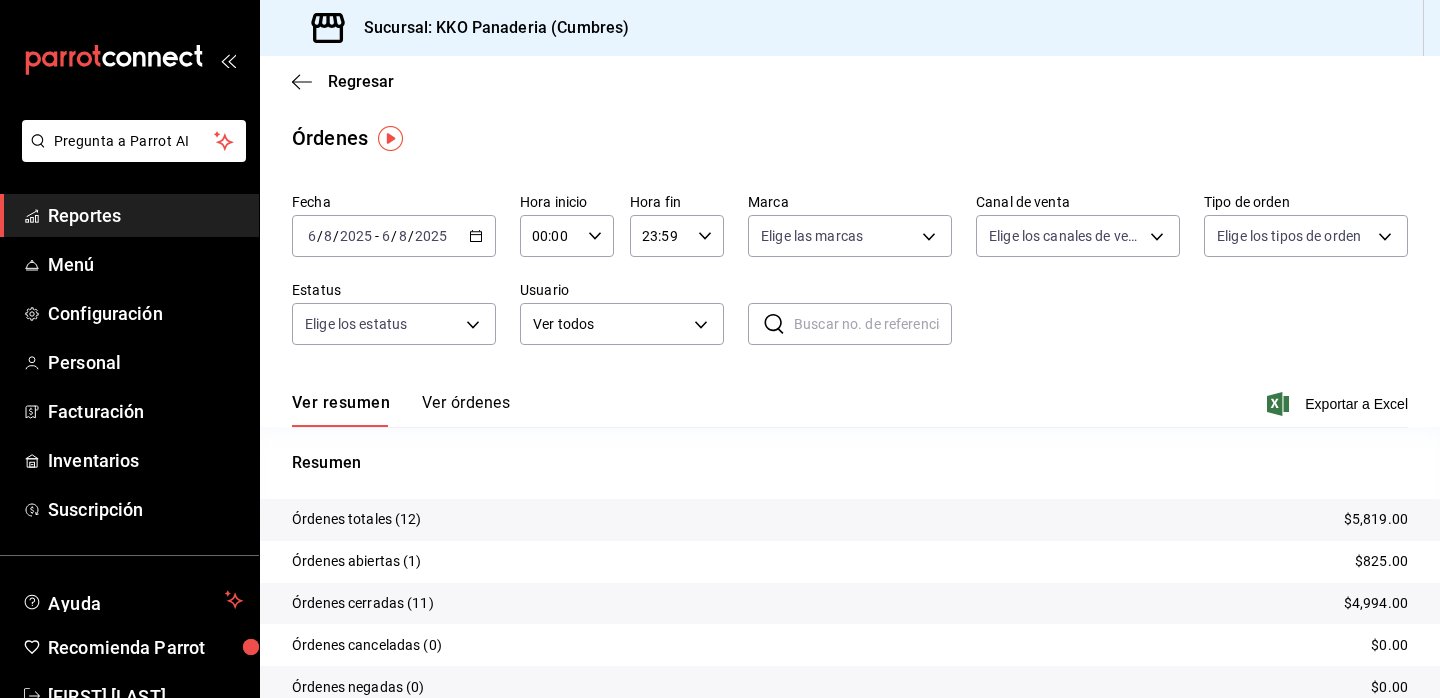 click on "Ver órdenes" at bounding box center [466, 410] 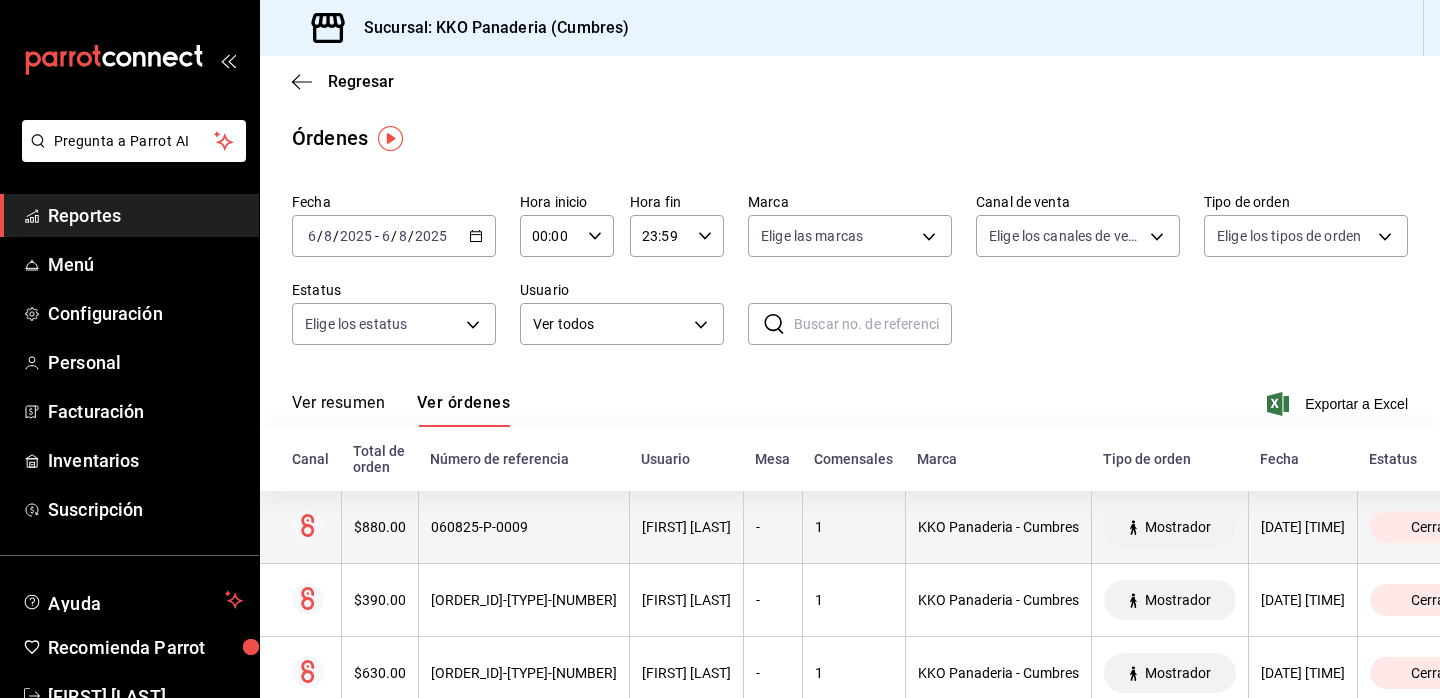 click on "$880.00" at bounding box center (380, 527) 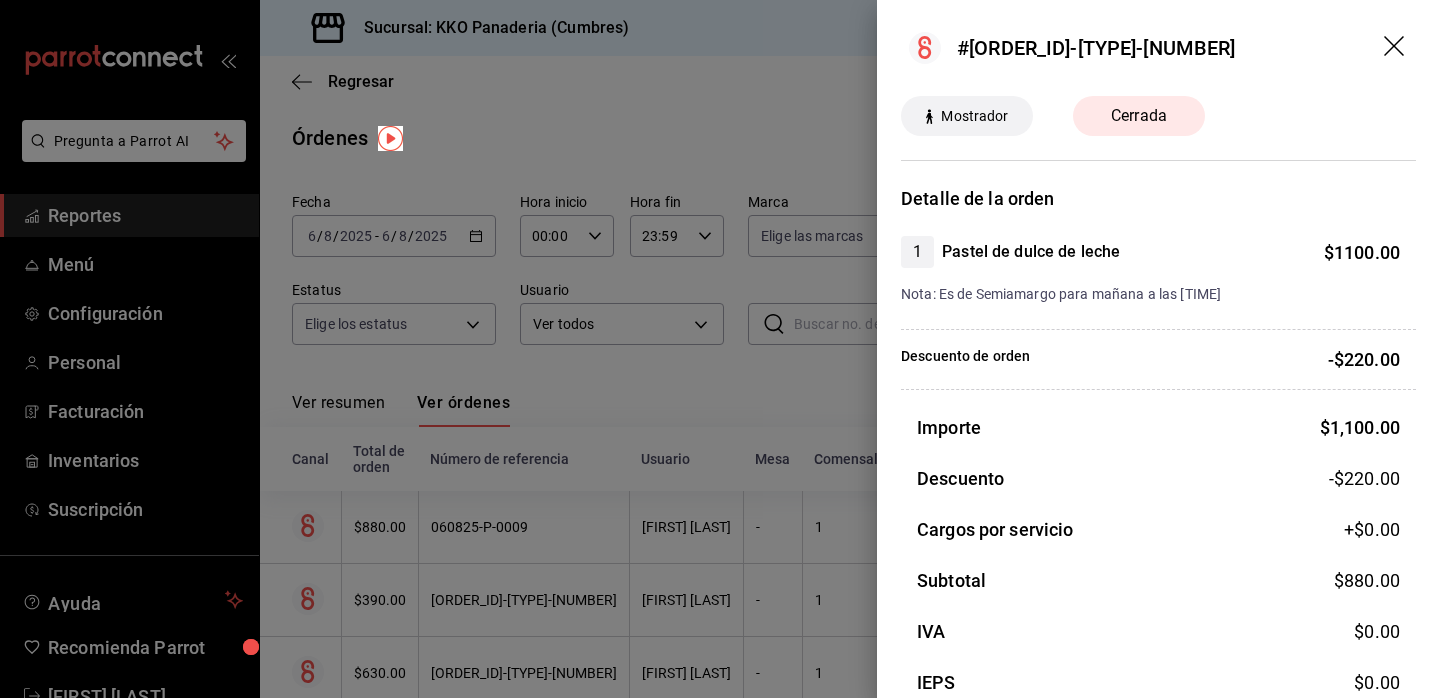 click at bounding box center [720, 349] 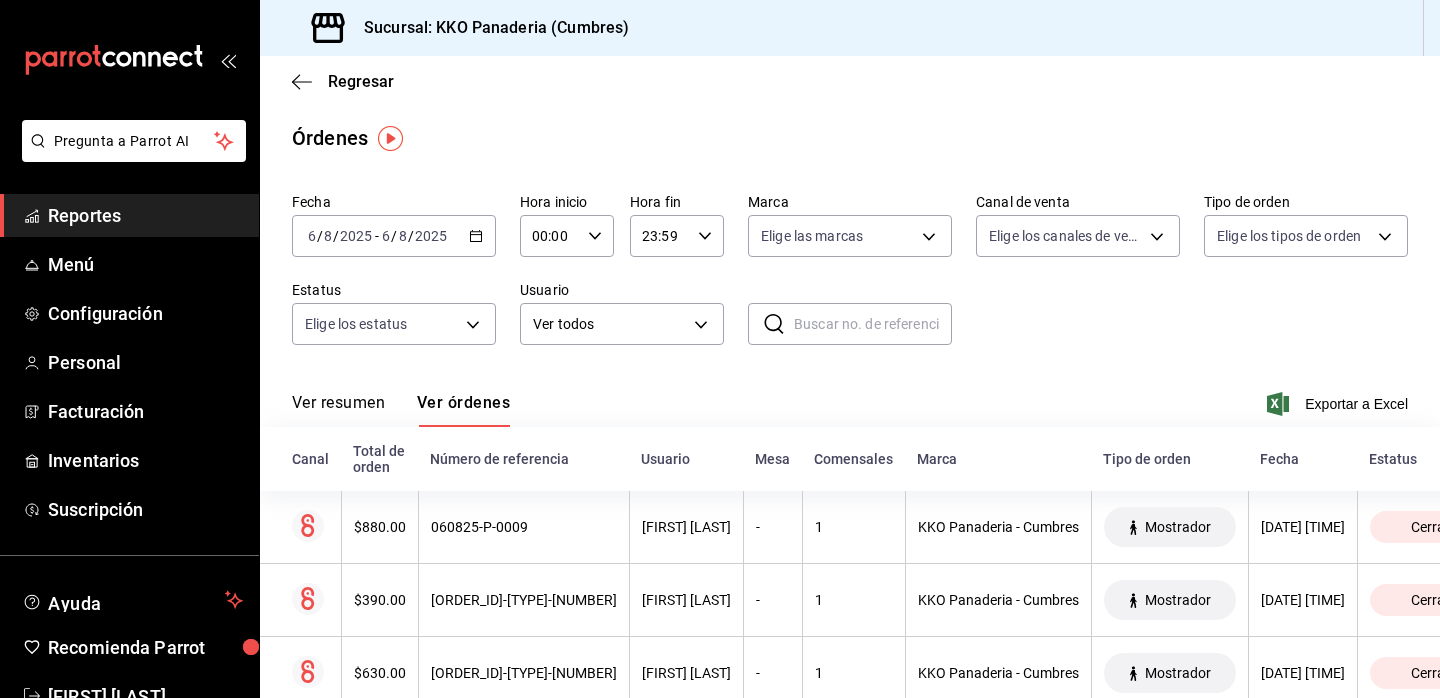 click on "Reportes" at bounding box center (145, 215) 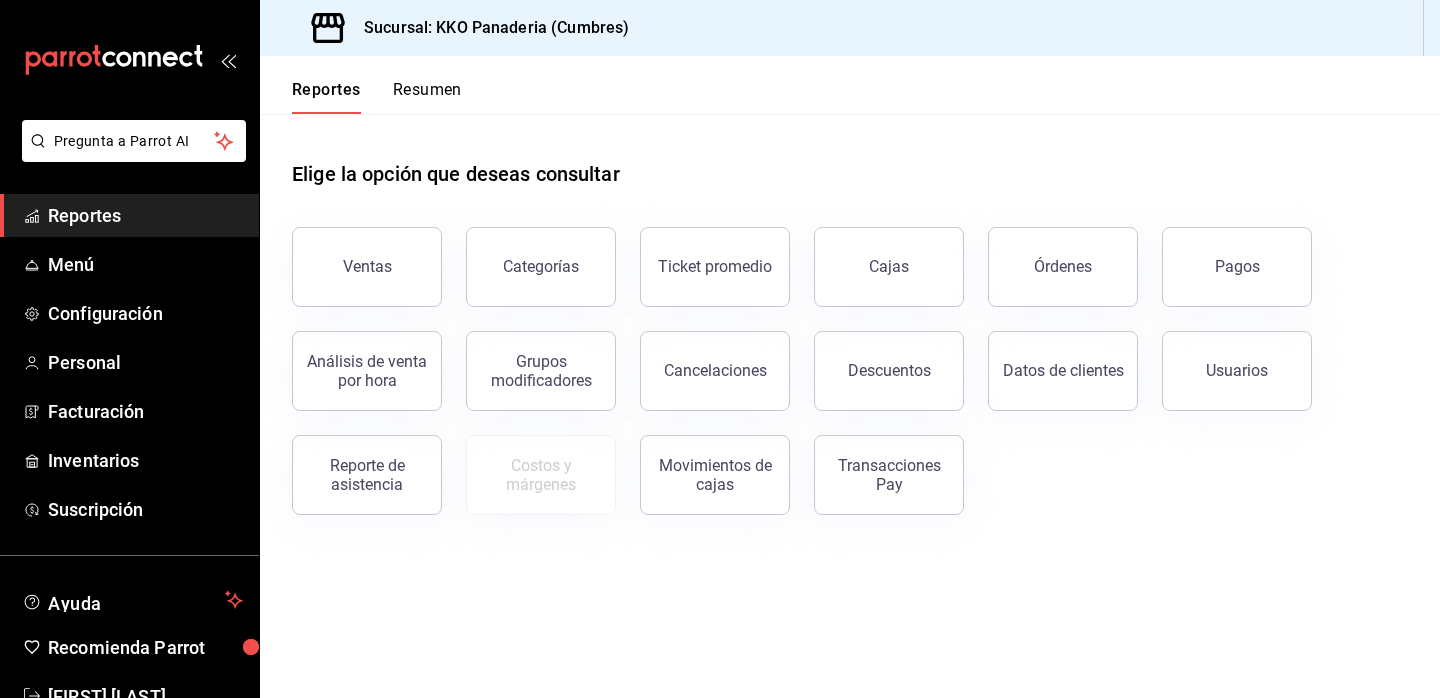 click on "Reportes" at bounding box center (145, 215) 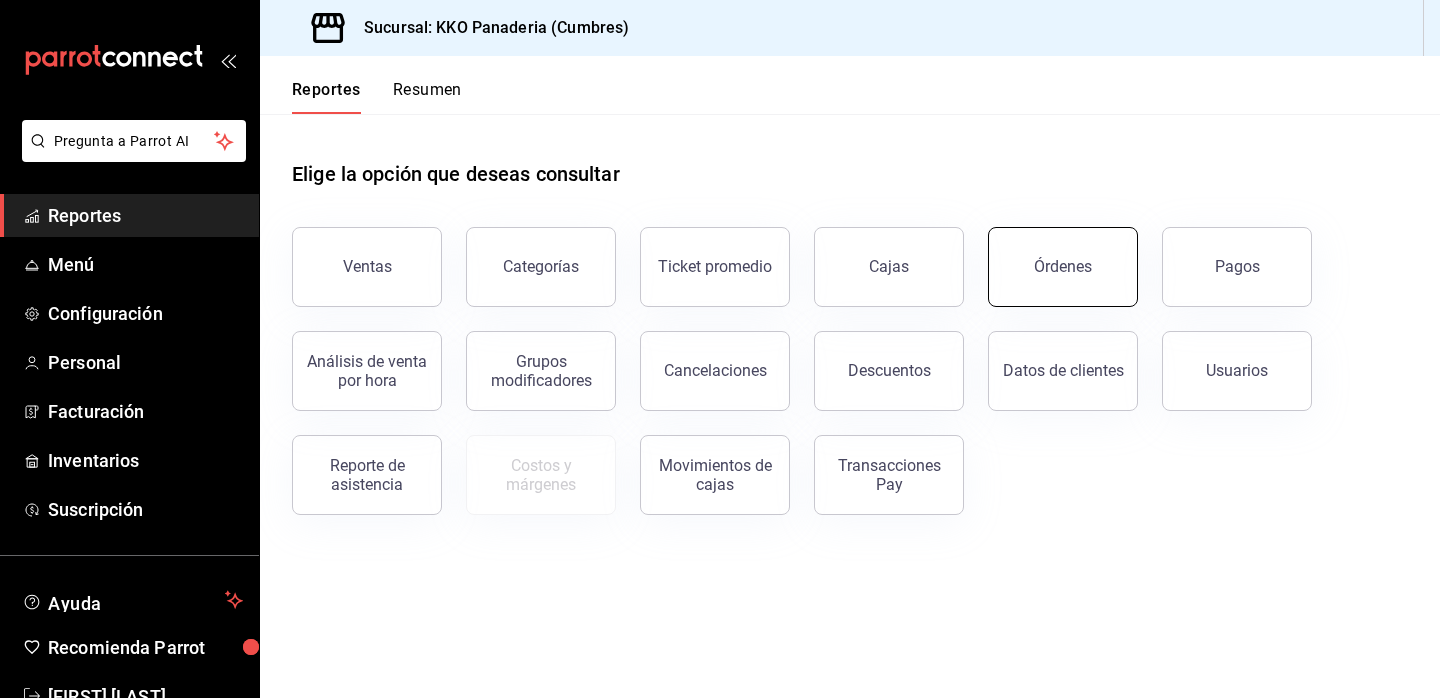 click on "Órdenes" at bounding box center (1063, 266) 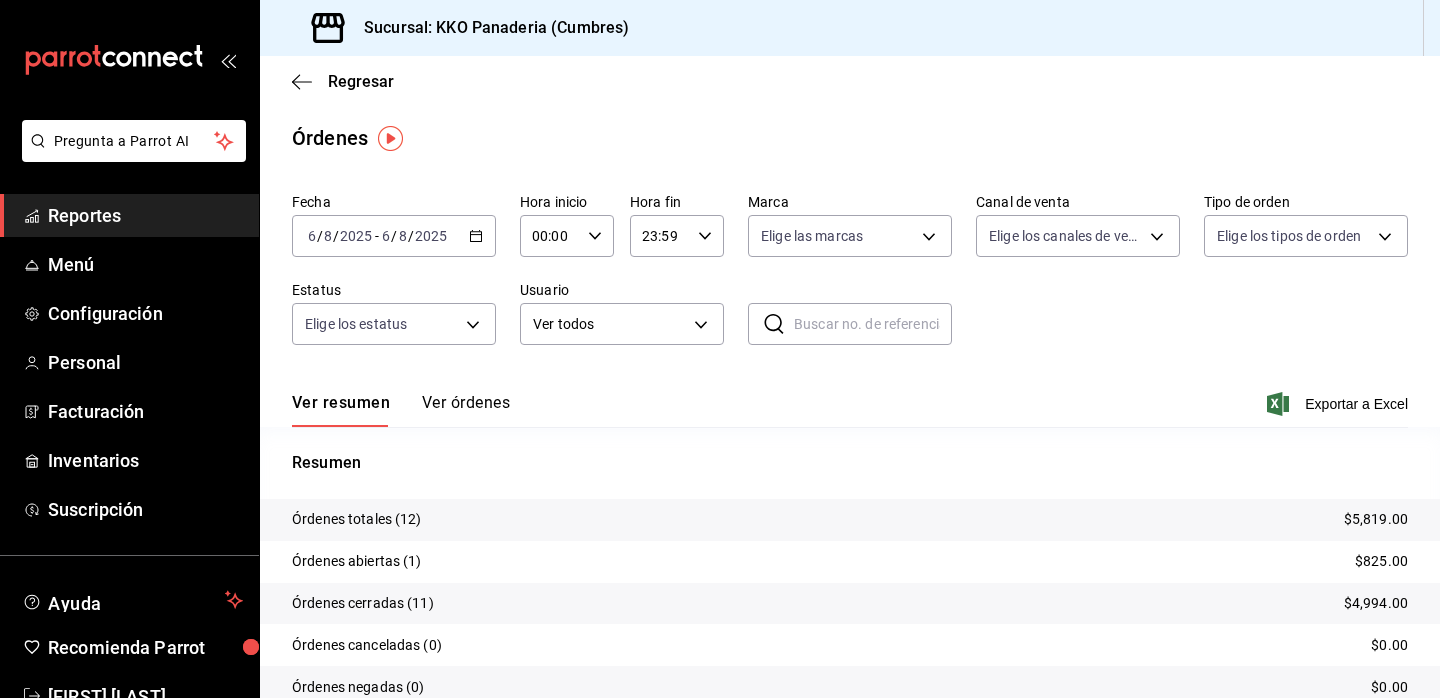 click on "Reportes" at bounding box center (145, 215) 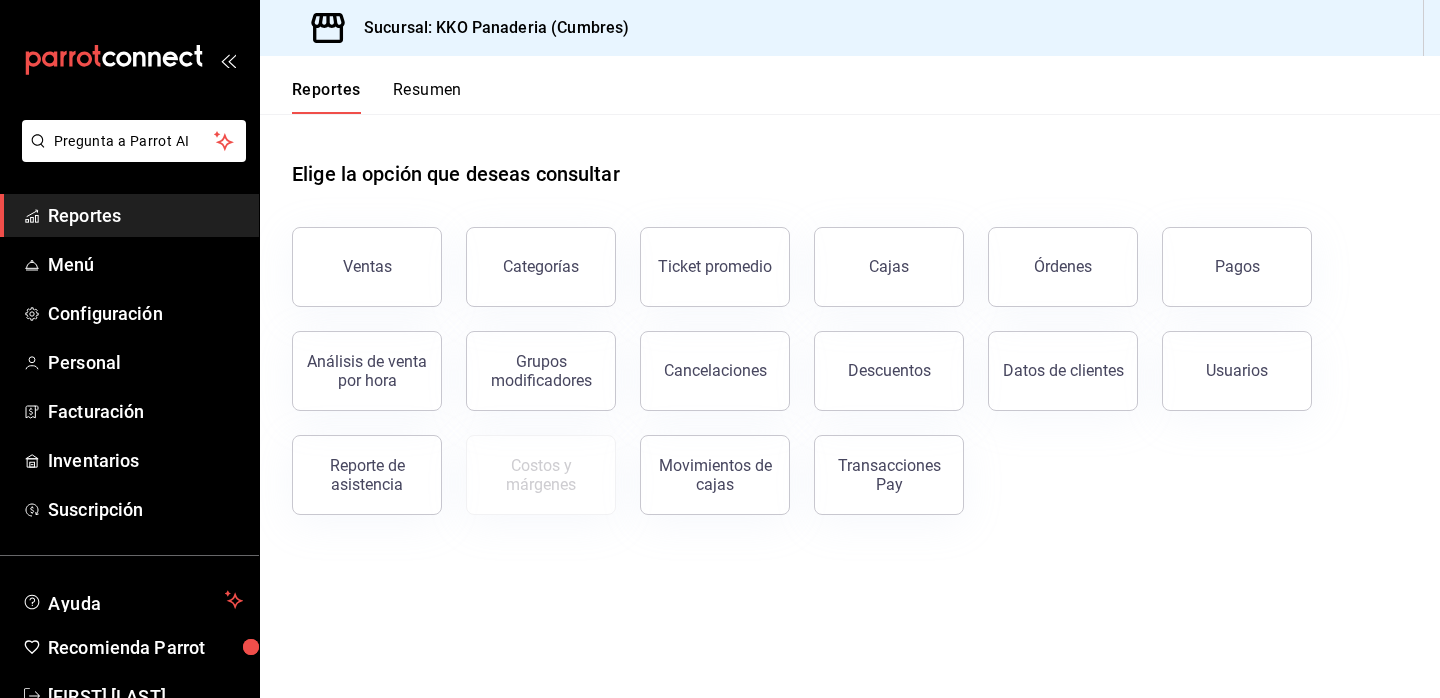 click on "Reportes" at bounding box center (145, 215) 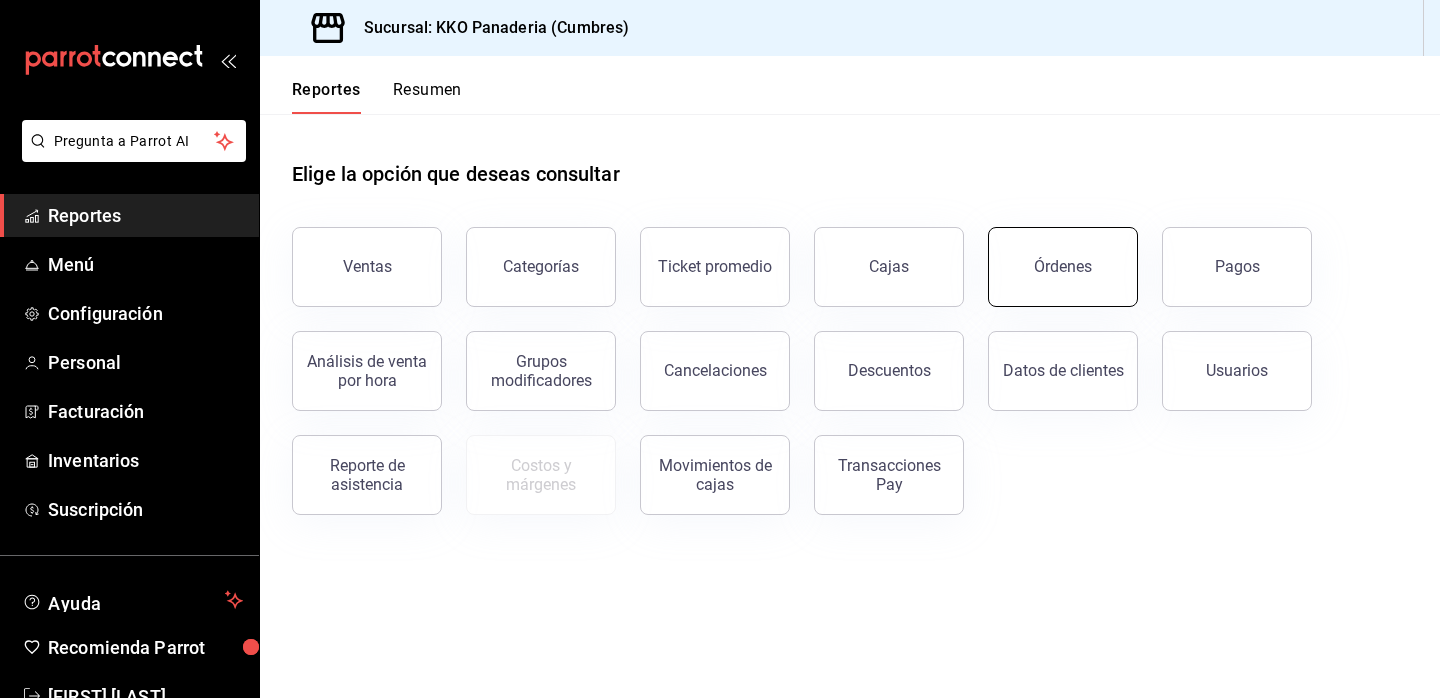 click on "Órdenes" at bounding box center [1063, 266] 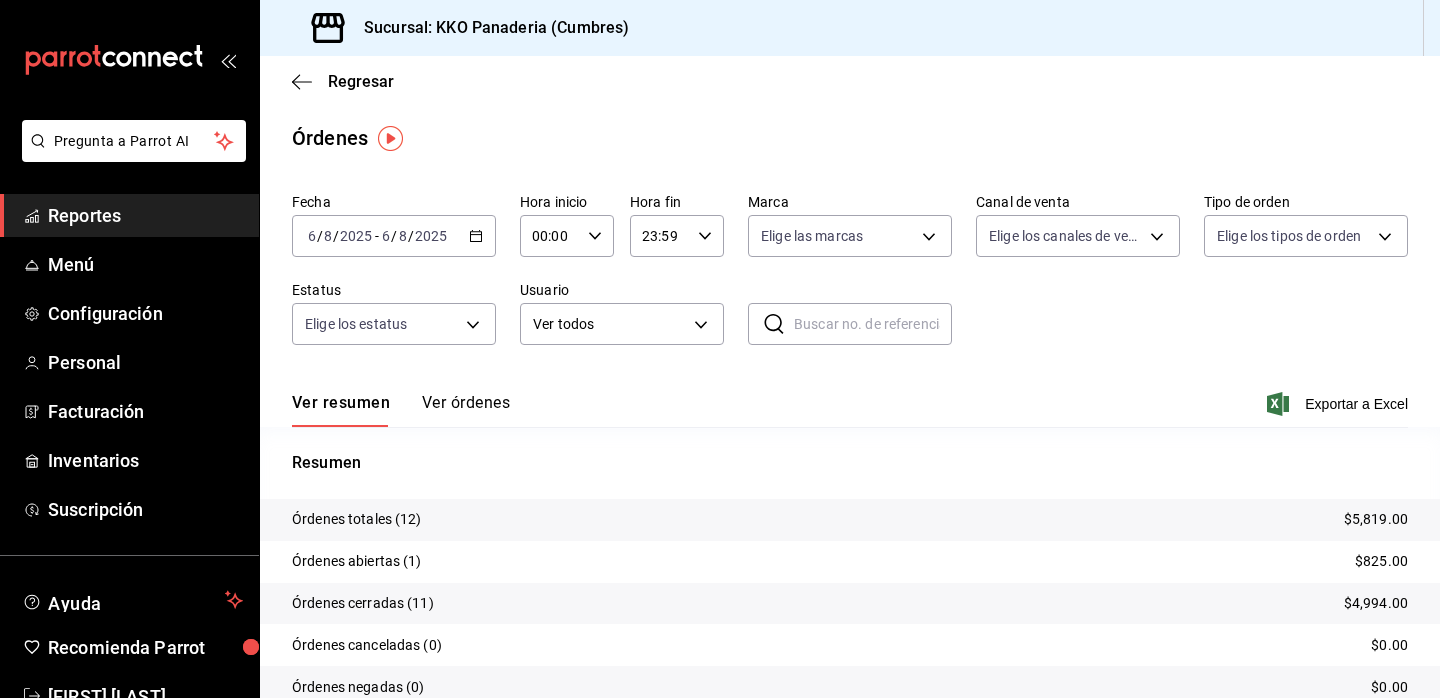 click on "Reportes" at bounding box center [145, 215] 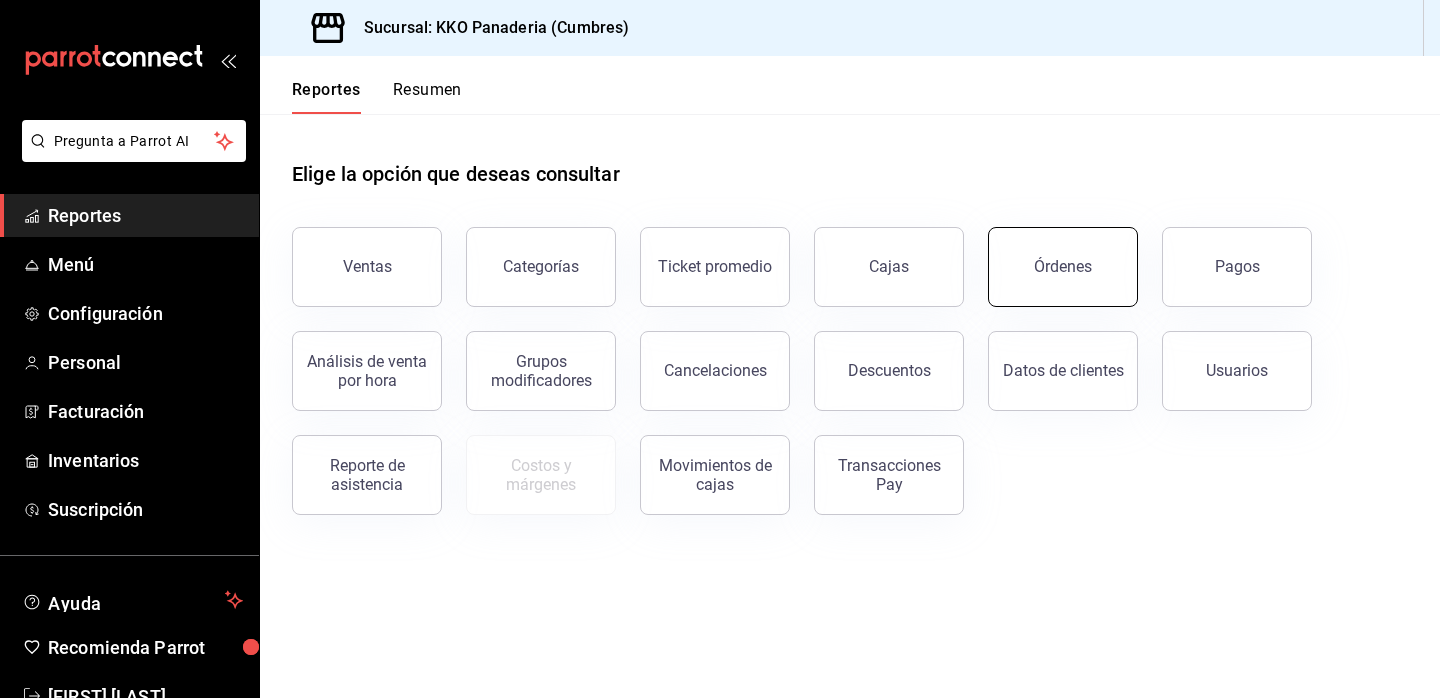 click on "Órdenes" at bounding box center [1063, 267] 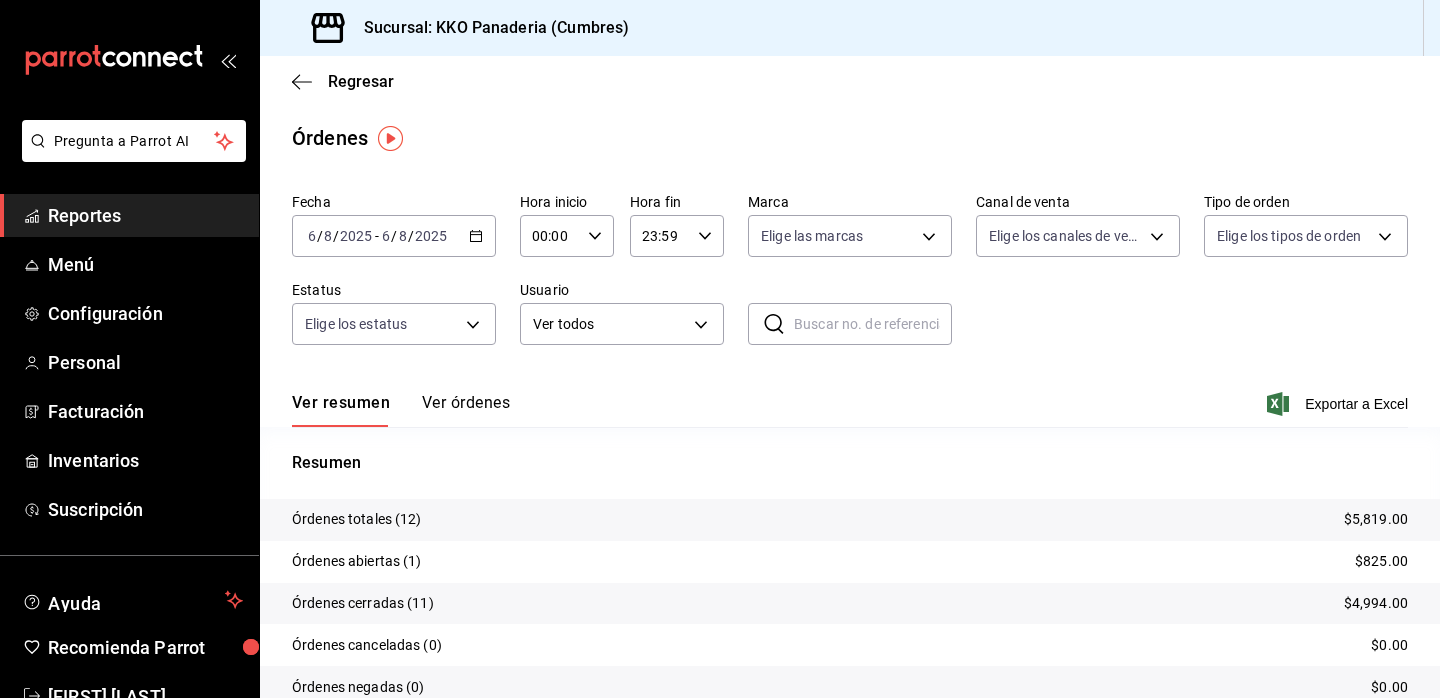 click on "Reportes" at bounding box center (145, 215) 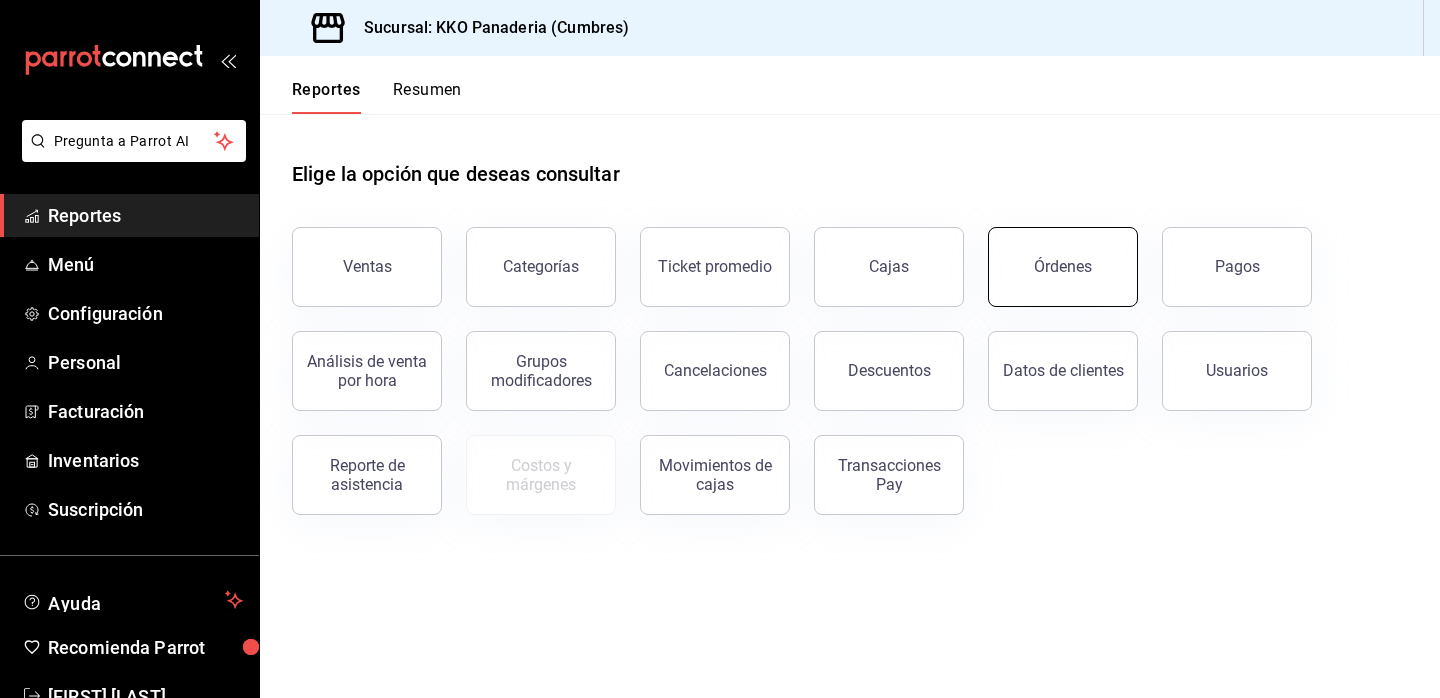 click on "Órdenes" at bounding box center [1063, 266] 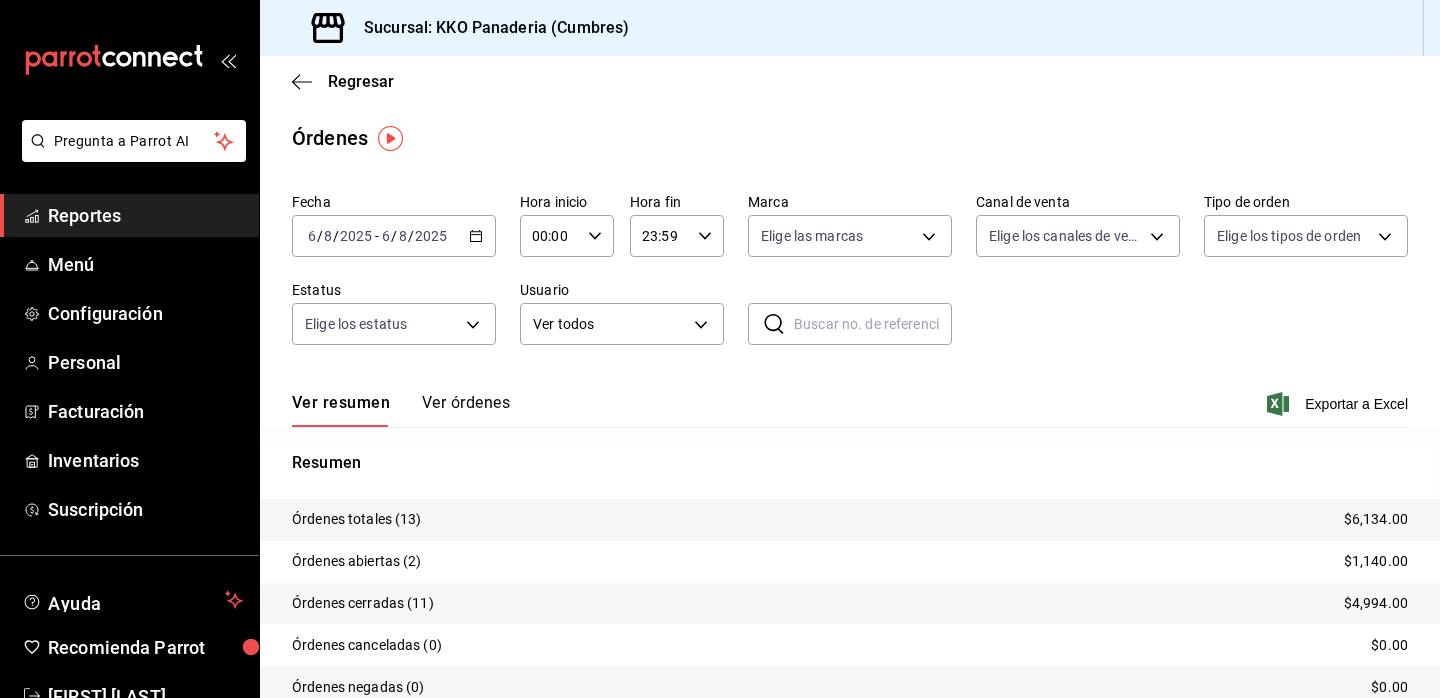 click on "Ver órdenes" at bounding box center [466, 410] 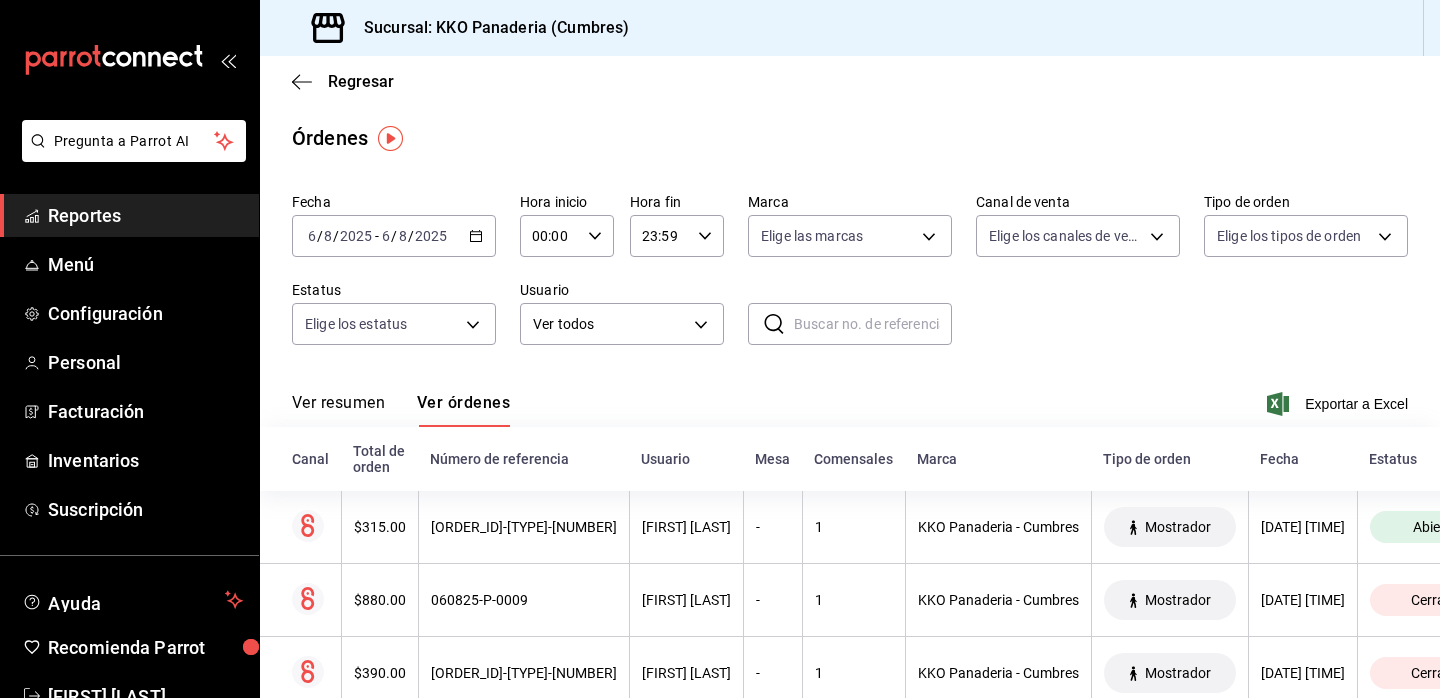click on "Reportes" at bounding box center (145, 215) 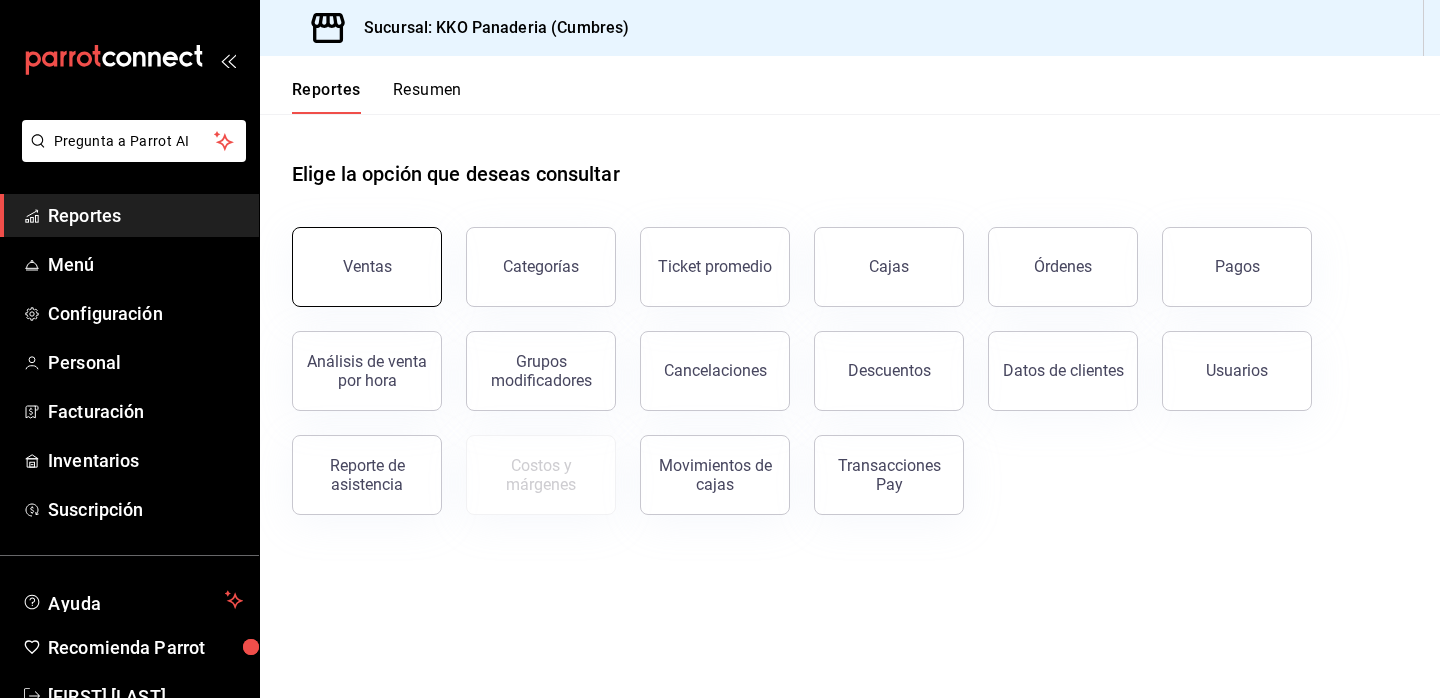 click on "Ventas" at bounding box center [367, 267] 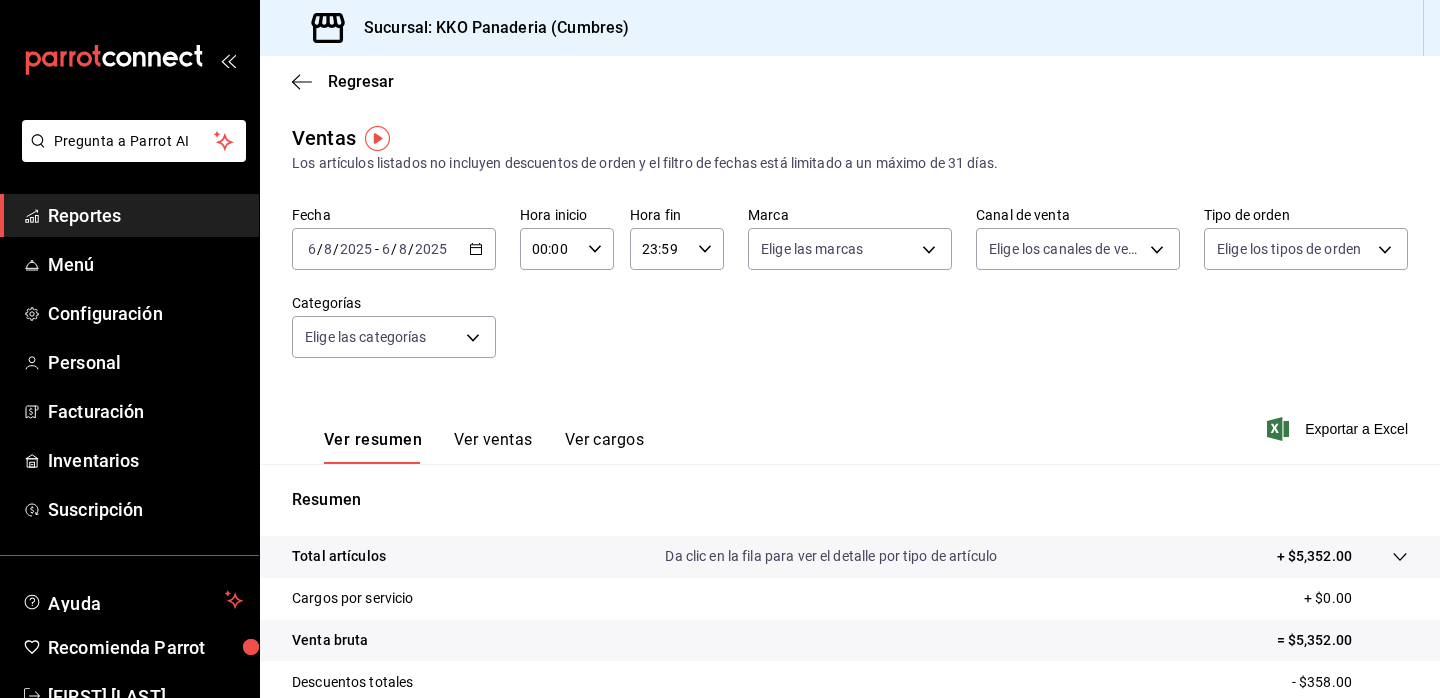 click on "Ver cargos" at bounding box center (605, 447) 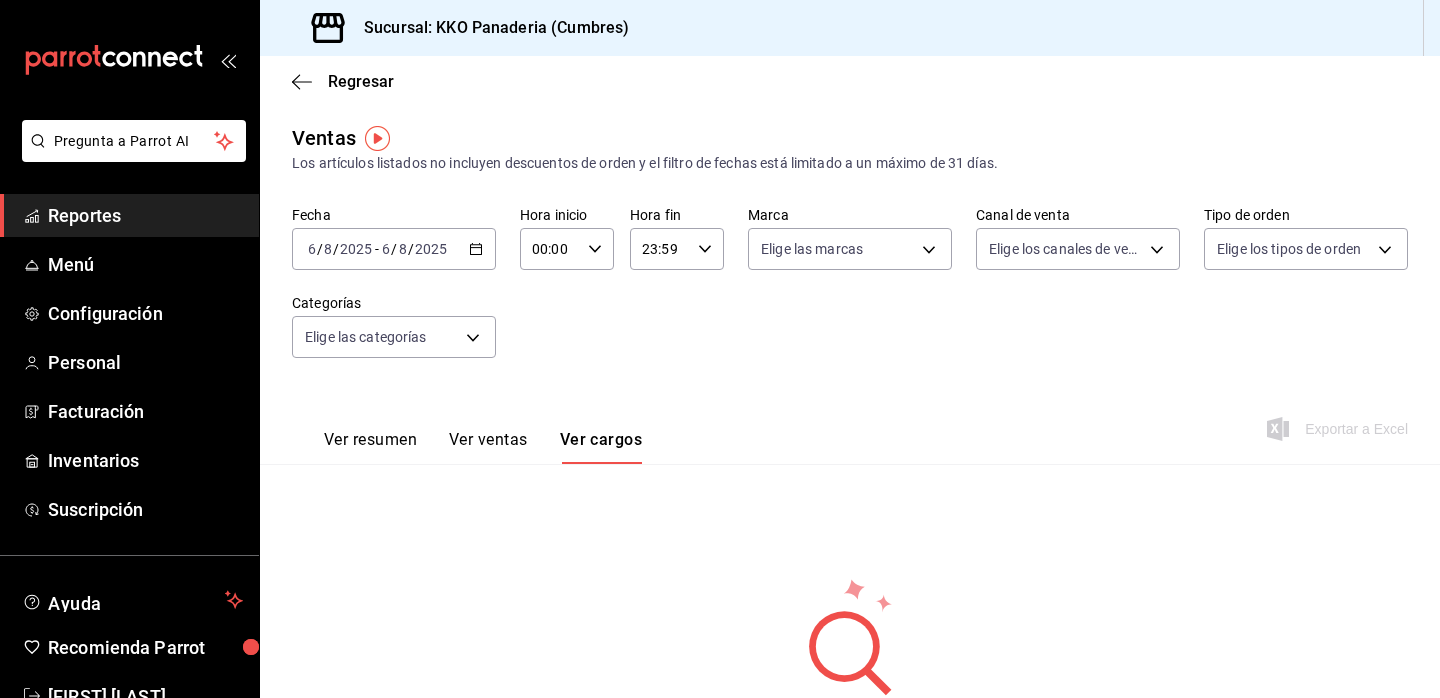 click on "Reportes" at bounding box center (145, 215) 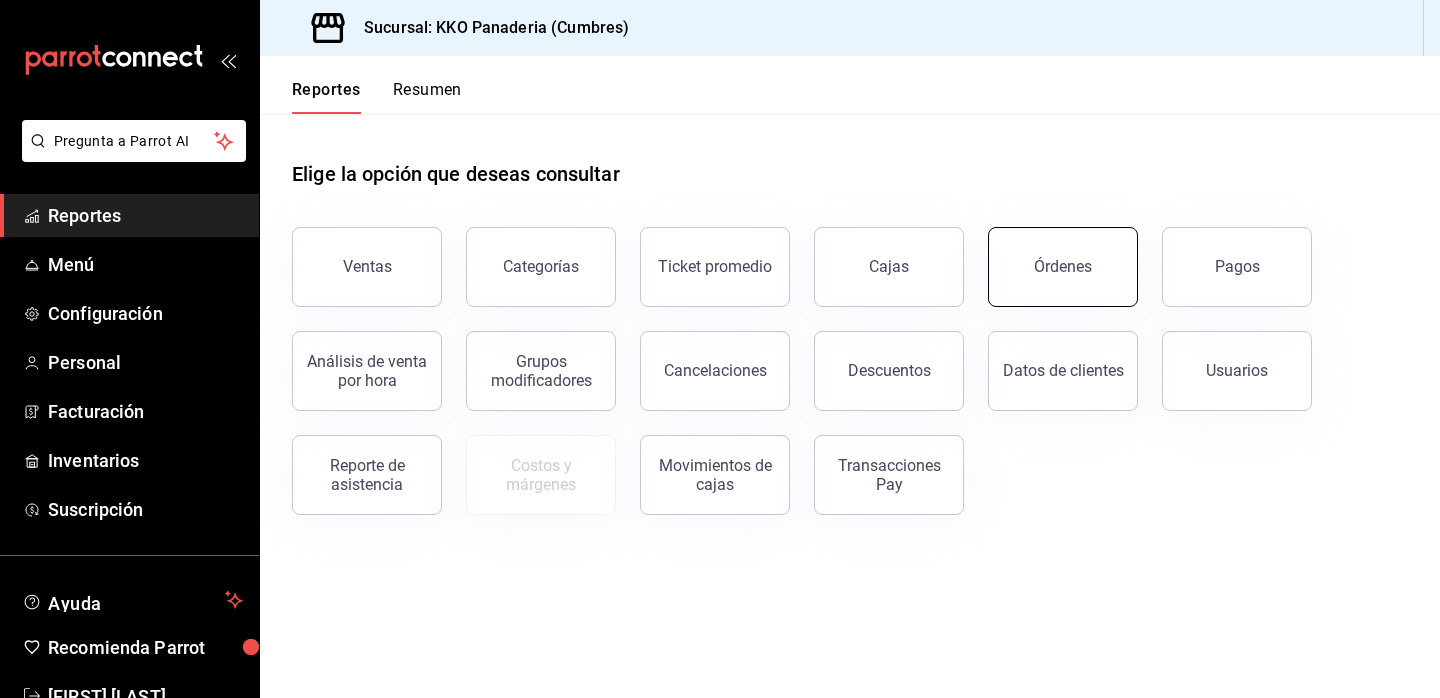 click on "Órdenes" at bounding box center [1063, 267] 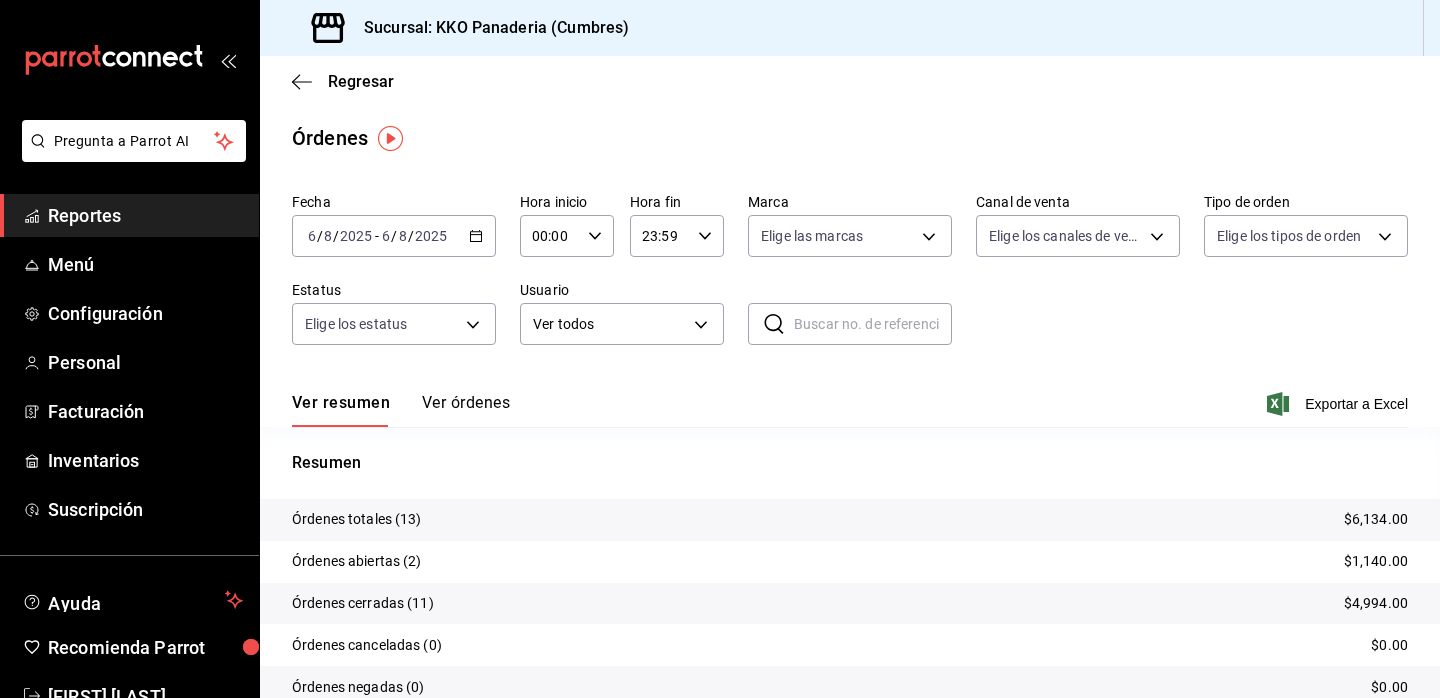 click on "Ver órdenes" at bounding box center (466, 410) 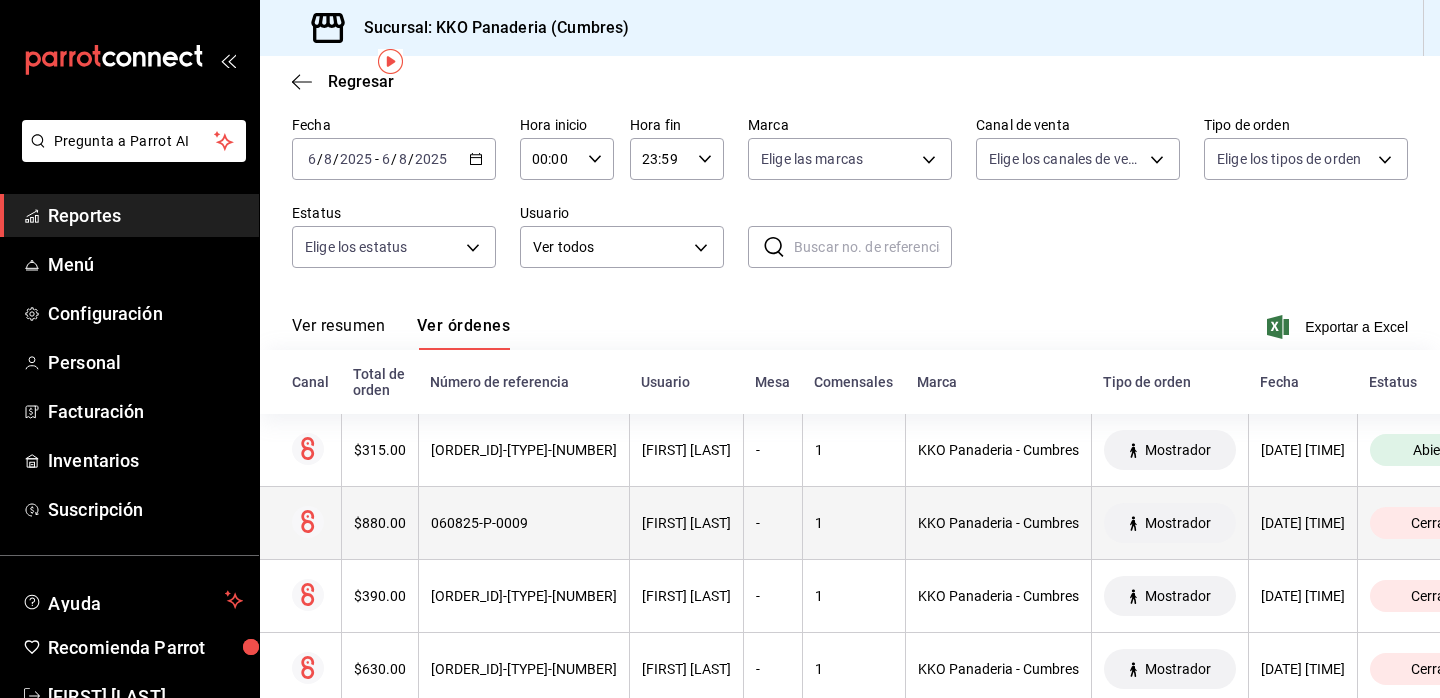 scroll, scrollTop: 81, scrollLeft: 0, axis: vertical 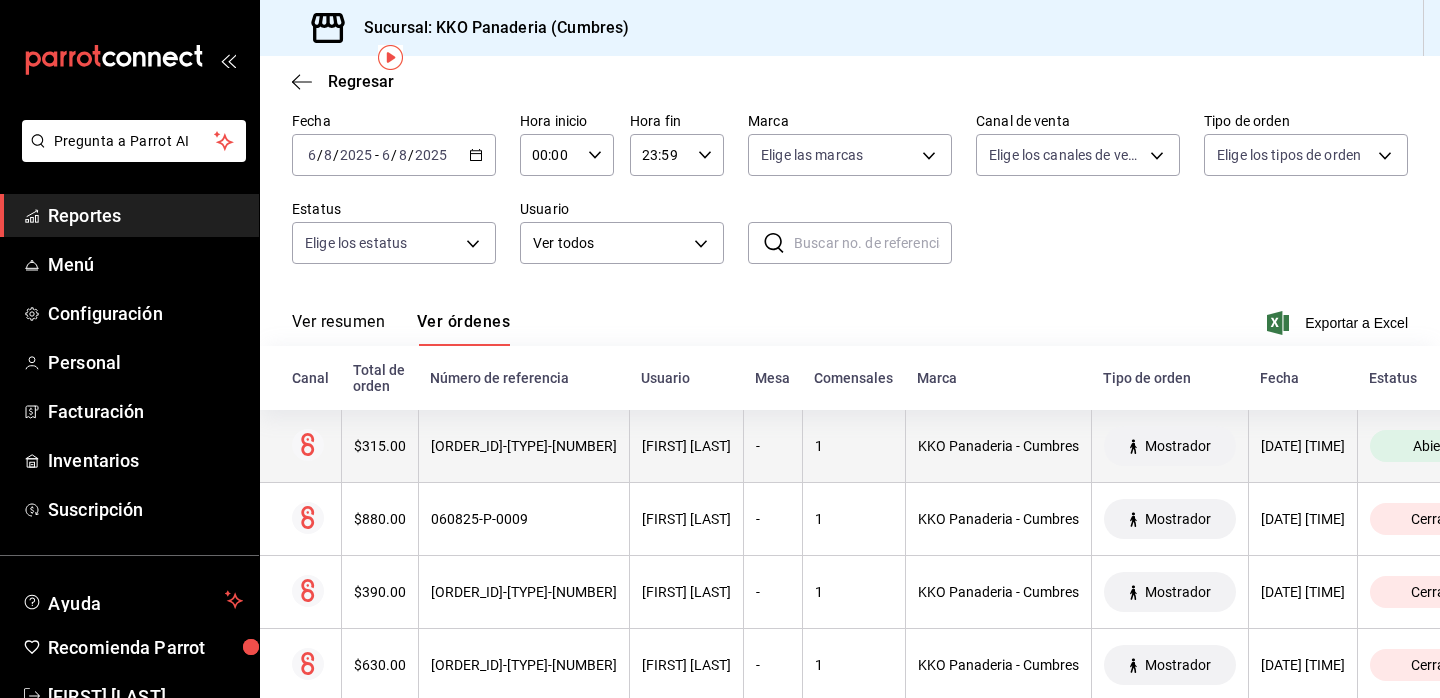 click on "$315.00" at bounding box center (379, 446) 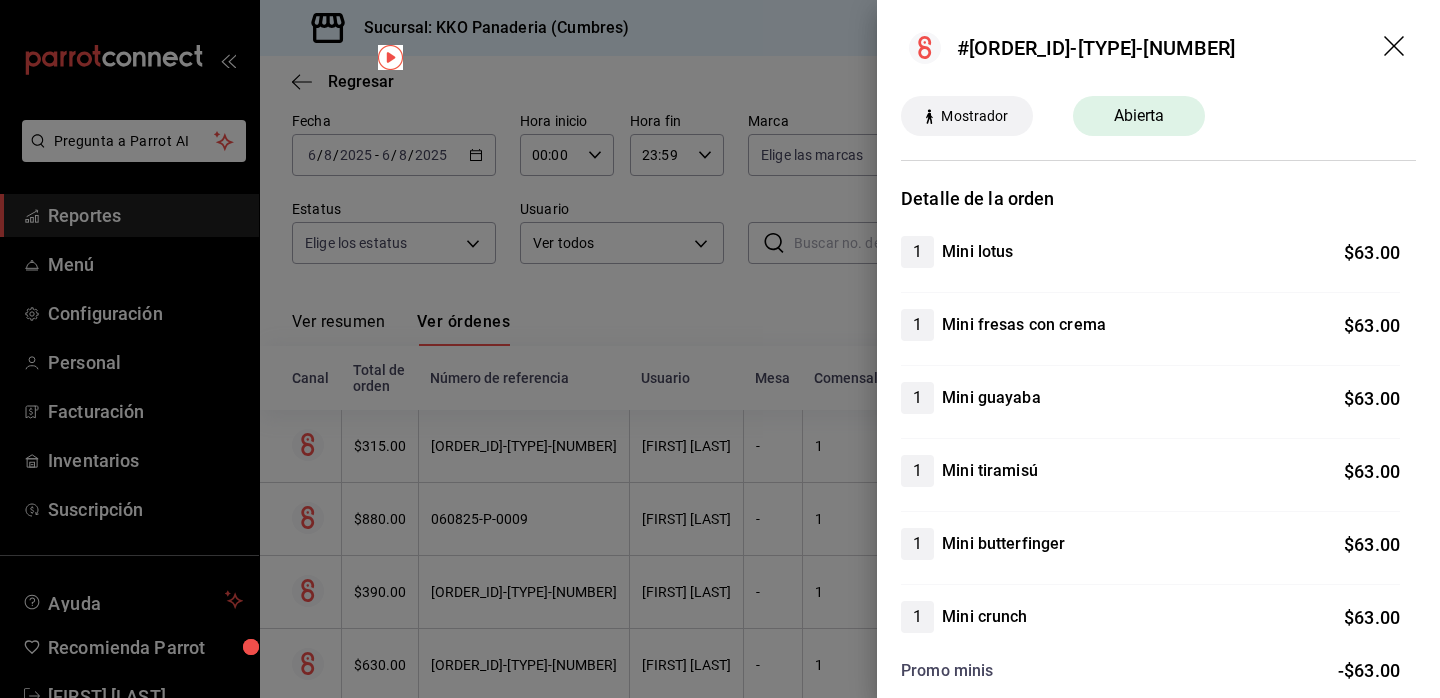 click at bounding box center (720, 349) 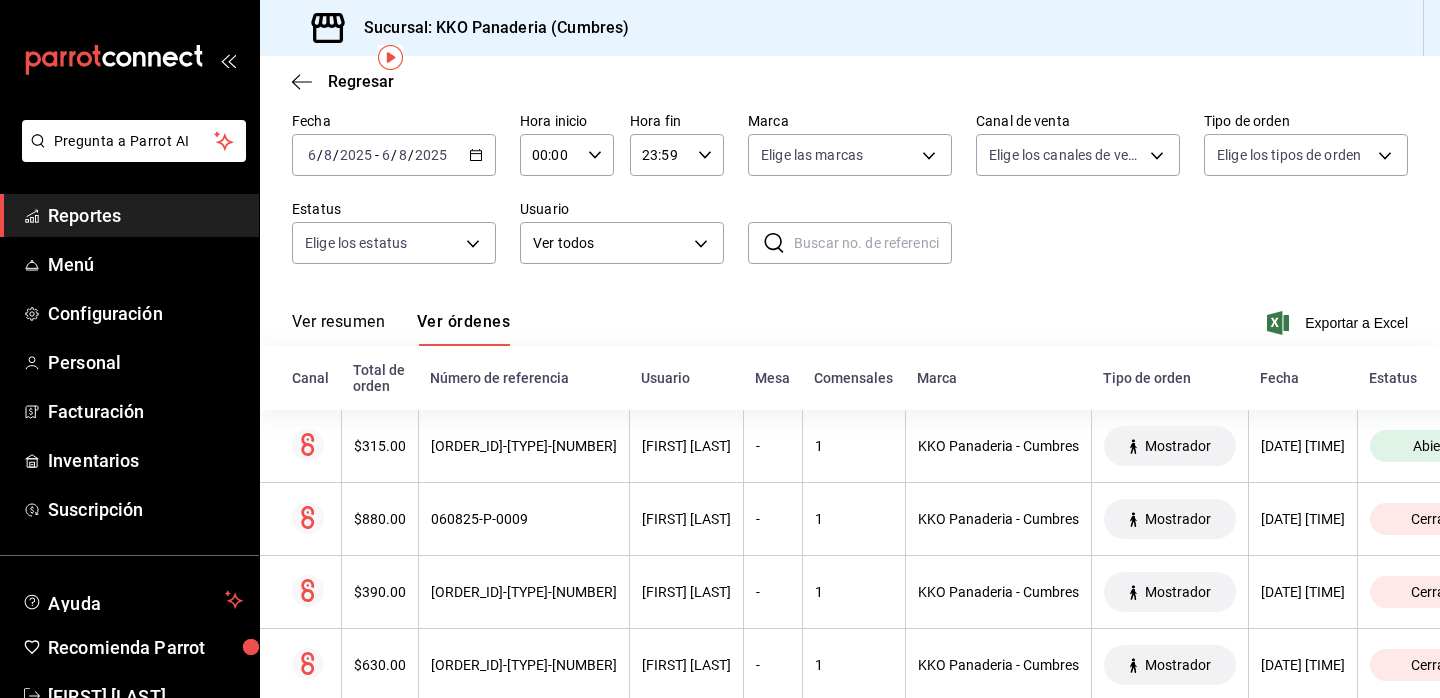 click on "Reportes" at bounding box center (145, 215) 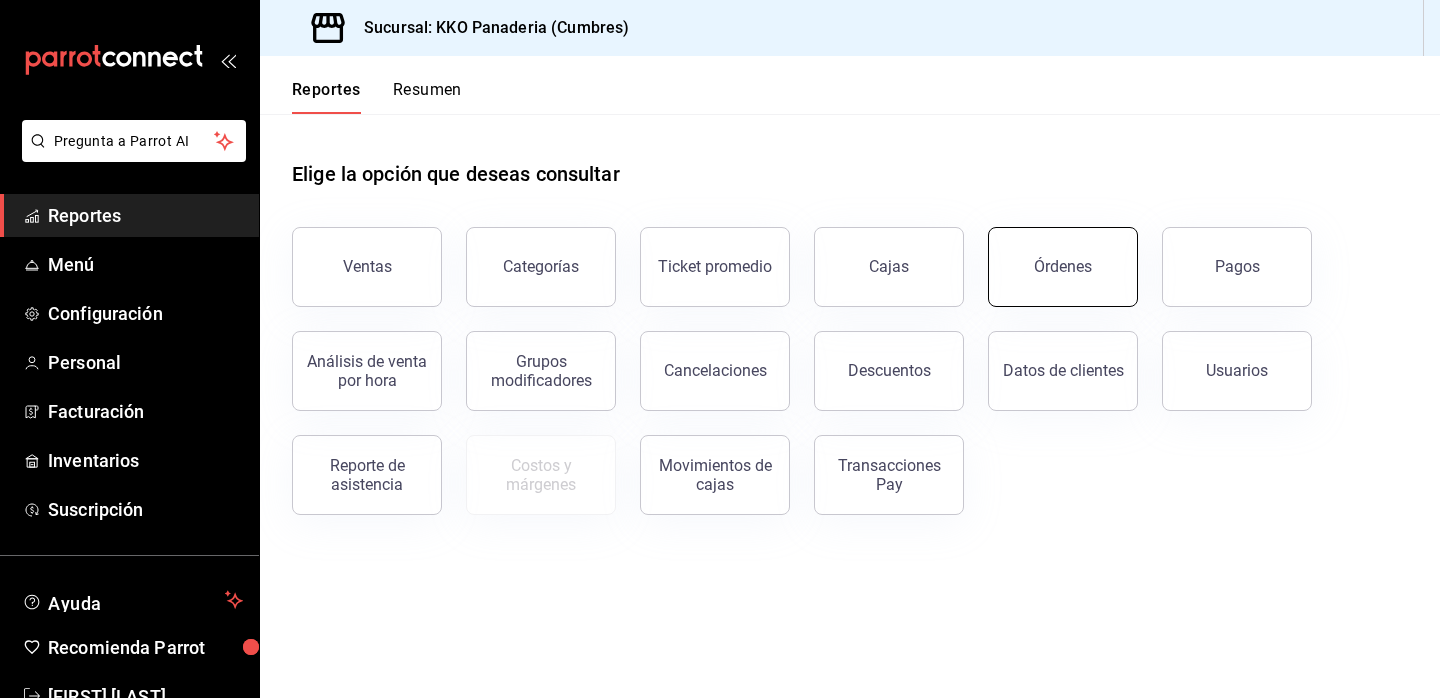 click on "Órdenes" at bounding box center (1063, 267) 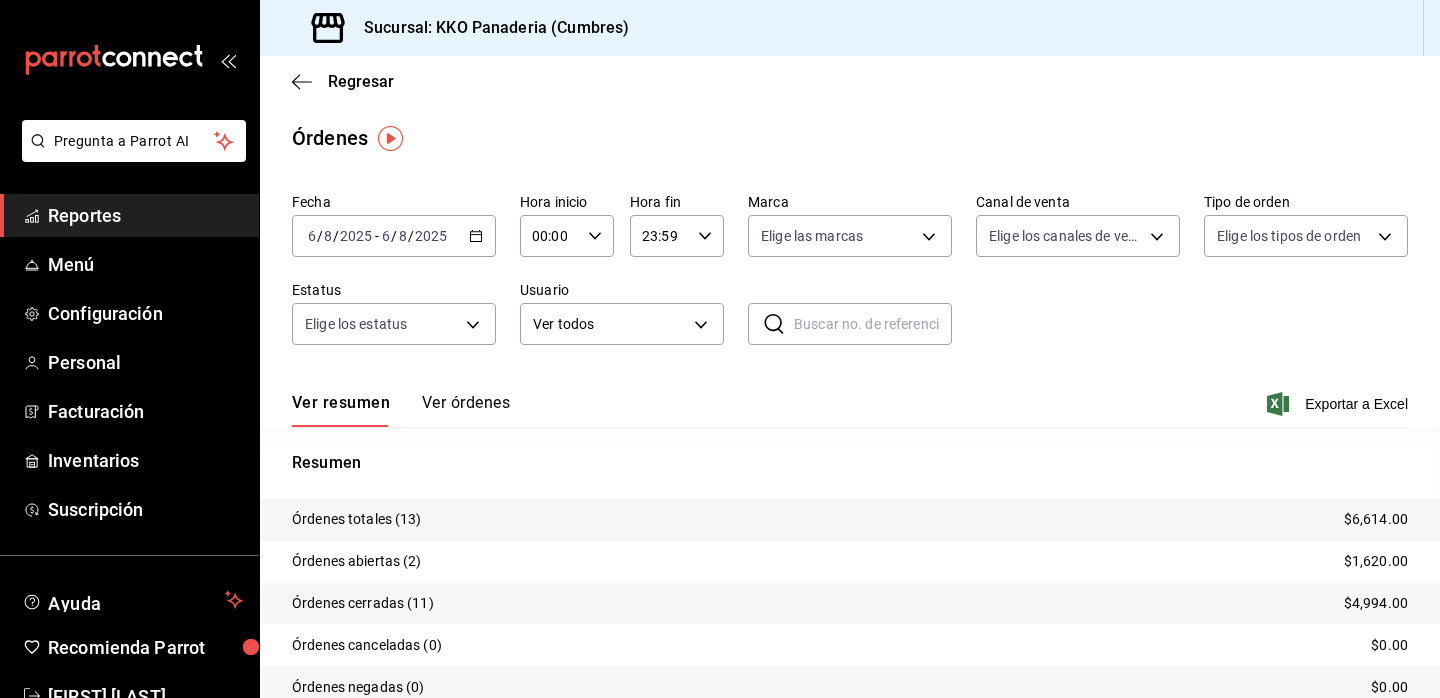 click on "Ver órdenes" at bounding box center [466, 410] 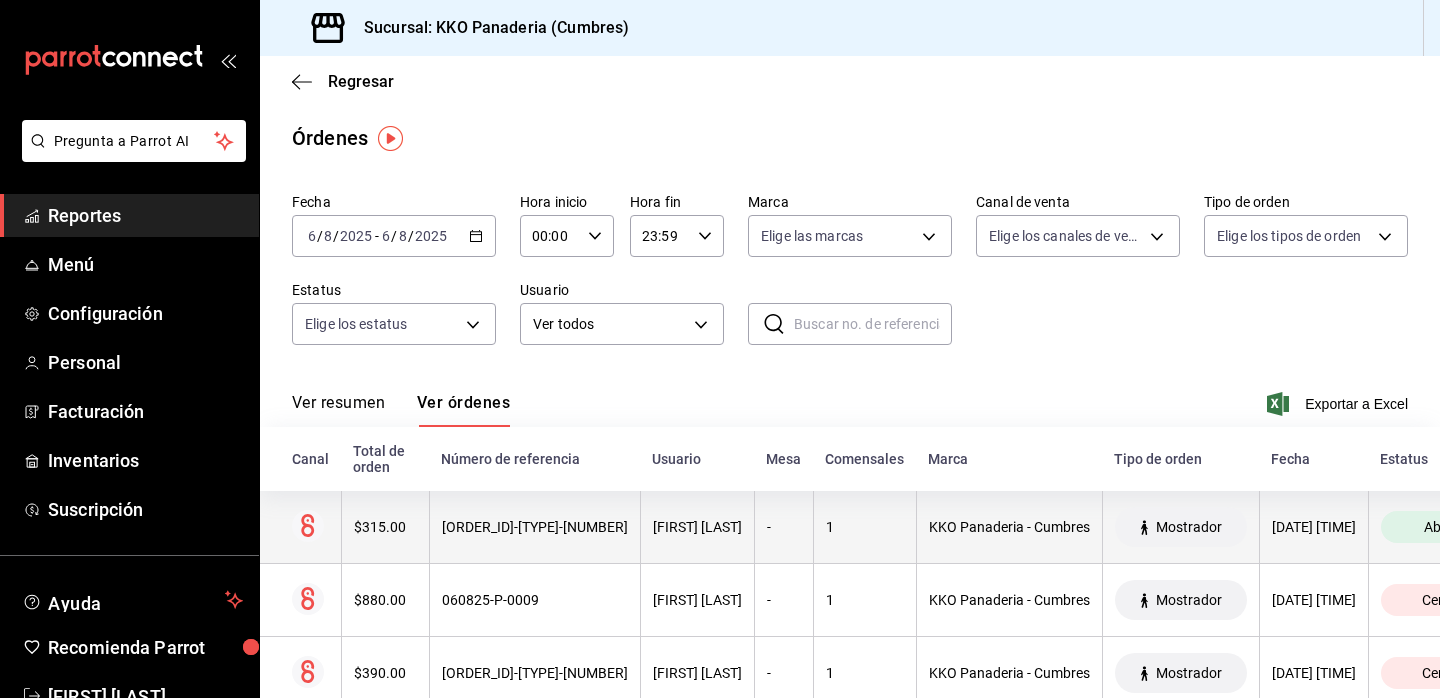 click on "$315.00" at bounding box center [385, 527] 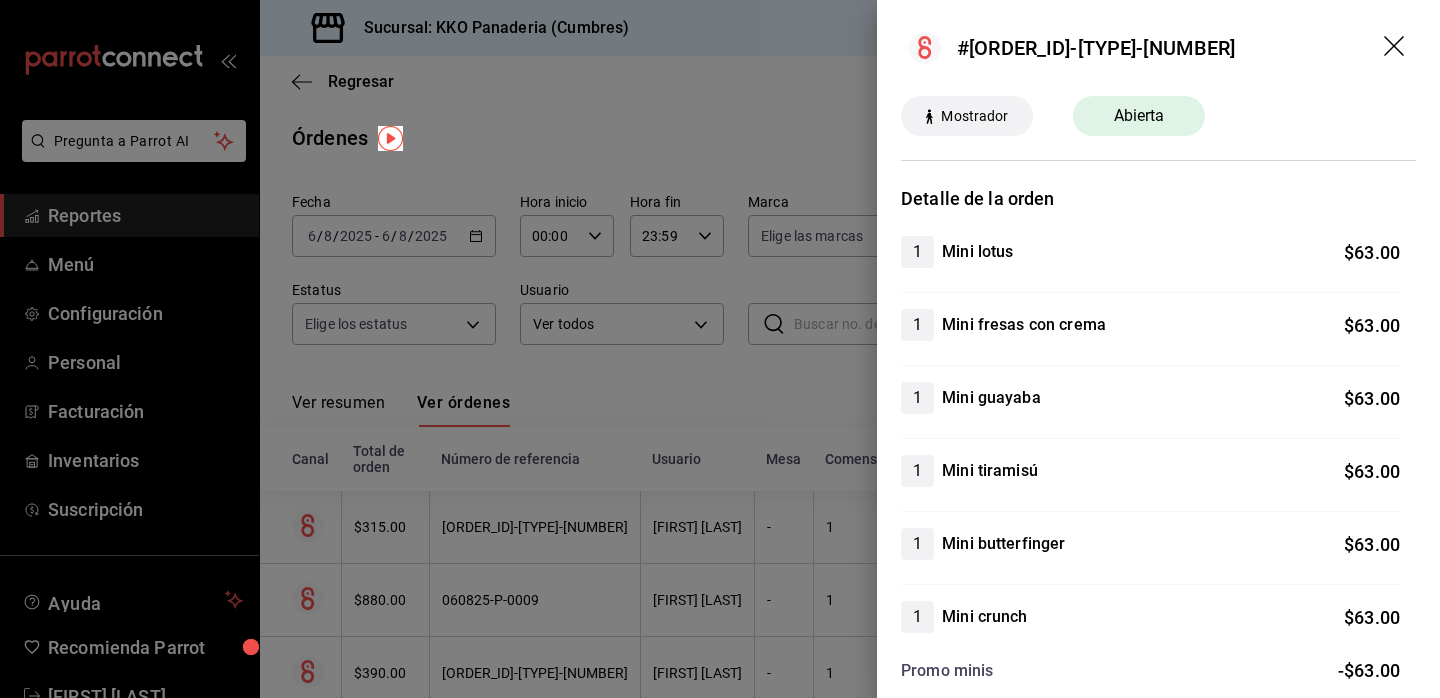 click at bounding box center [720, 349] 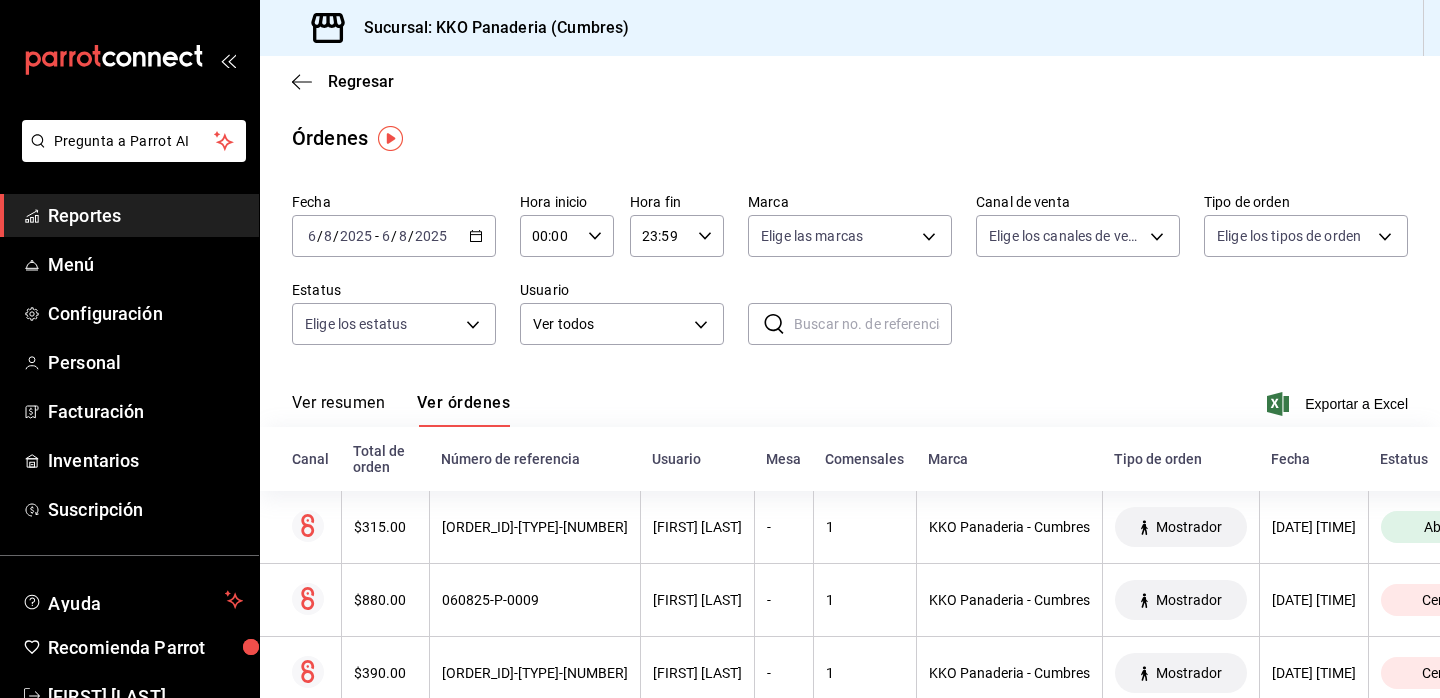 click on "Reportes" at bounding box center (145, 215) 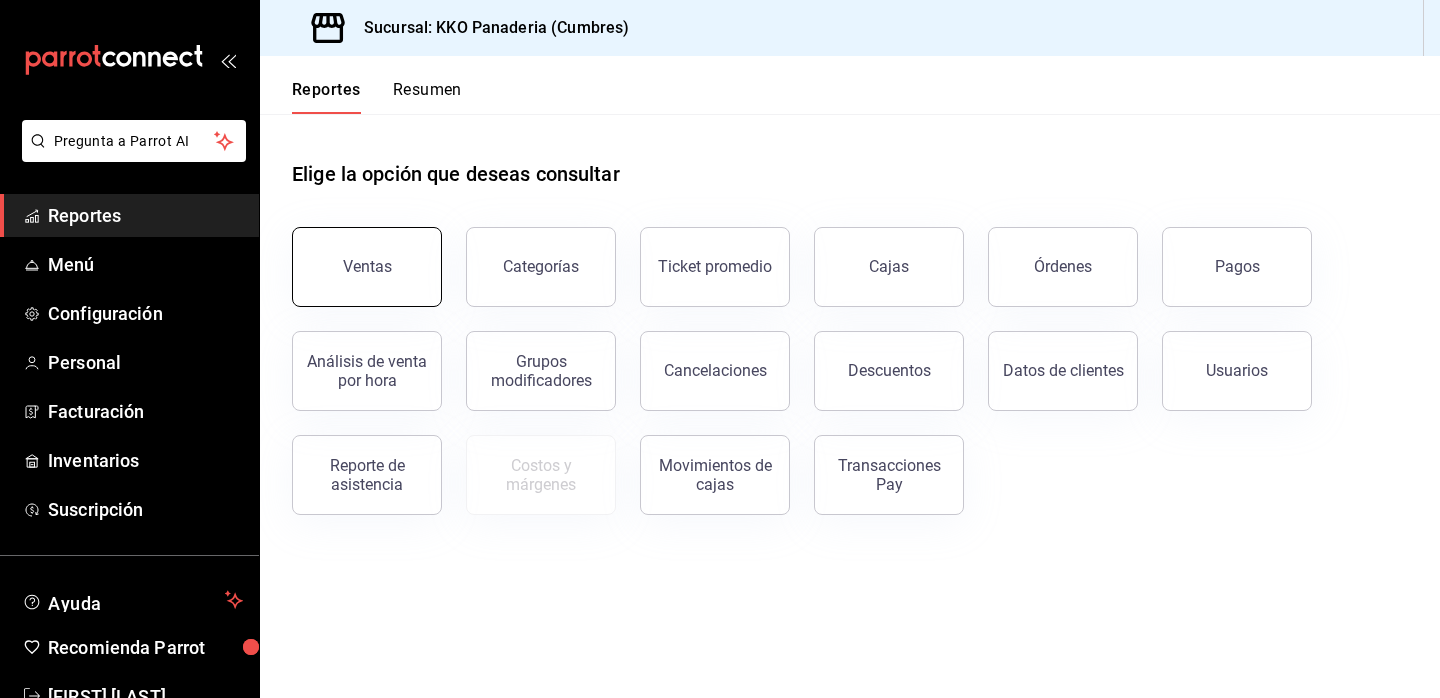 click on "Ventas" at bounding box center (367, 267) 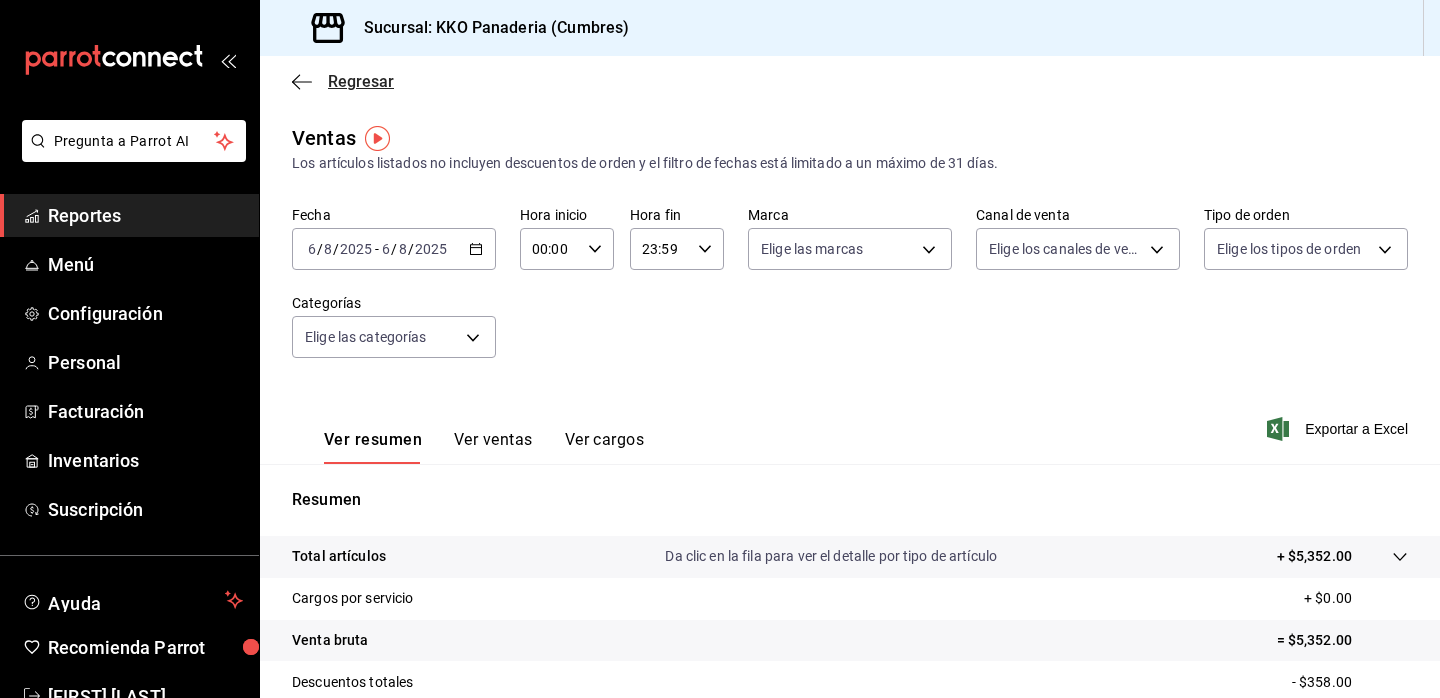 click 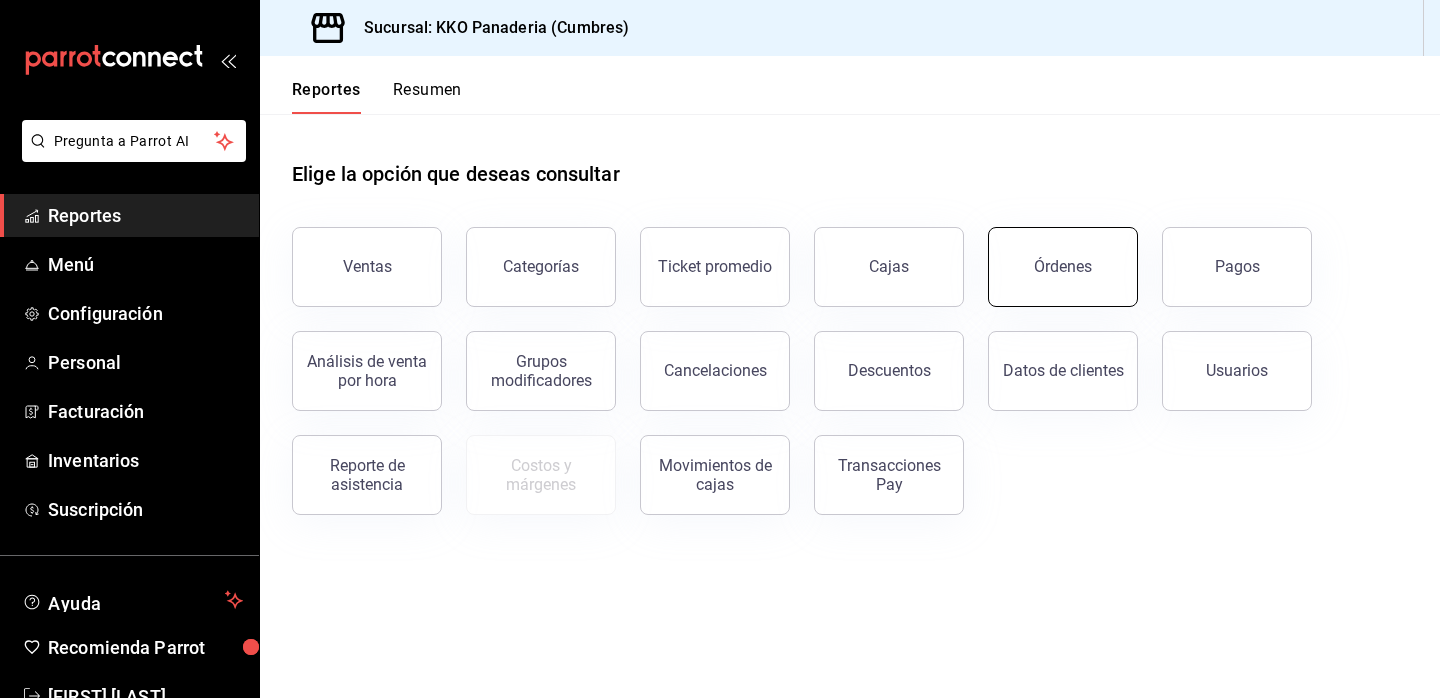 click on "Órdenes" at bounding box center (1051, 255) 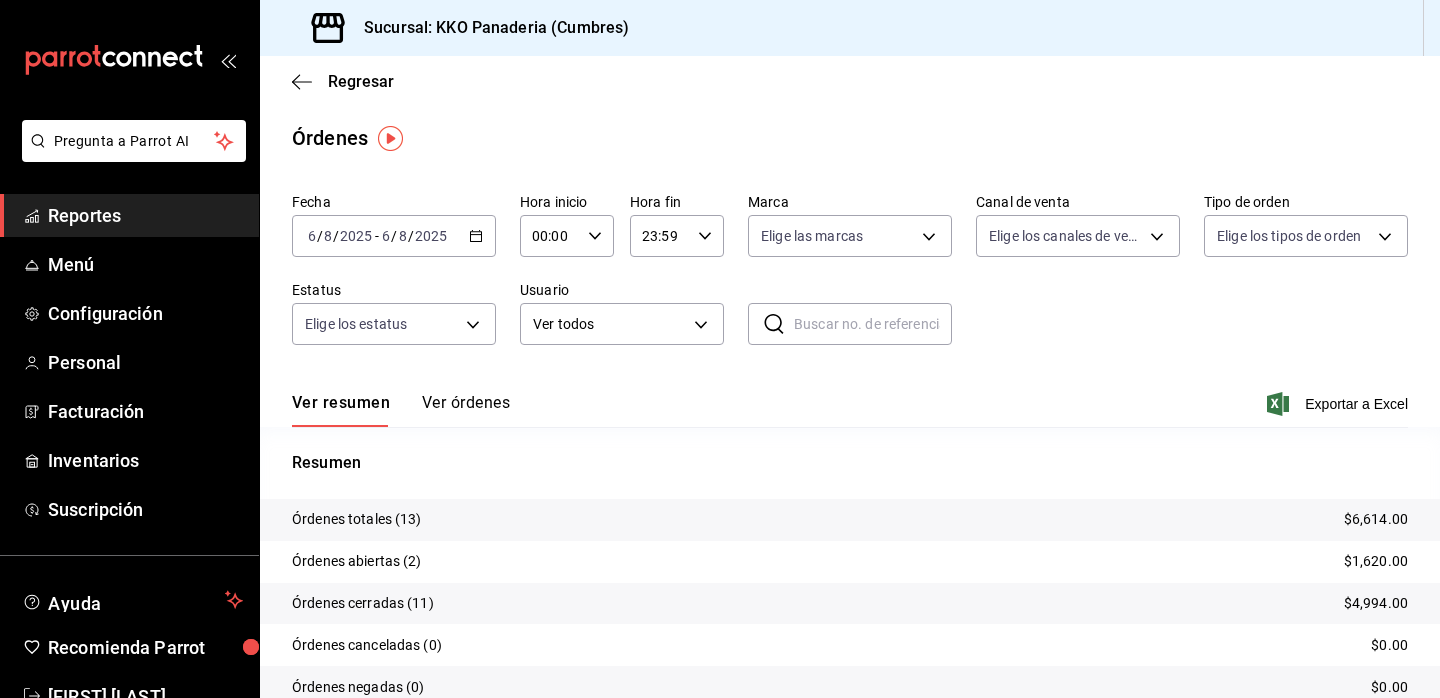 click on "Reportes" at bounding box center (145, 215) 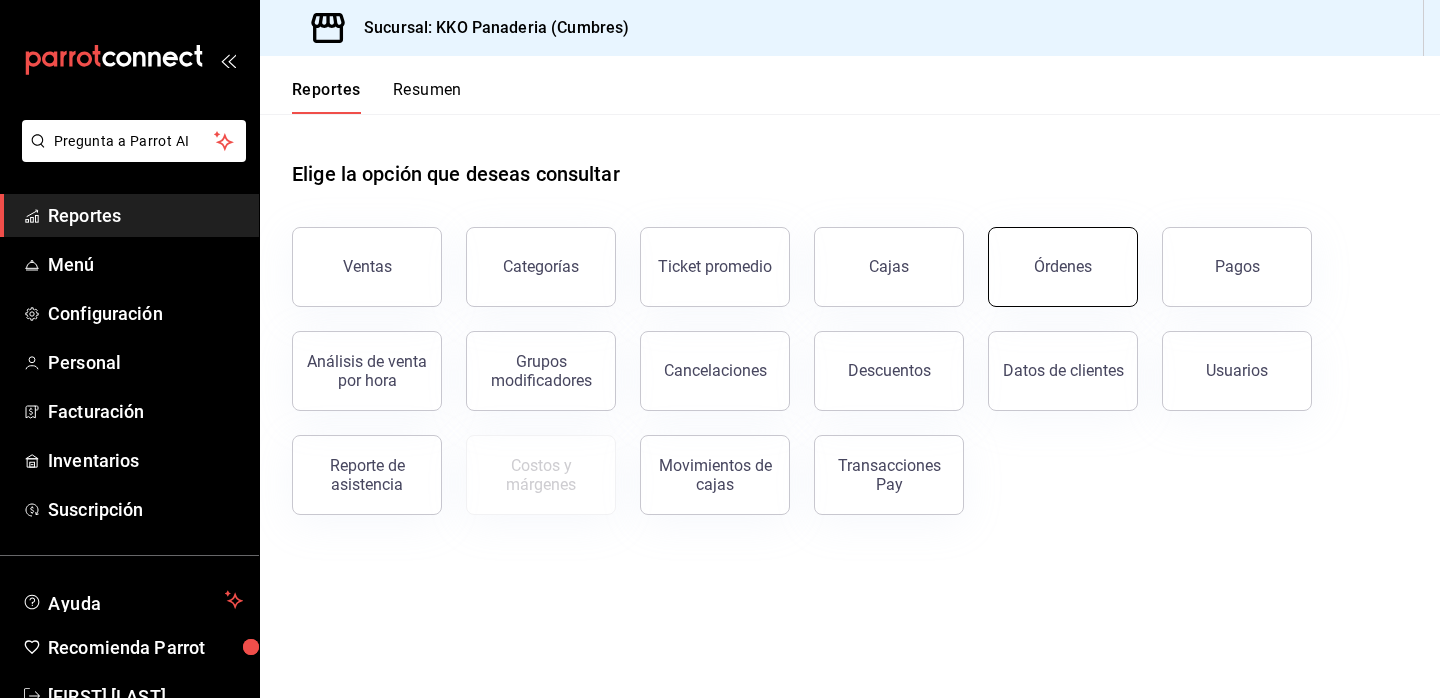 click on "Órdenes" at bounding box center [1063, 266] 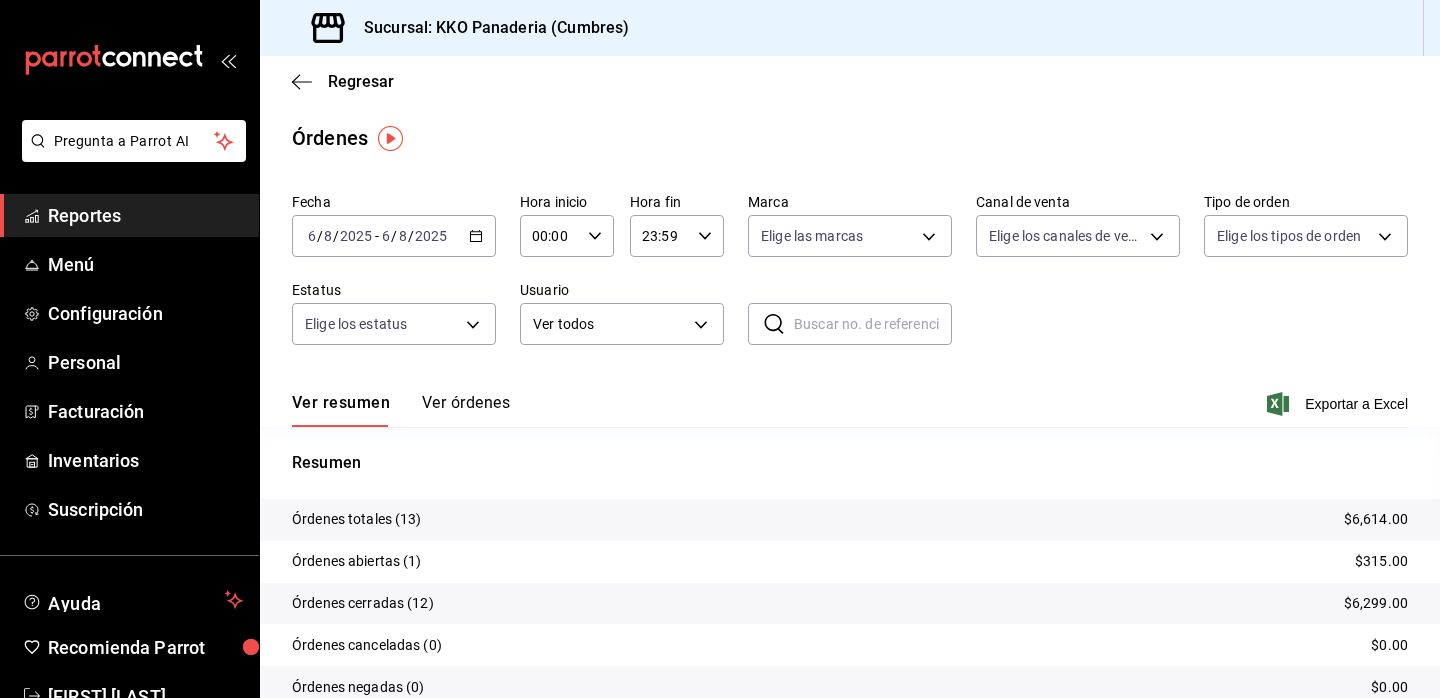 click on "Ver órdenes" at bounding box center (466, 410) 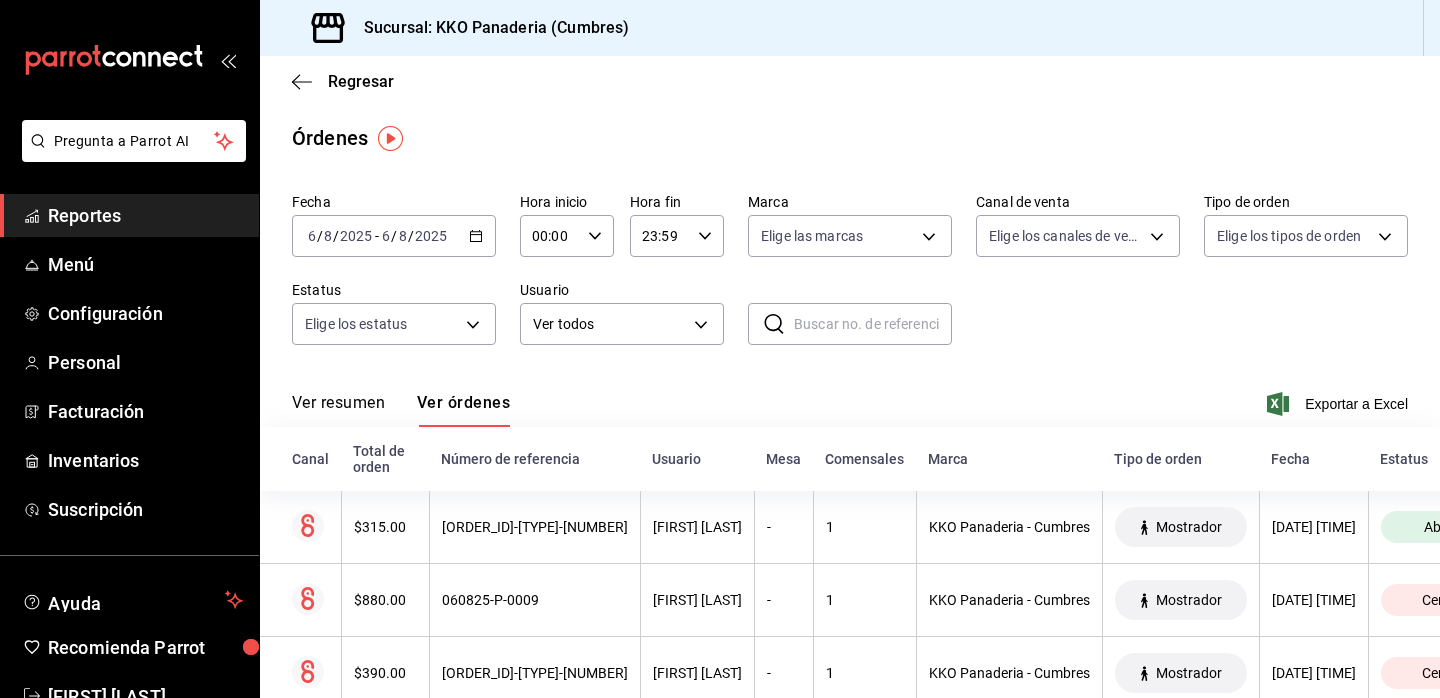 click on "Reportes" at bounding box center (145, 215) 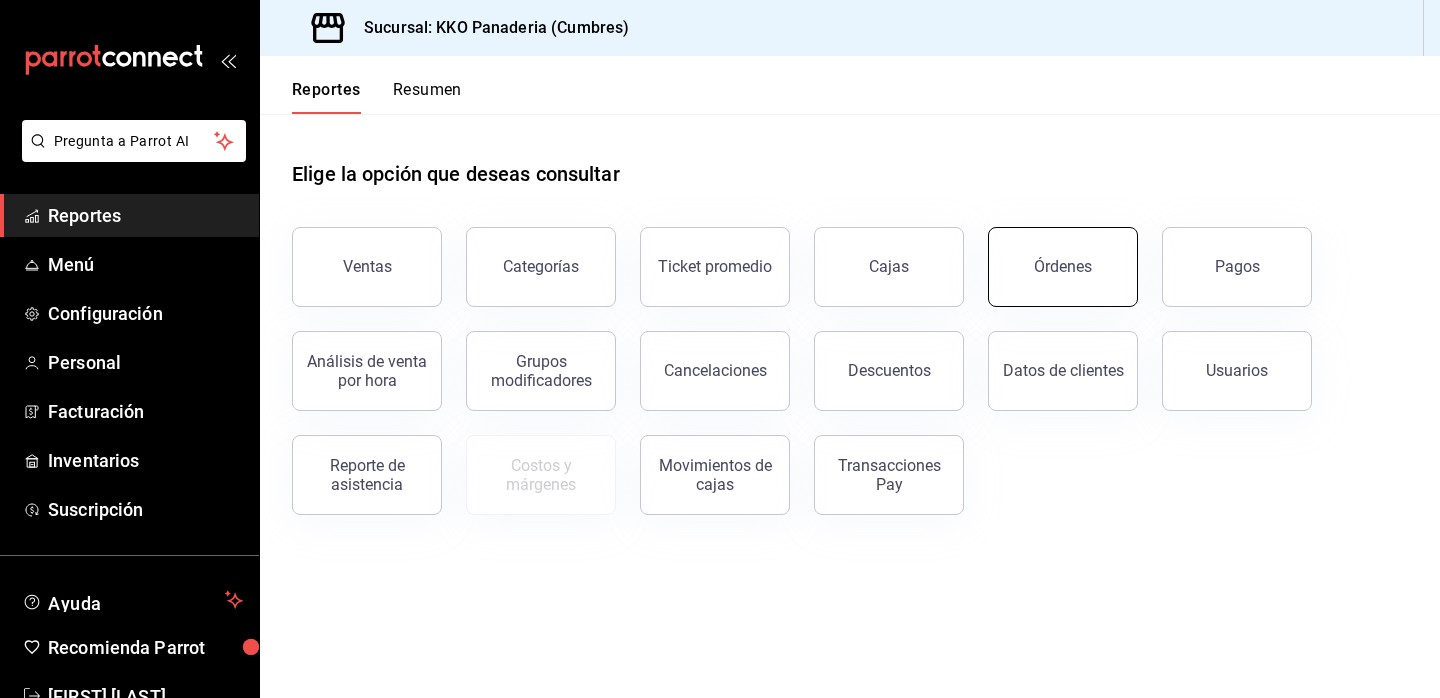 click on "Órdenes" at bounding box center [1063, 267] 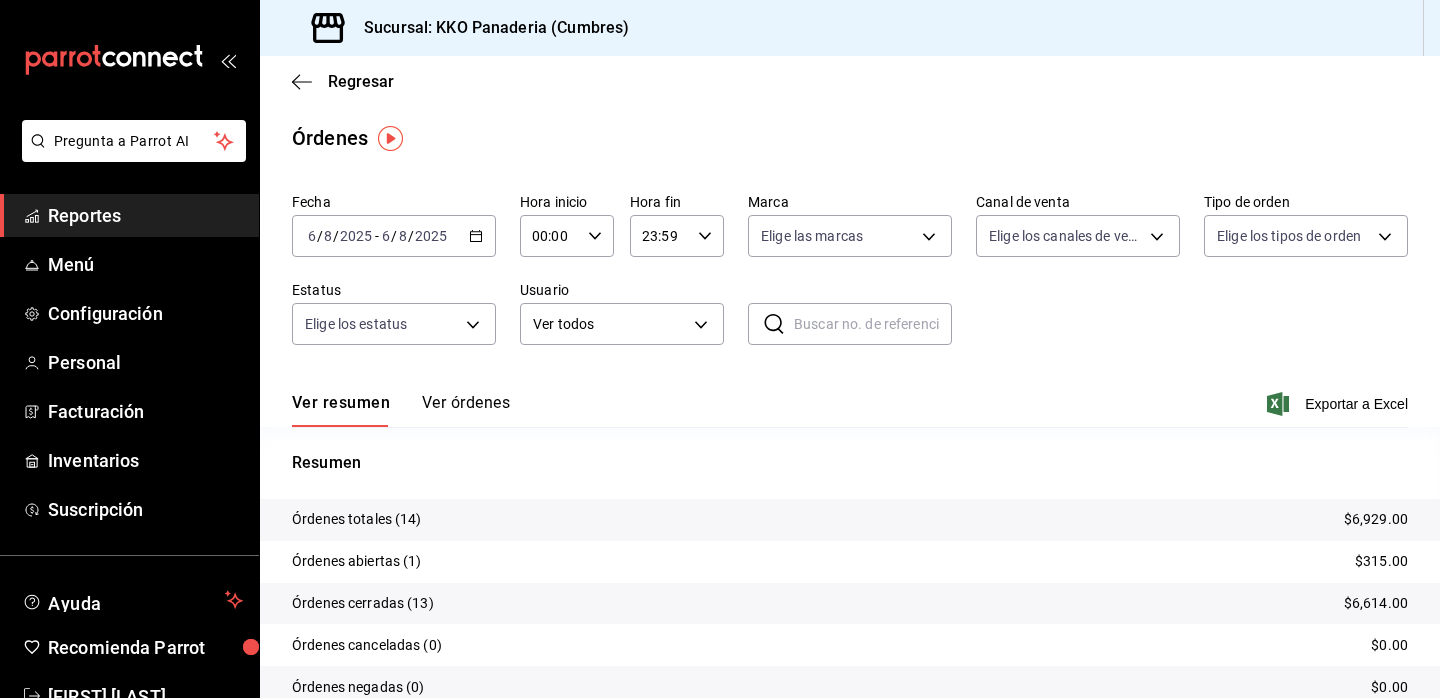click on "Ver órdenes" at bounding box center [466, 410] 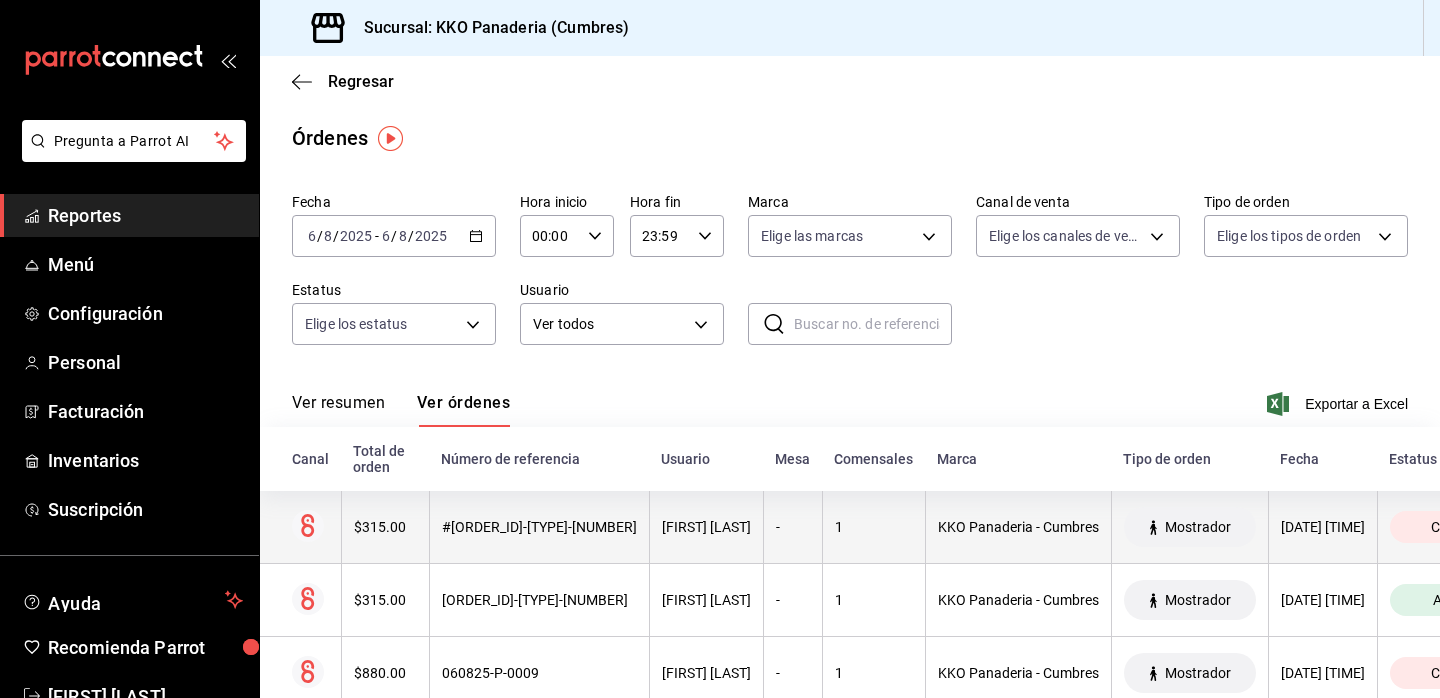 click on "$315.00" at bounding box center [385, 527] 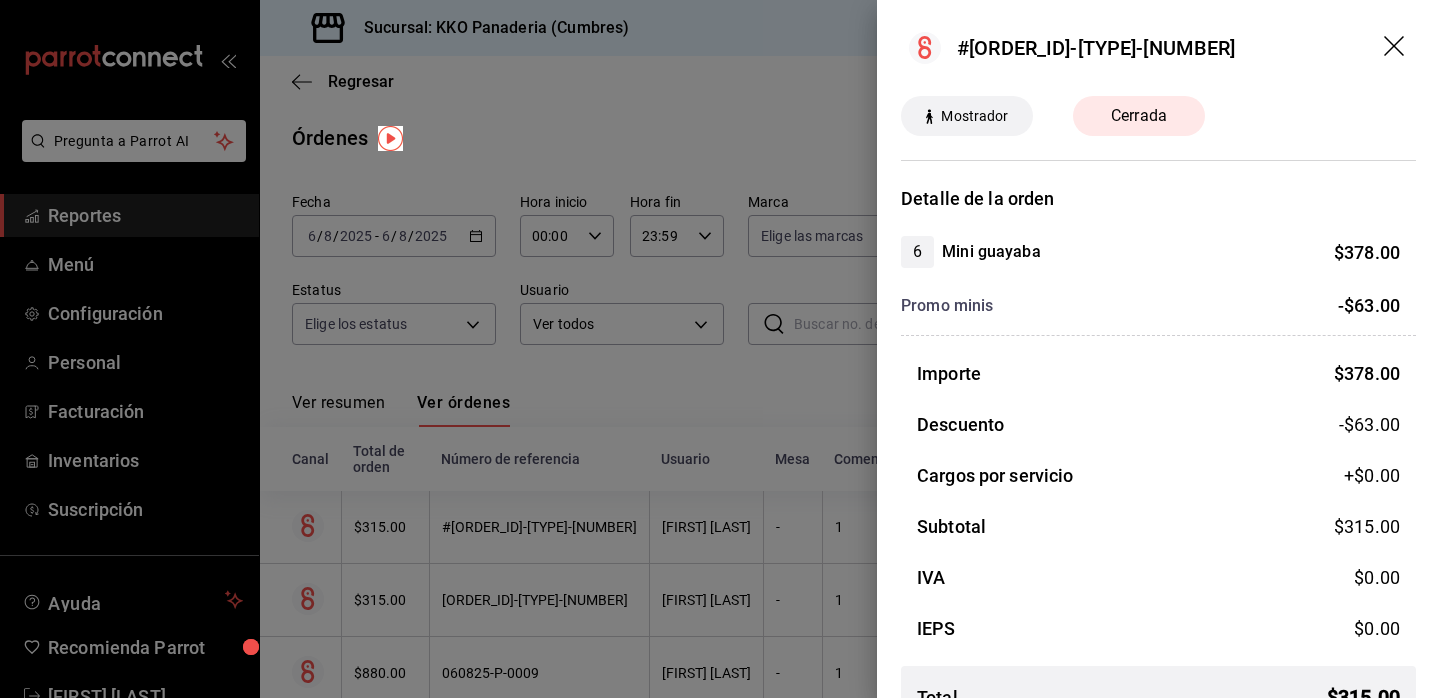 click at bounding box center (720, 349) 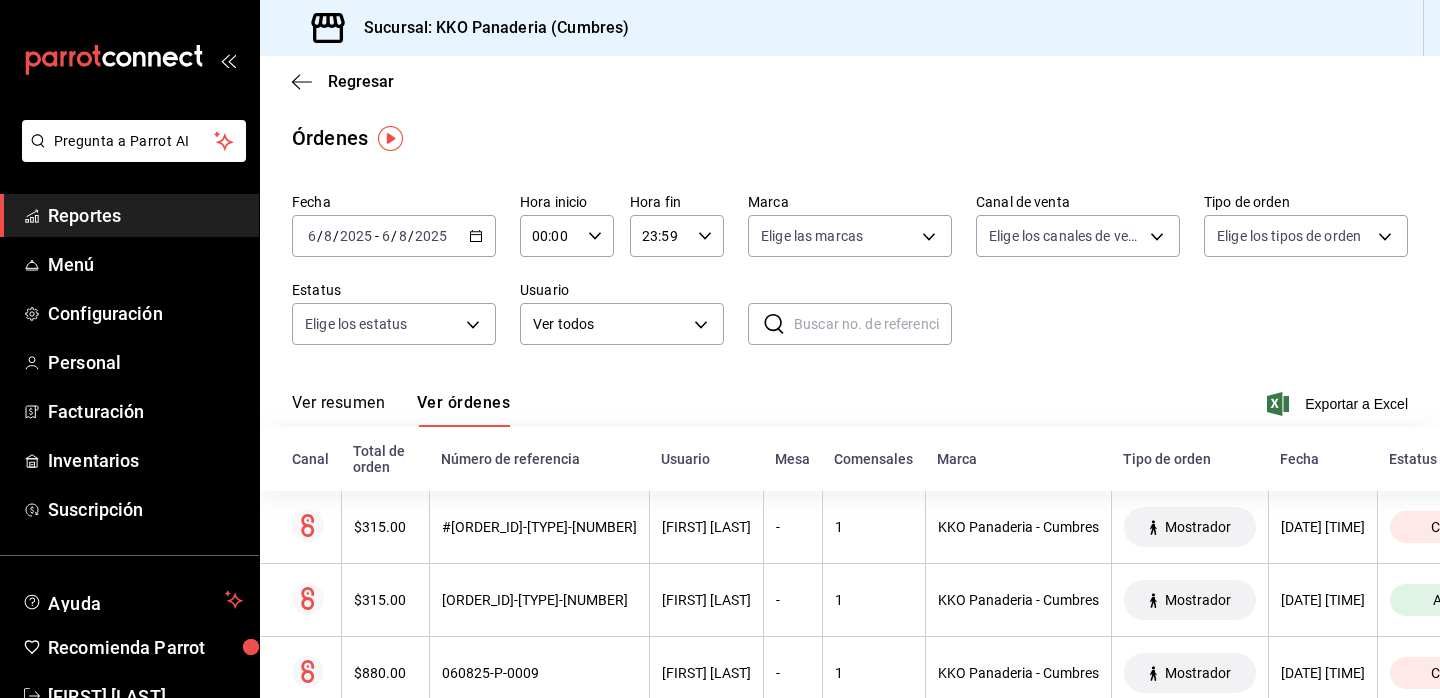 click on "Reportes" at bounding box center [145, 215] 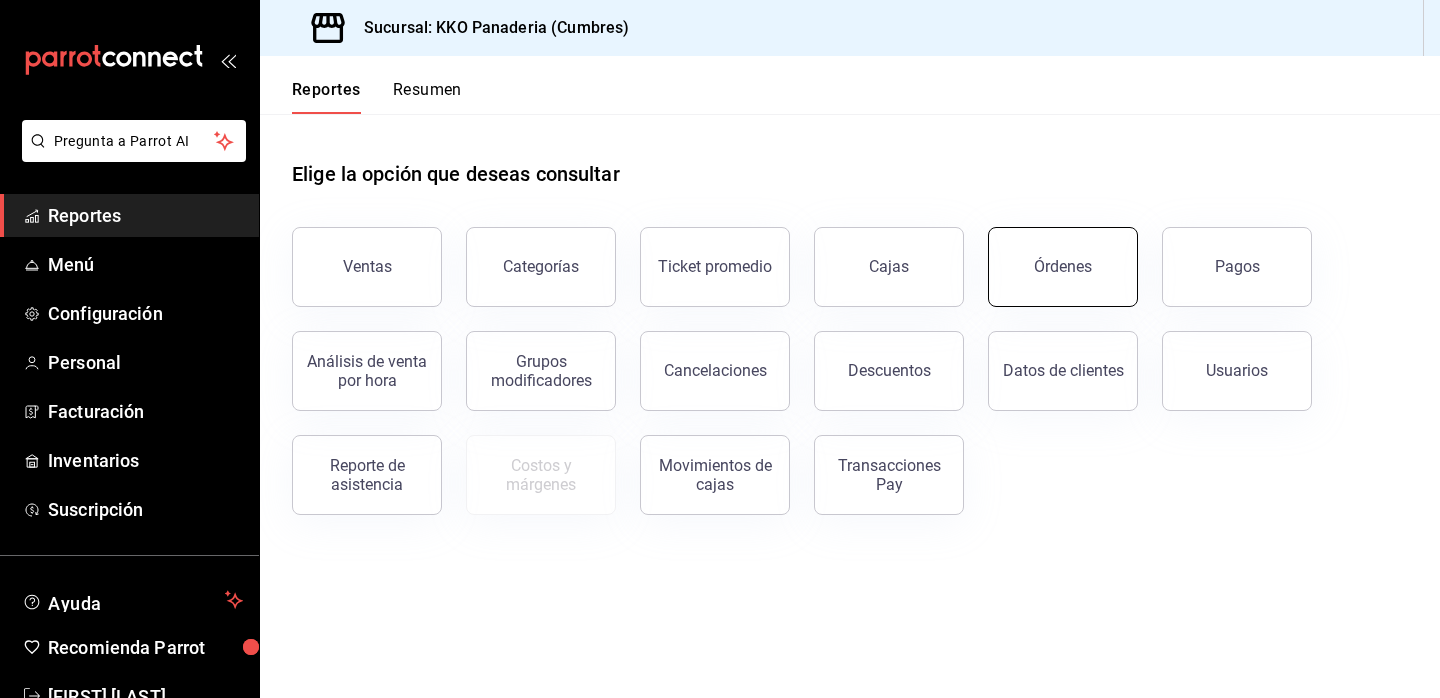 click on "Órdenes" at bounding box center [1063, 267] 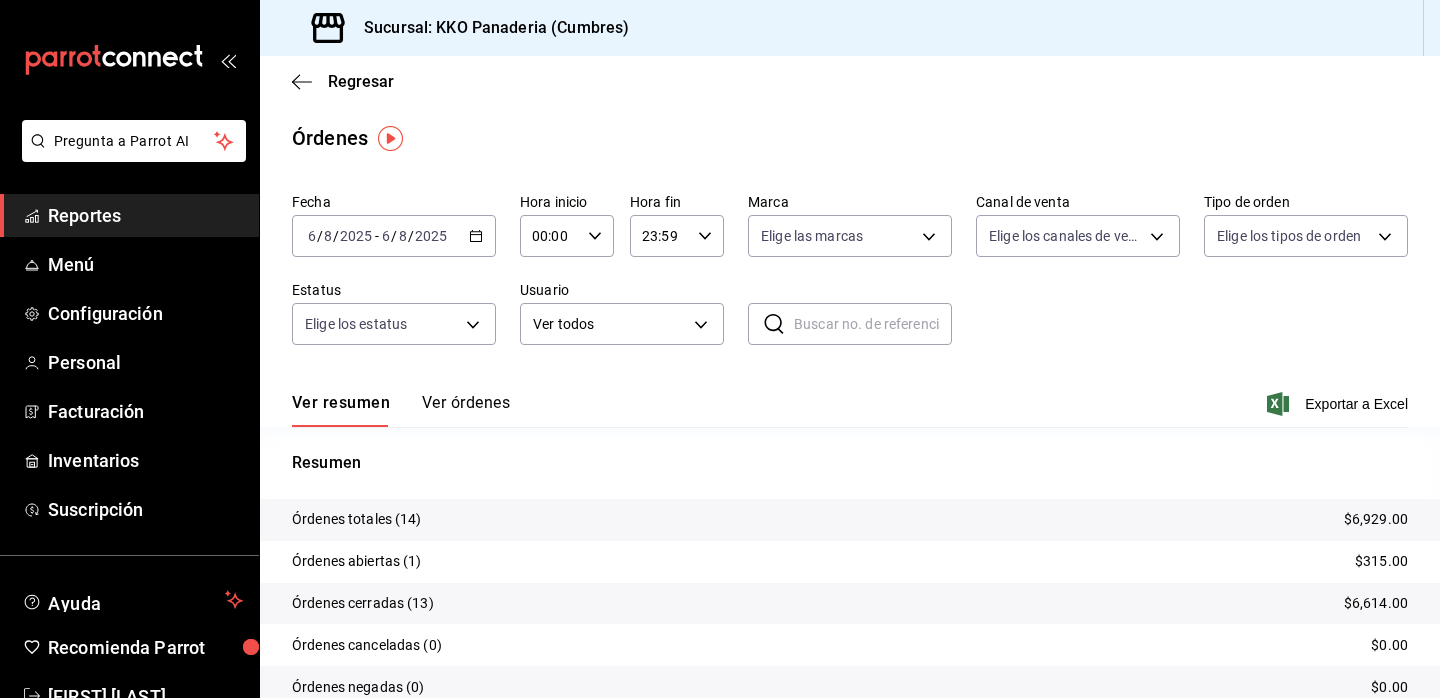 click on "Reportes" at bounding box center (145, 215) 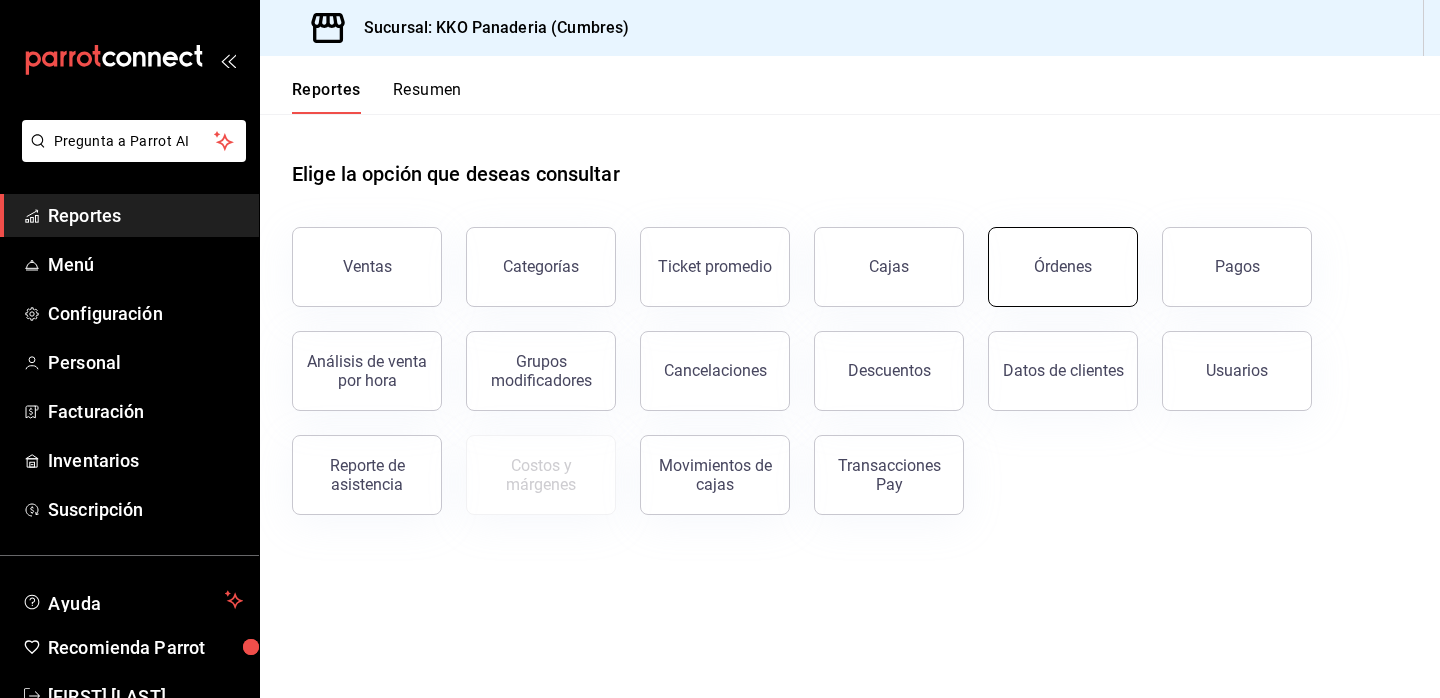 click on "Órdenes" at bounding box center (1063, 267) 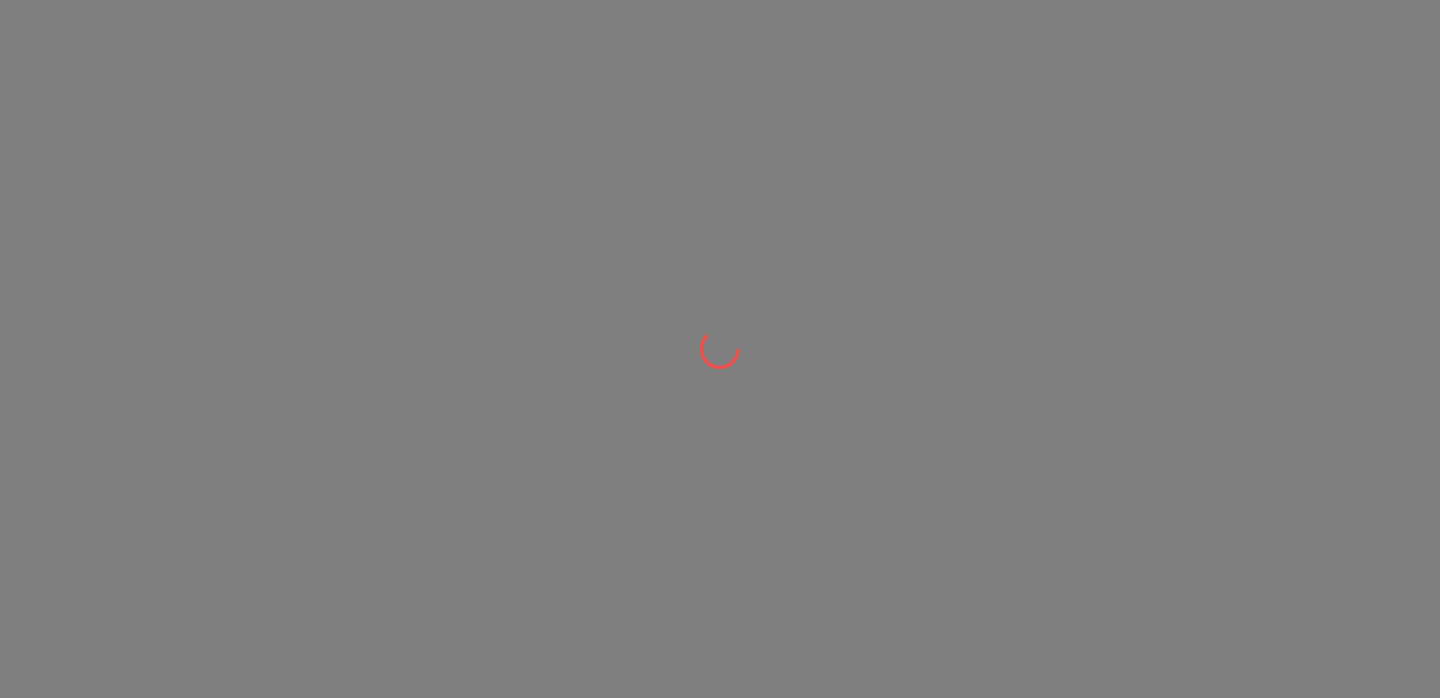 scroll, scrollTop: 0, scrollLeft: 0, axis: both 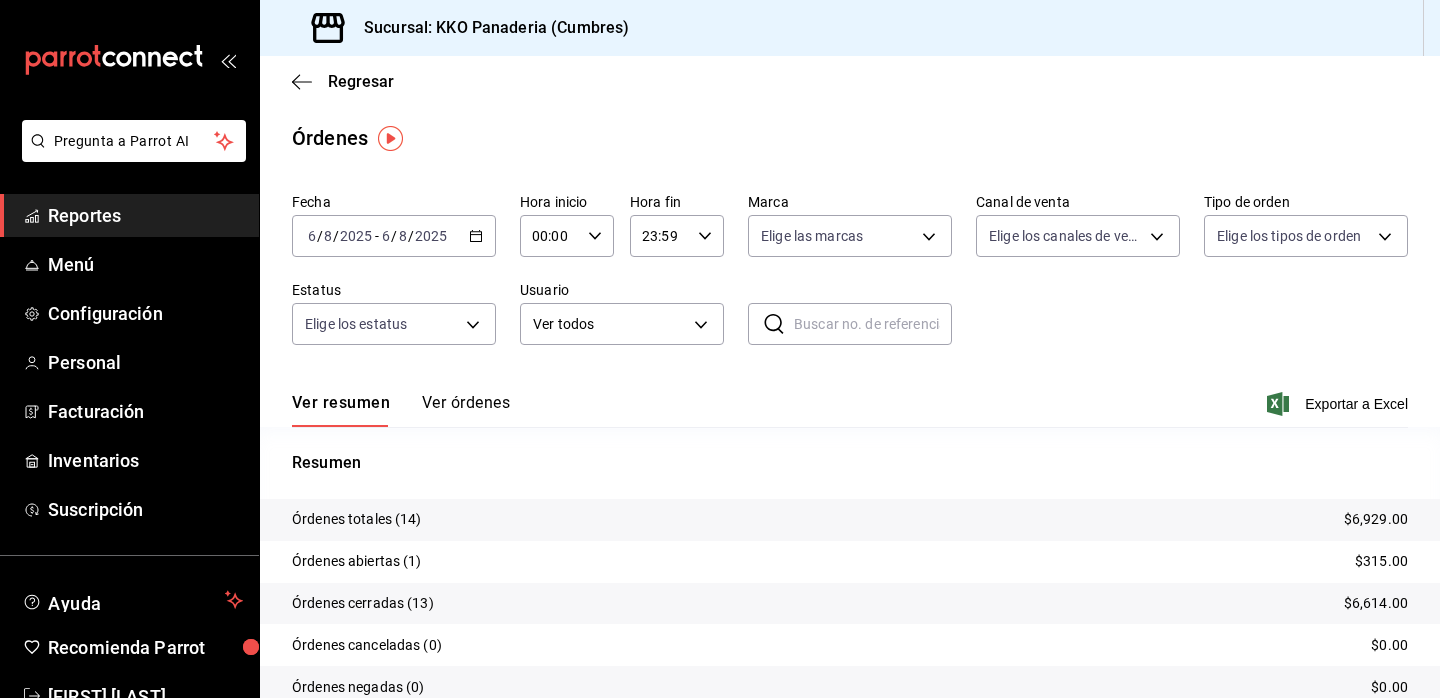 click on "Ver órdenes" at bounding box center [466, 410] 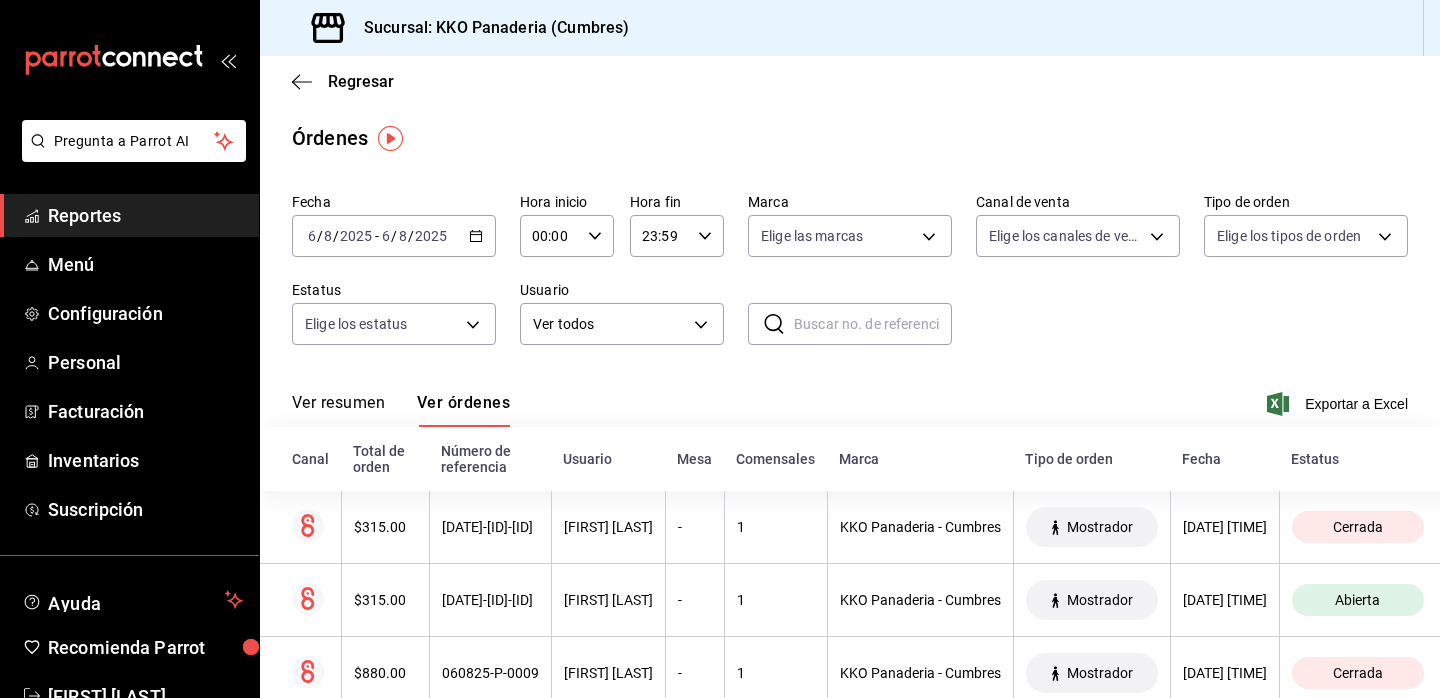 click on "Reportes" at bounding box center (145, 215) 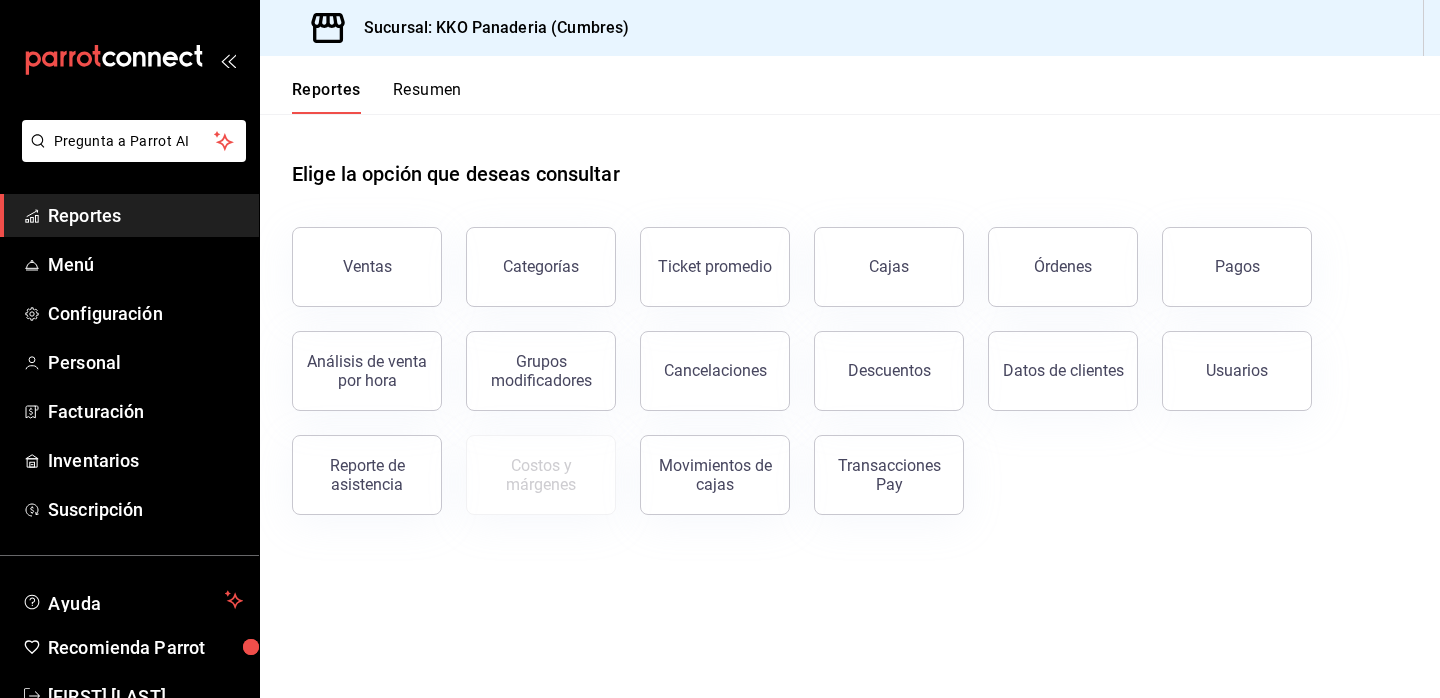 click on "Ventas" at bounding box center (367, 267) 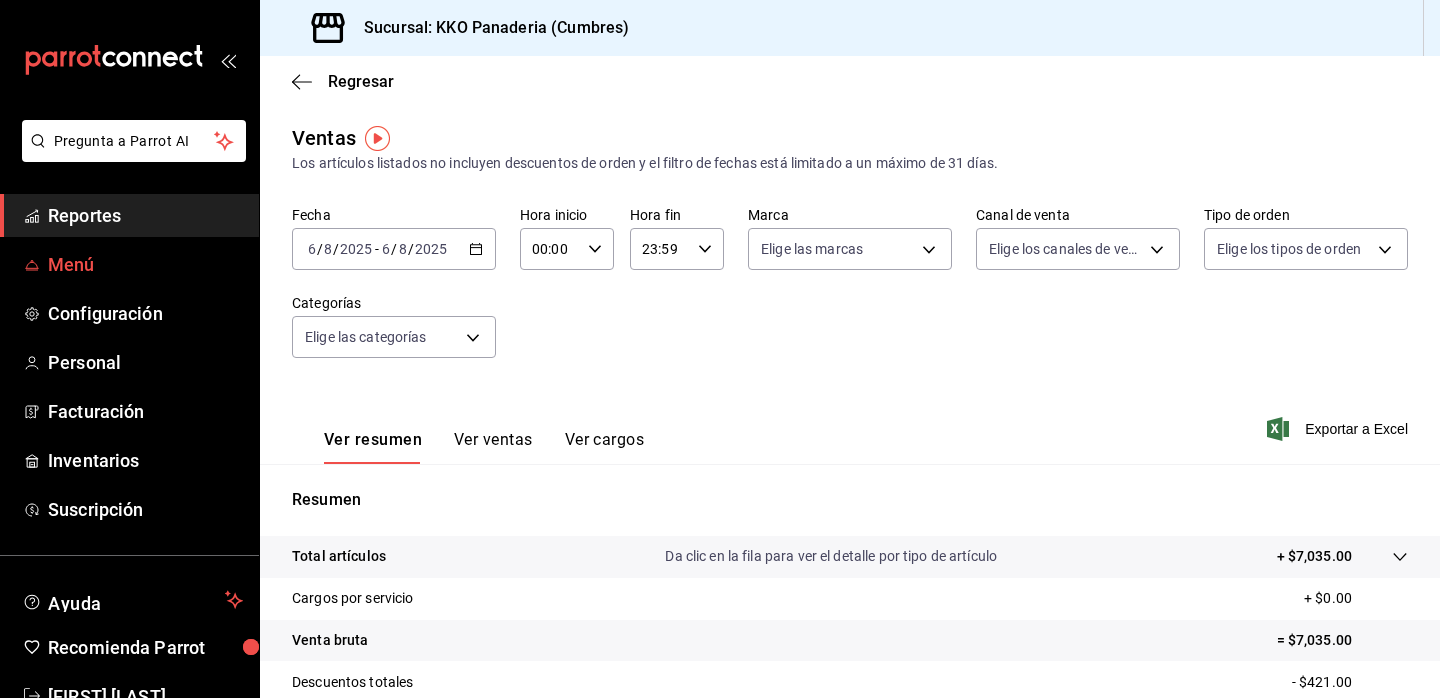 click on "Menú" at bounding box center [145, 264] 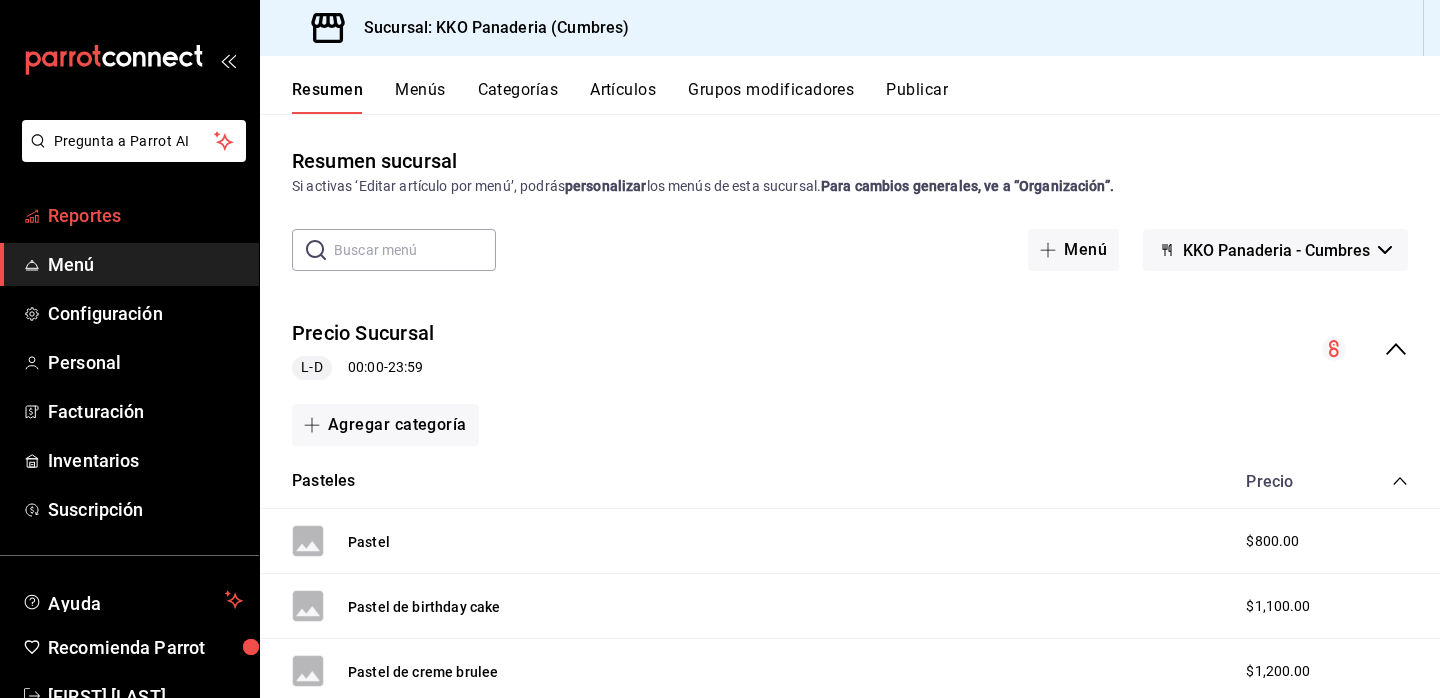 click on "Reportes" at bounding box center (145, 215) 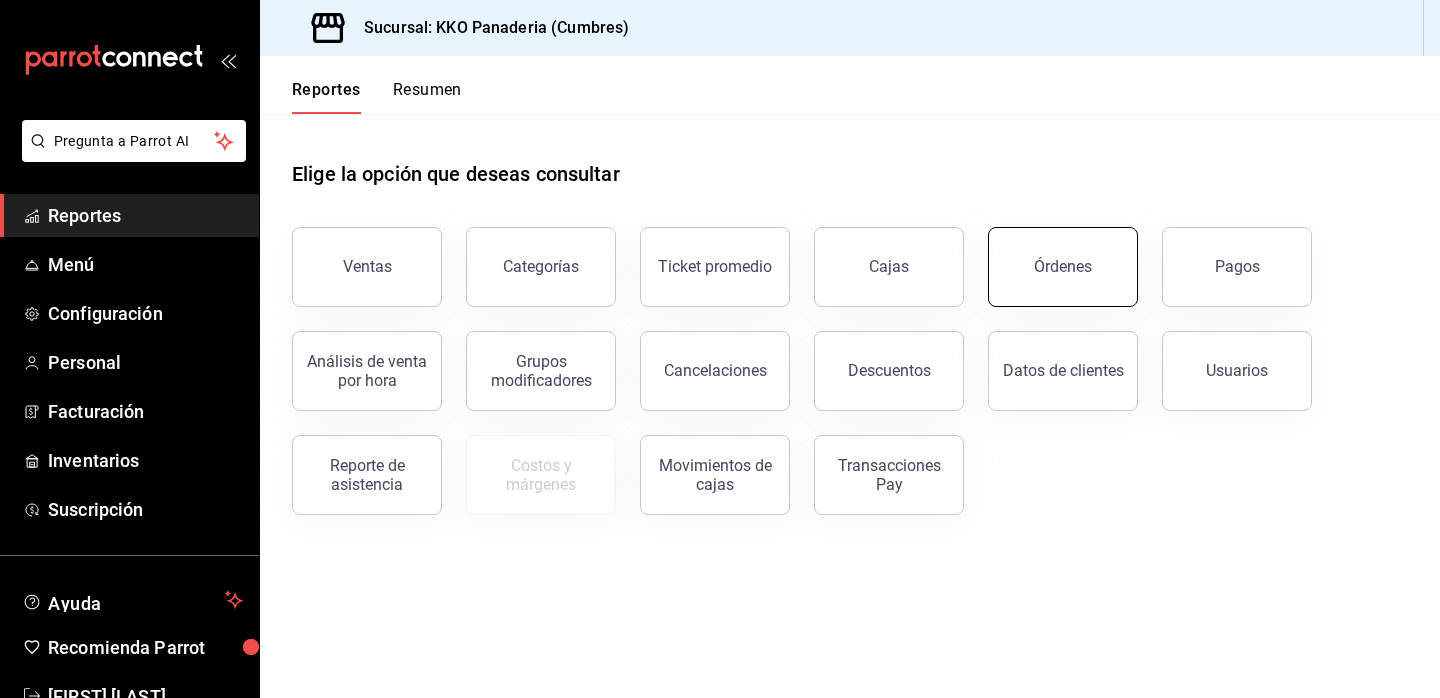 click on "Órdenes" at bounding box center [1063, 266] 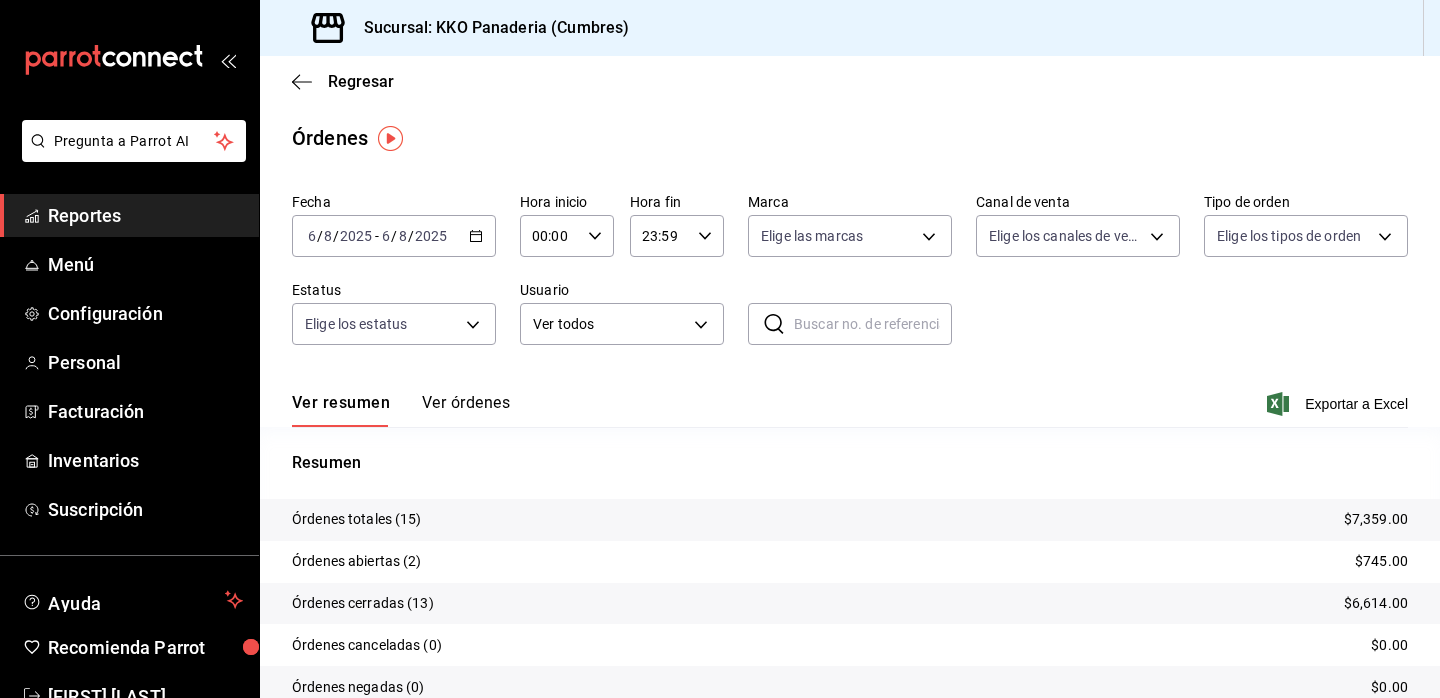 click on "Ver órdenes" at bounding box center [466, 410] 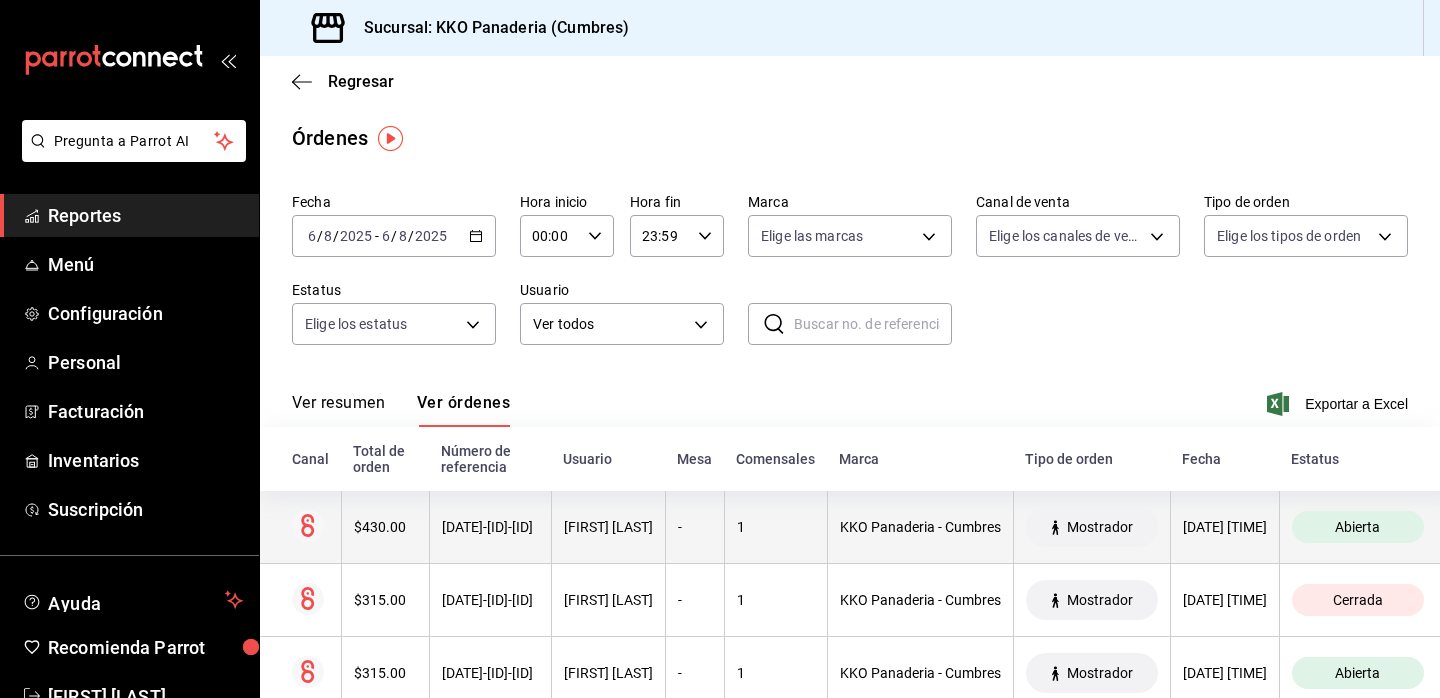 click on "$430.00" at bounding box center (385, 527) 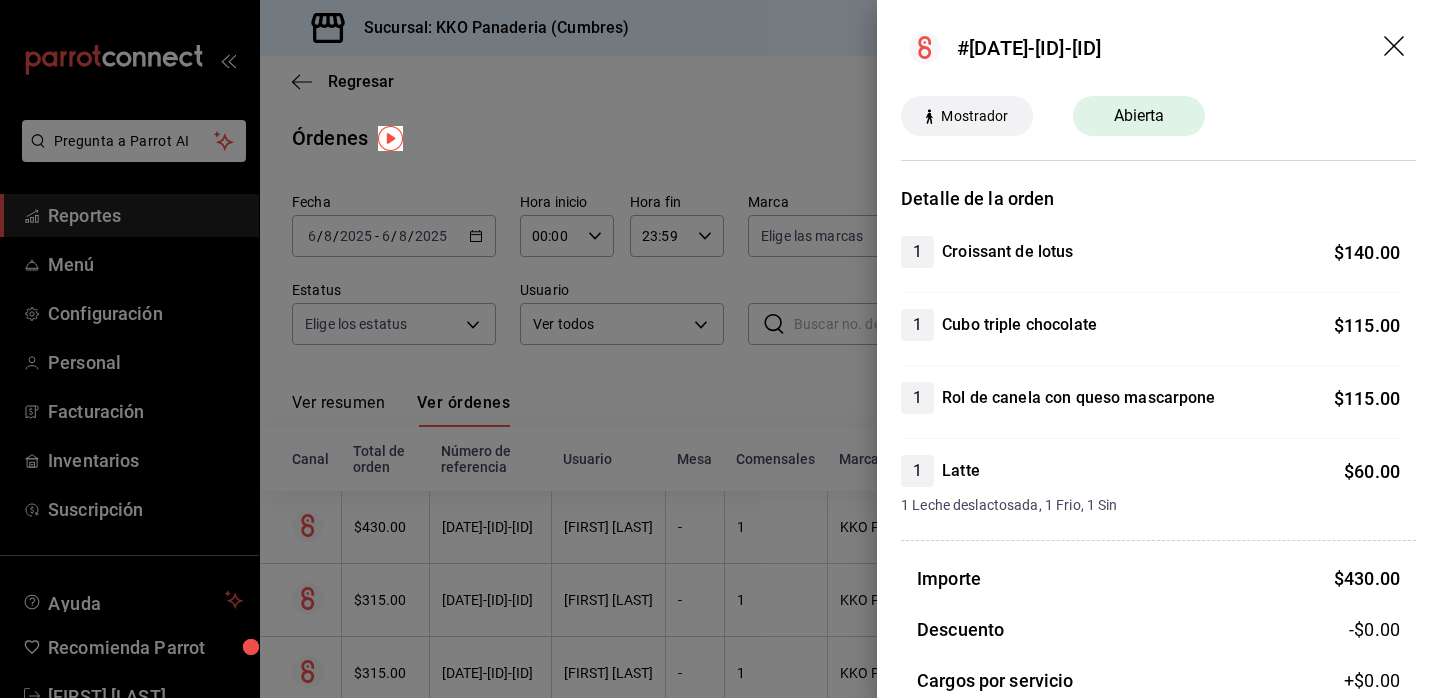 click at bounding box center (720, 349) 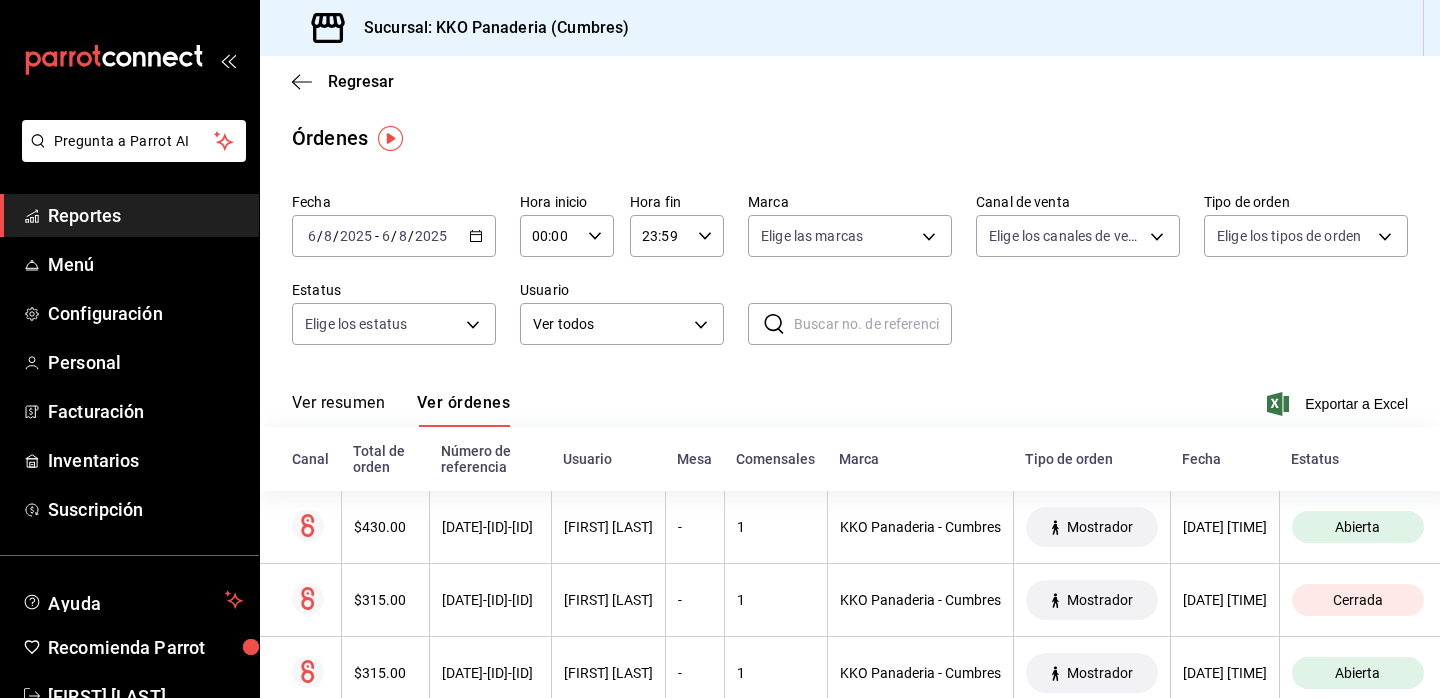 click on "Reportes" at bounding box center (145, 215) 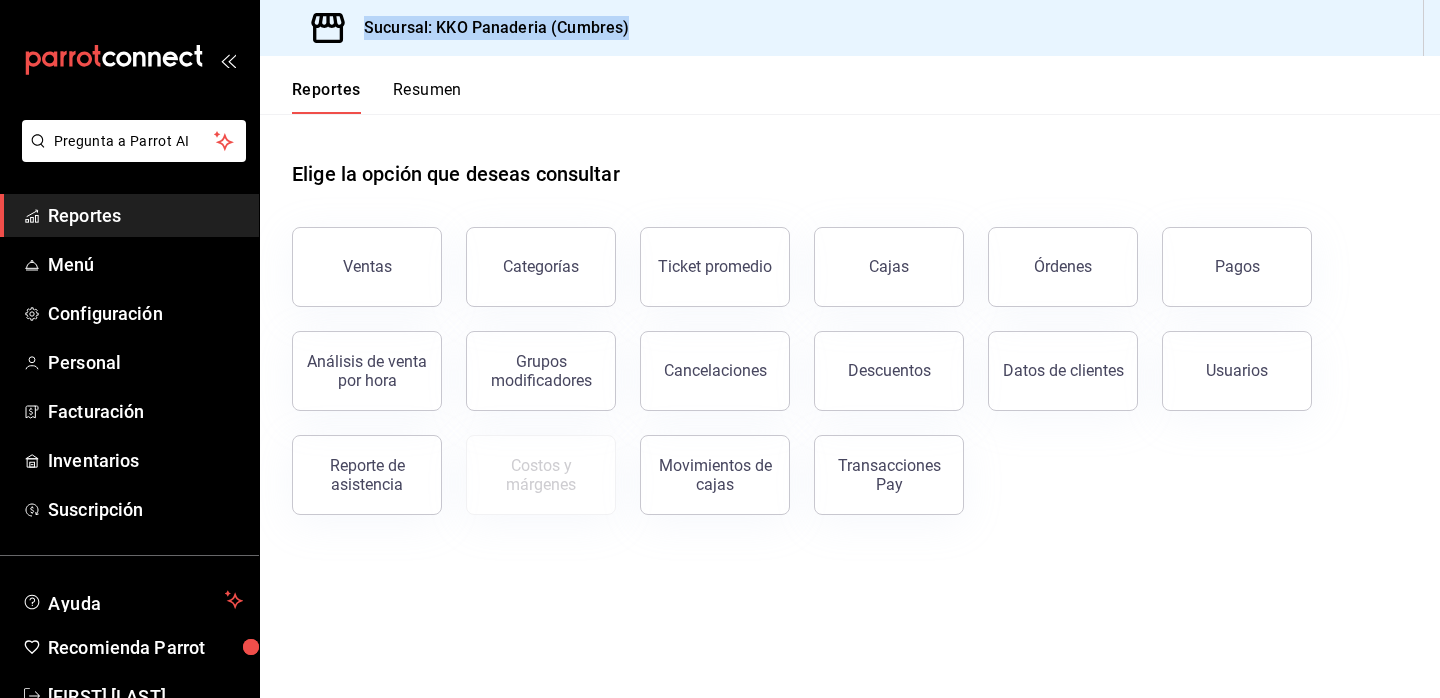 drag, startPoint x: 509, startPoint y: 5, endPoint x: 361, endPoint y: -132, distance: 201.67548 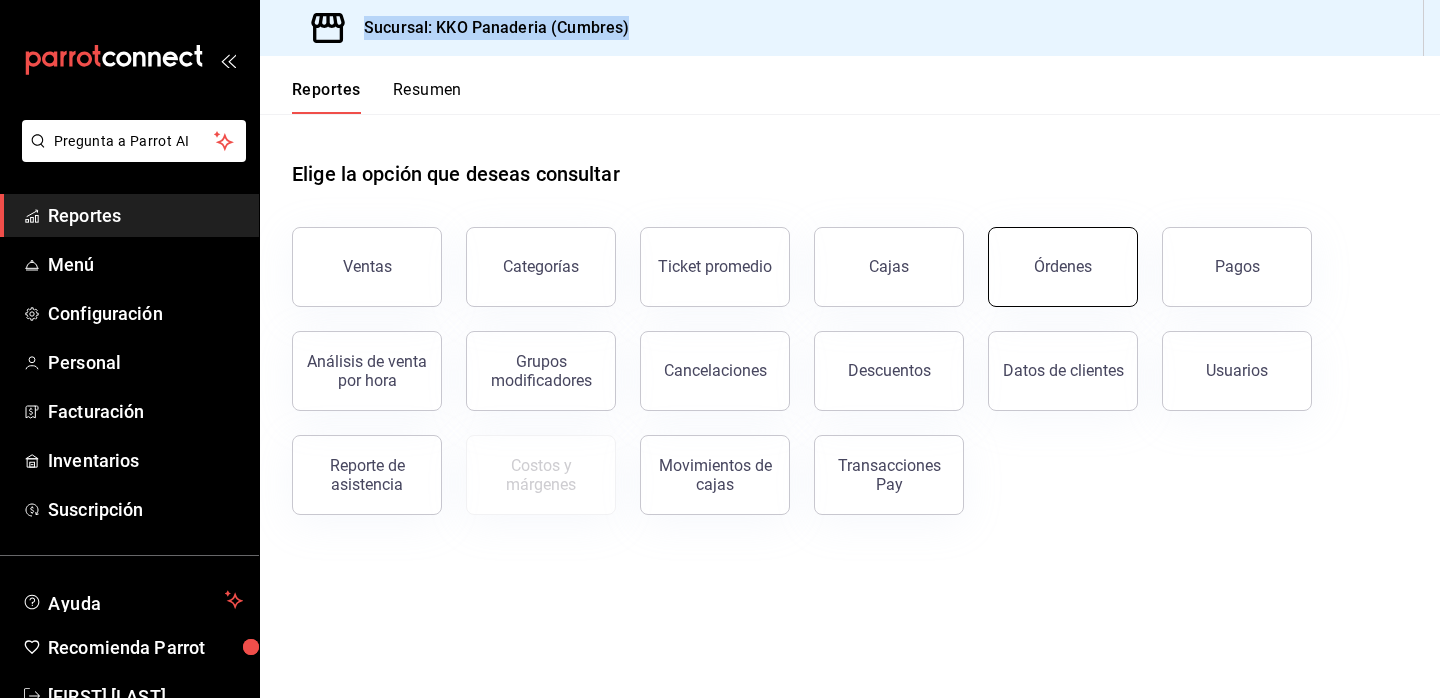 click on "Órdenes" at bounding box center (1063, 267) 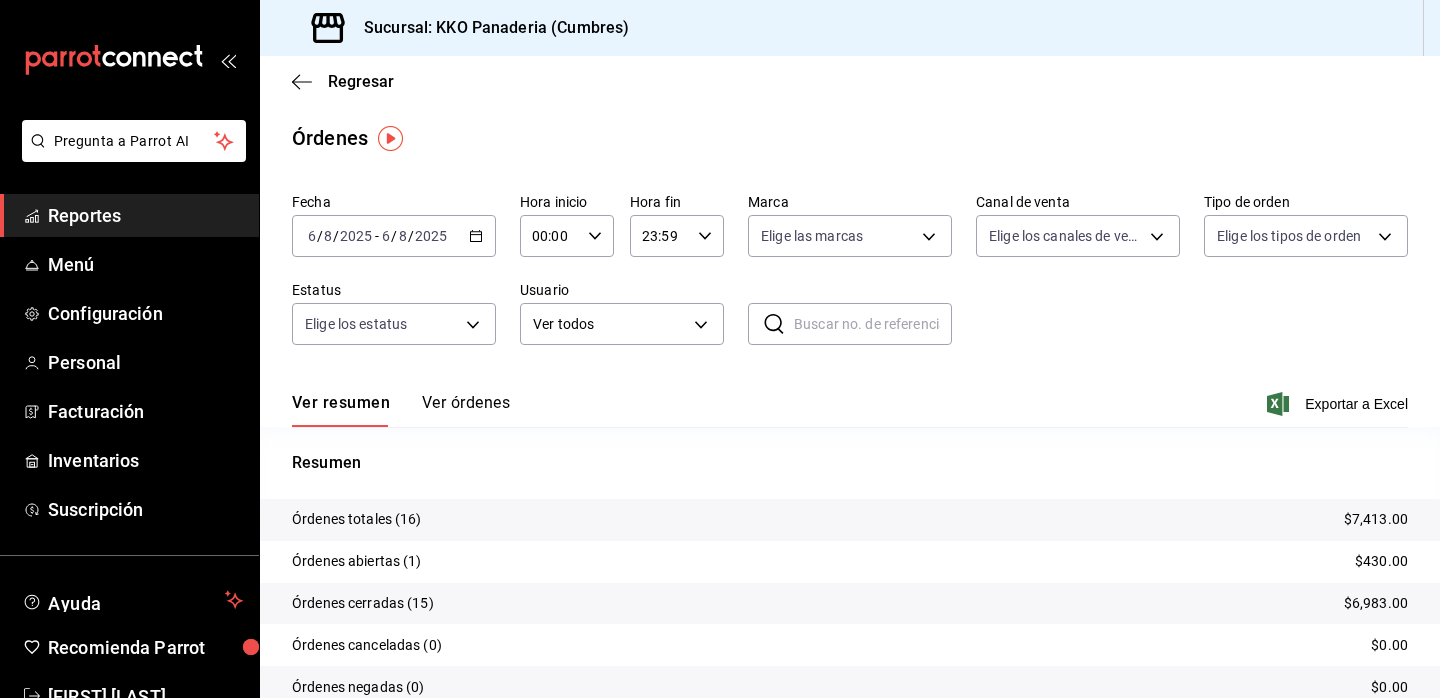 click on "Ver órdenes" at bounding box center [466, 410] 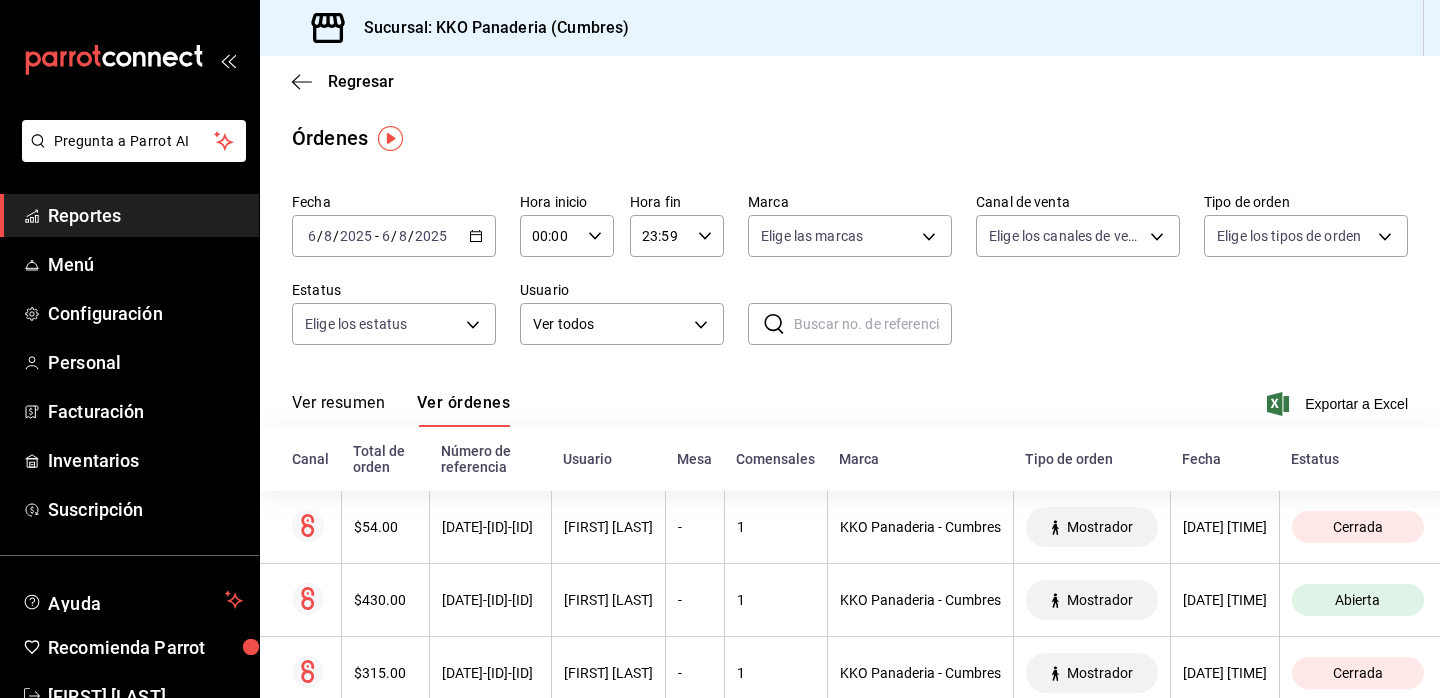 click on "Reportes" at bounding box center (145, 215) 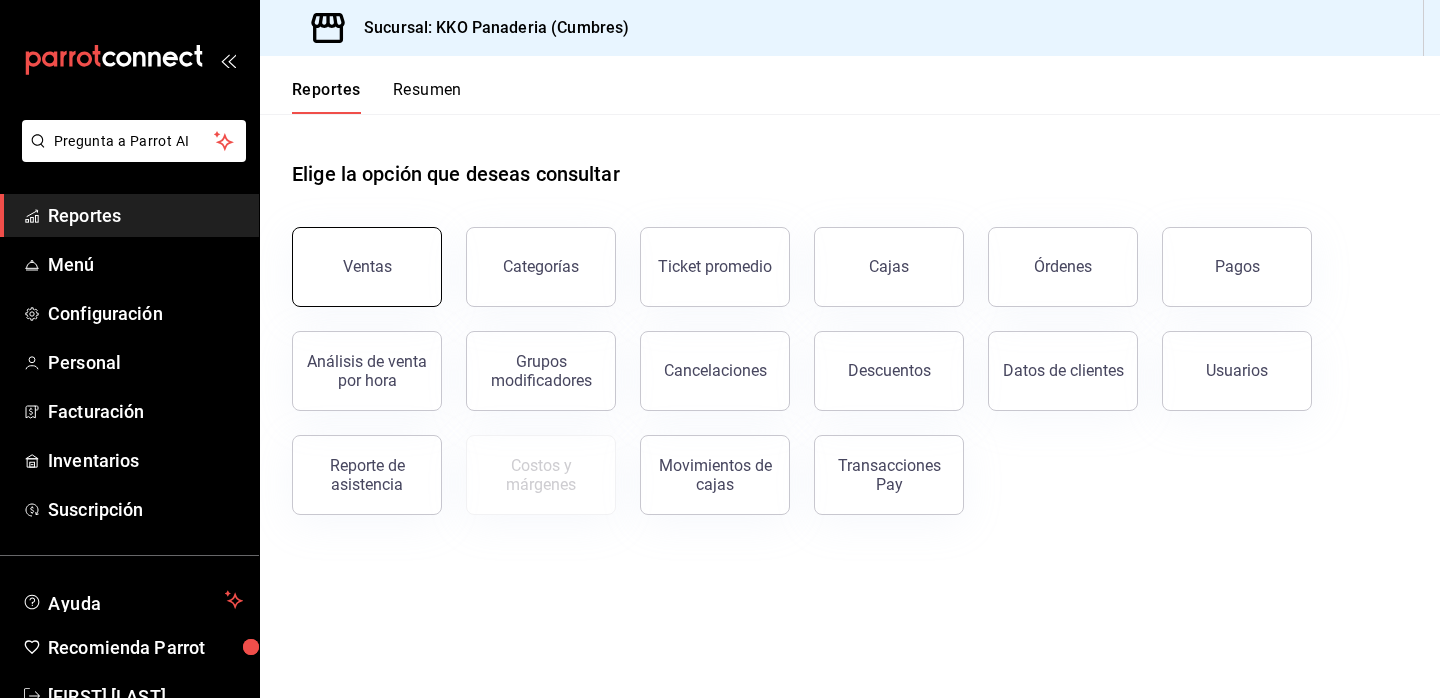 click on "Ventas" at bounding box center (367, 267) 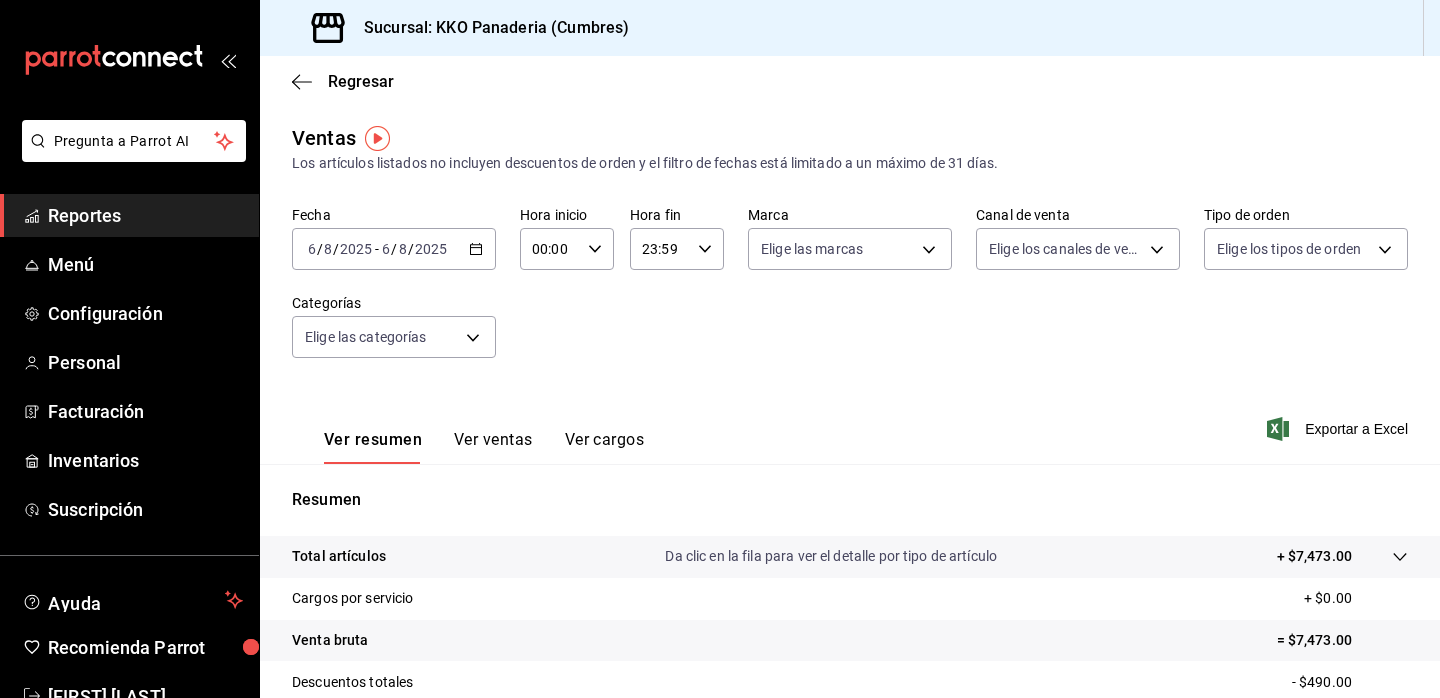 click on "Reportes" at bounding box center (145, 215) 